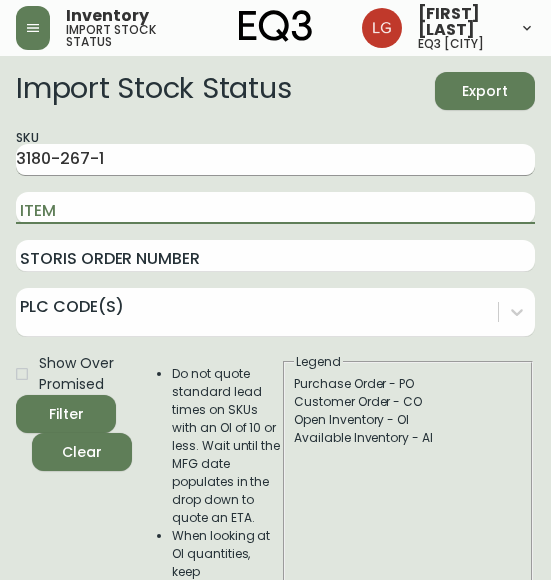 scroll, scrollTop: 0, scrollLeft: 0, axis: both 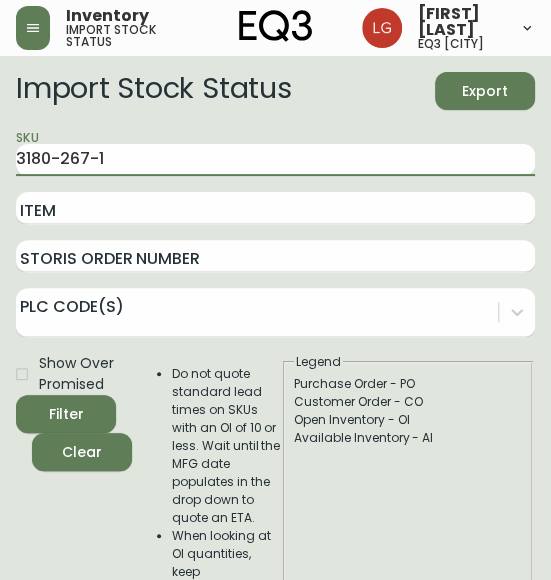 drag, startPoint x: 114, startPoint y: 152, endPoint x: -20, endPoint y: 153, distance: 134.00374 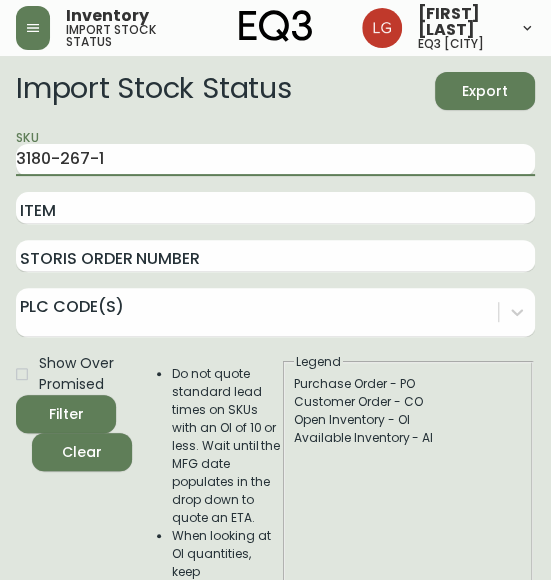 click on "Inventory import stock status [FIRST] [LAST] eq3 [CITY]   Import Stock Status Export SKU 3180-267-1 Item Storis Order Number PLC Code(s) Show Over Promised Filter Clear Do not quote standard lead times on SKUs with an OI of 10 or less. Wait until the MFG date populates in the drop down to quote an ETA. When looking at OI quantities, keep masterpacks in mind. MFGs listed in the drop down under the SKU are accurate and will align with Sales Portal. Legend Purchase Order - PO Customer Order - CO Open Inventory - OI Available Inventory - AI Item PLC AI [MONTH] 18 [MONTH] 25 [MONTH] 01 [MONTH] 08 [MONTH] 15 [MONTH] 22 [MONTH] 29 [MONTH] 05 [MONTH] 12 [MONTH] 19 [MONTH] 26 [MONTH] 03 [MONTH] 10 Future 3180-267-1 MINOR FLOOR LAMP - BLACK Opening Balance 153 ( [MONTH] 14, 2025 ) Customer Order (8542118) 1 ( [MONTH] 10, 2025 ) Available Inventory 152 ( [MONTH] 14, 2025 ) 5.0 152 PO CO OI 0 1 152 0 0 152 0 0 152 0 0 152 0 0 152 0 0 152 0 0 152 0 0 152 0 0 152 0 0 152 0 0 152 0 0 152 0 0 152 Rows per page: 50 50 1-1 of 1" at bounding box center (275, 464) 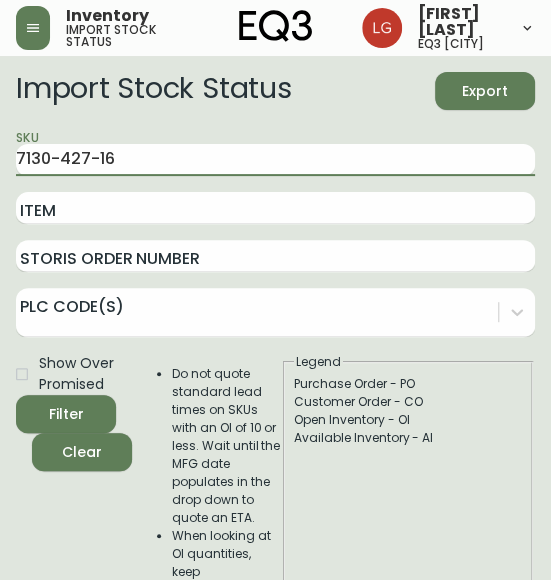 click on "Filter" at bounding box center [66, 414] 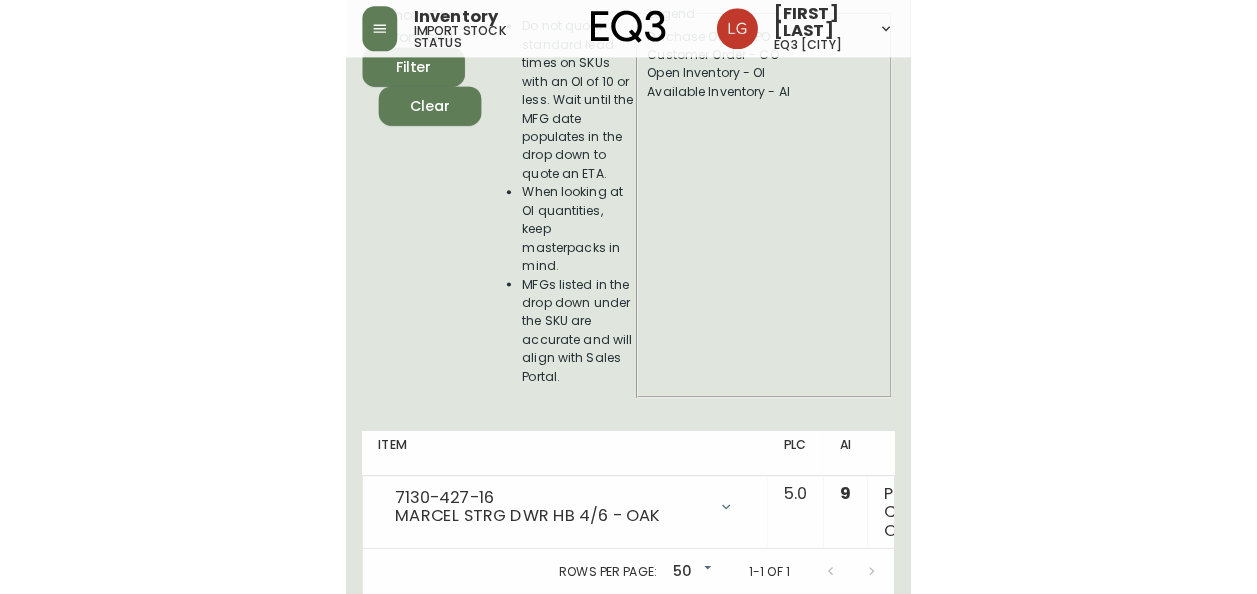 scroll, scrollTop: 0, scrollLeft: 0, axis: both 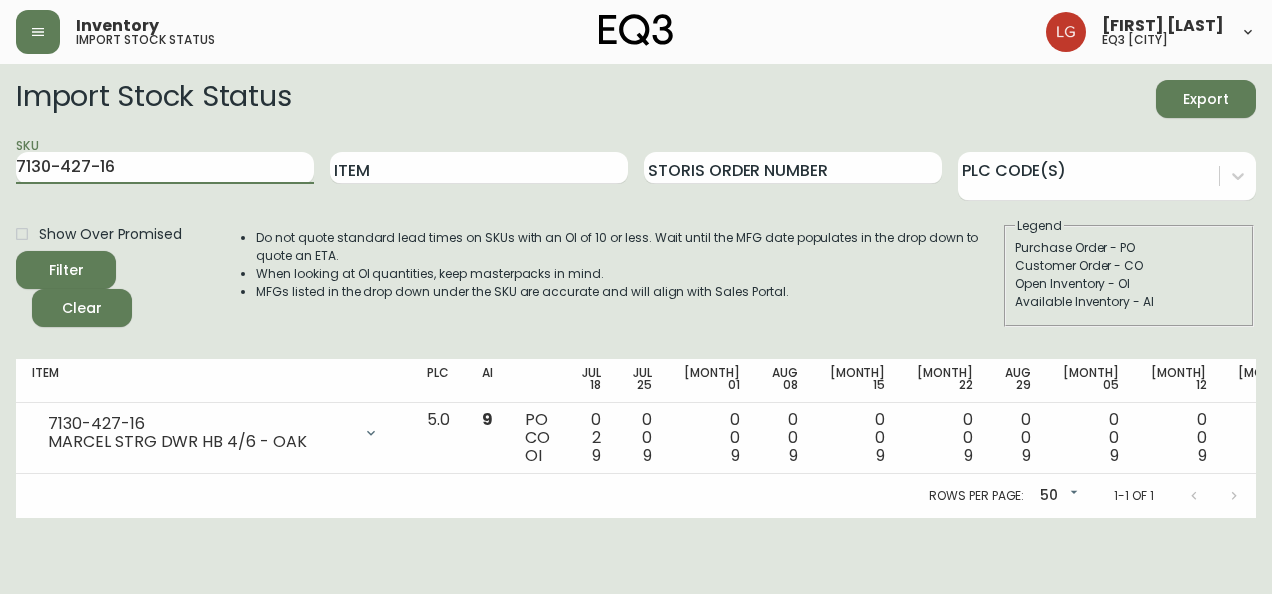 drag, startPoint x: 130, startPoint y: 159, endPoint x: -4, endPoint y: 152, distance: 134.18271 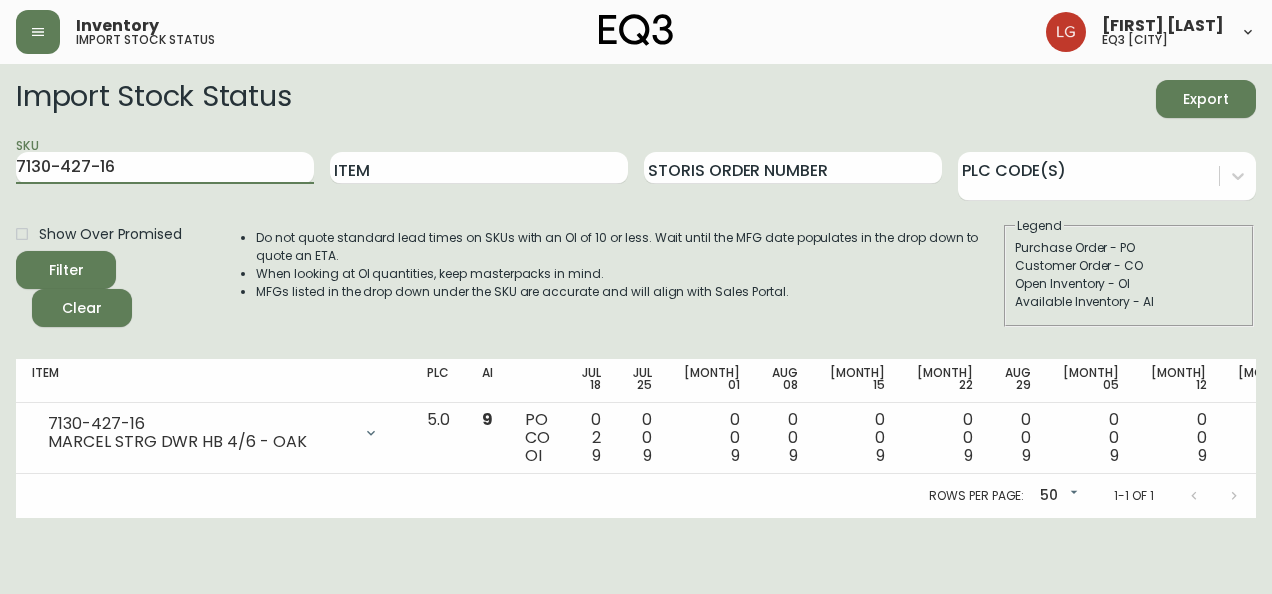 click on "Inventory import stock status [FIRST] [LAST] eq3 [CITY]   Import Stock Status Export SKU 7130-427-16 Item Storis Order Number PLC Code(s) Show Over Promised Filter Clear Do not quote standard lead times on SKUs with an OI of 10 or less. Wait until the MFG date populates in the drop down to quote an ETA. When looking at OI quantities, keep masterpacks in mind. MFGs listed in the drop down under the SKU are accurate and will align with Sales Portal. Legend Purchase Order - PO Customer Order - CO Open Inventory - OI Available Inventory - AI Item PLC AI [MONTH] 18 [MONTH] 25 [MONTH] 01 [MONTH] 08 [MONTH] 15 [MONTH] 22 [MONTH] 29 [MONTH] 05 [MONTH] 12 [MONTH] 19 [MONTH] 26 [MONTH] 03 [MONTH] 10 Future 7130-427-16 MARCEL STRG DWR HB 4/6 - OAK Opening Balance 11 ( [MONTH] 15, 2025 ) Customer Order (8544740) 1 ( [MONTH] 10, 2025 ) Available Inventory 9 ( [MONTH] 15, 2025 ) Customer Order (8545953) 1 ( [MONTH] 17, 2025 ) 5.0 9 PO CO OI 0 2 9 0 0 9 0 0 9 0 0 9 0 0 9 0 0 9 0 0 9 0 0 9 0 0 9 0 0 9 0 0 9 0 0 9 0 0 9 0 0 9 Rows per page: 50 50 1-1 of 1" at bounding box center [636, 259] 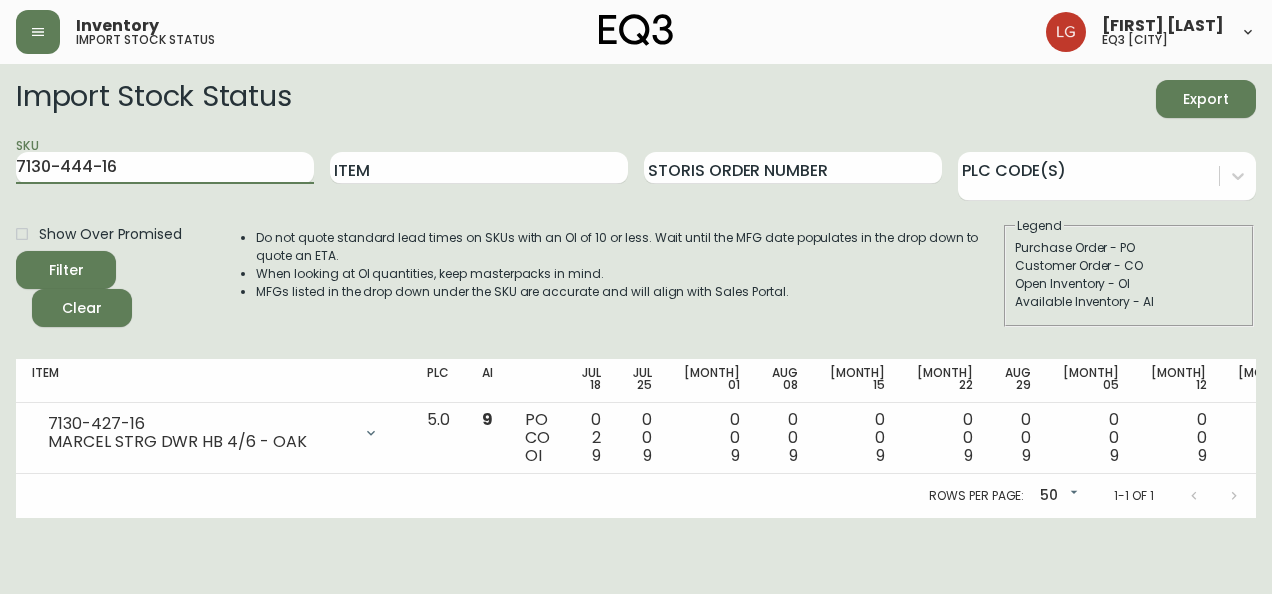 click on "Filter" at bounding box center [66, 270] 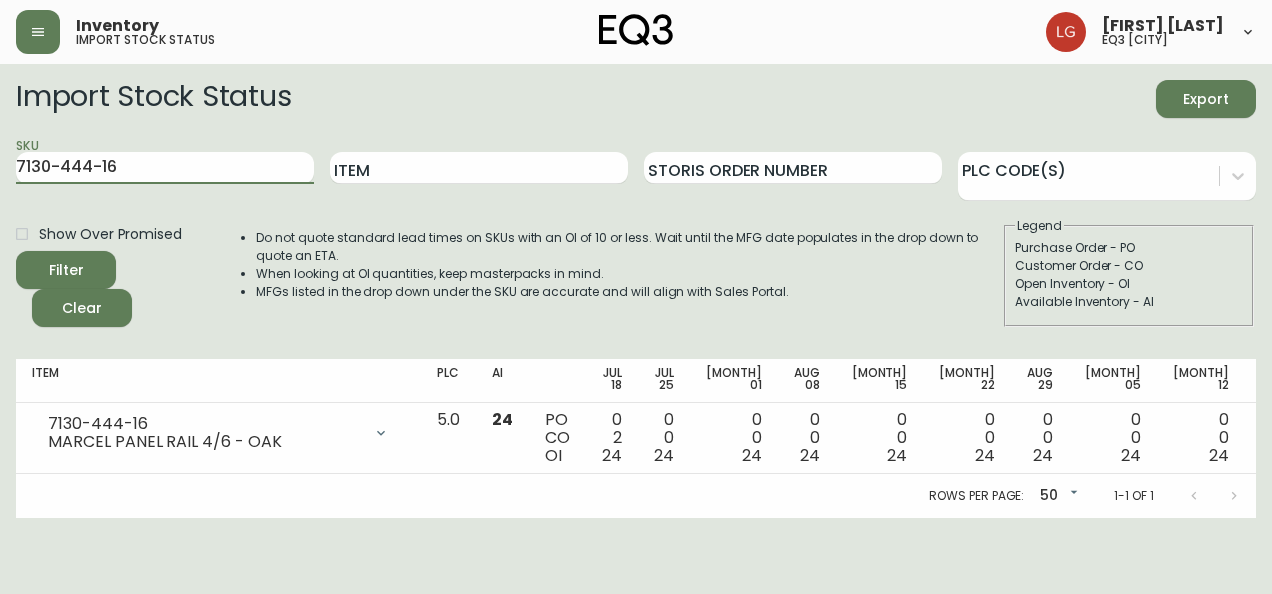 drag, startPoint x: 150, startPoint y: 160, endPoint x: -4, endPoint y: 173, distance: 154.54773 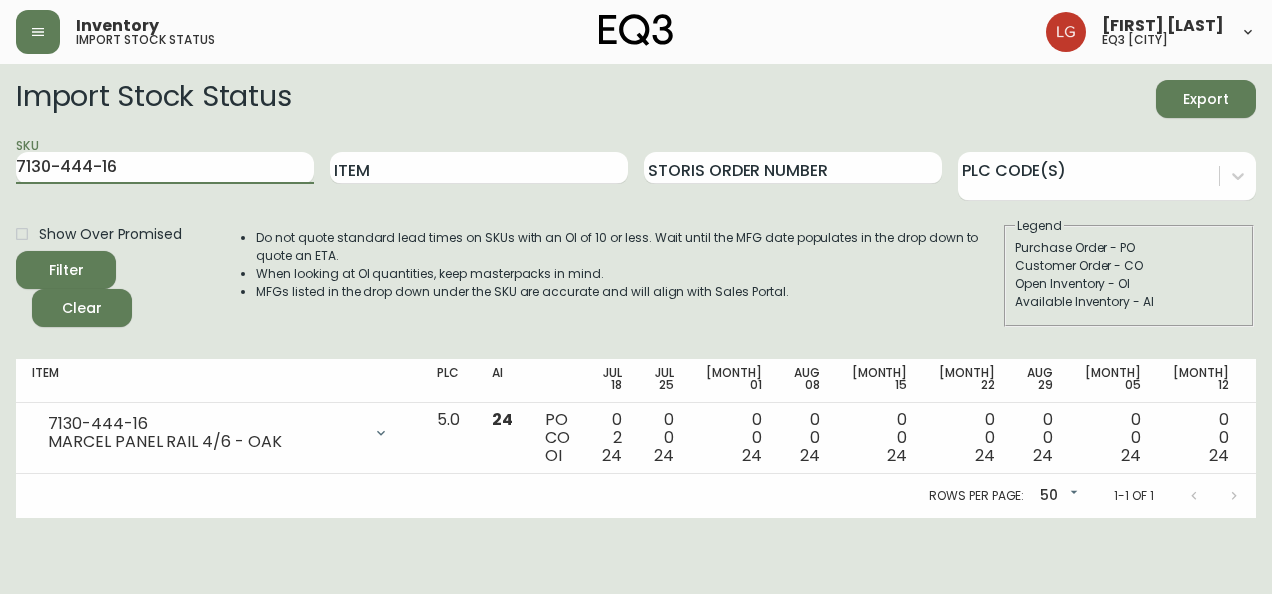 click on "Inventory import stock status [FIRST] [LAST] eq3 [CITY]   Import Stock Status Export SKU 7130-444-16 Item Storis Order Number PLC Code(s) Show Over Promised Filter Clear Do not quote standard lead times on SKUs with an OI of 10 or less. Wait until the MFG date populates in the drop down to quote an ETA. When looking at OI quantities, keep masterpacks in mind. MFGs listed in the drop down under the SKU are accurate and will align with Sales Portal. Legend Purchase Order - PO Customer Order - CO Open Inventory - OI Available Inventory - AI Item PLC AI [MONTH] 18 [MONTH] 25 [MONTH] 01 [MONTH] 08 [MONTH] 15 [MONTH] 22 [MONTH] 29 [MONTH] 05 [MONTH] 12 [MONTH] 19 [MONTH] 26 [MONTH] 03 [MONTH] 10 Future 7130-444-16 MARCEL PANEL RAIL 4/6 - OAK Opening Balance 26 ( [MONTH] 15, 2025 ) Customer Order (8544740) 1 ( [MONTH] 10, 2025 ) Available Inventory 24 ( [MONTH] 15, 2025 ) Customer Order (8545953) 1 ( [MONTH] 17, 2025 ) 5.0 24 PO CO OI 0 2 24 0 0 24 0 0 24 0 0 24 0 0 24 0 0 24 0 0 24 0 0 24 0 0 24 0 0 24 0 0 24 0 0 24 0 0 24 Rows per page: 50 50 1-1 of 1" at bounding box center [636, 259] 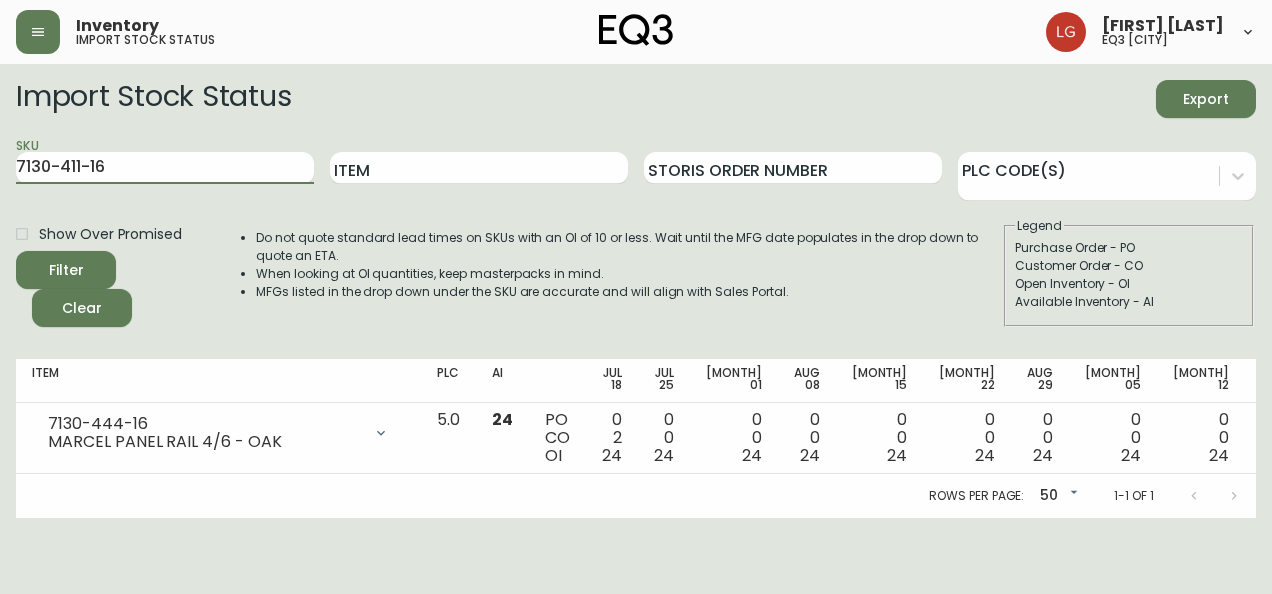 click on "Filter" at bounding box center (66, 270) 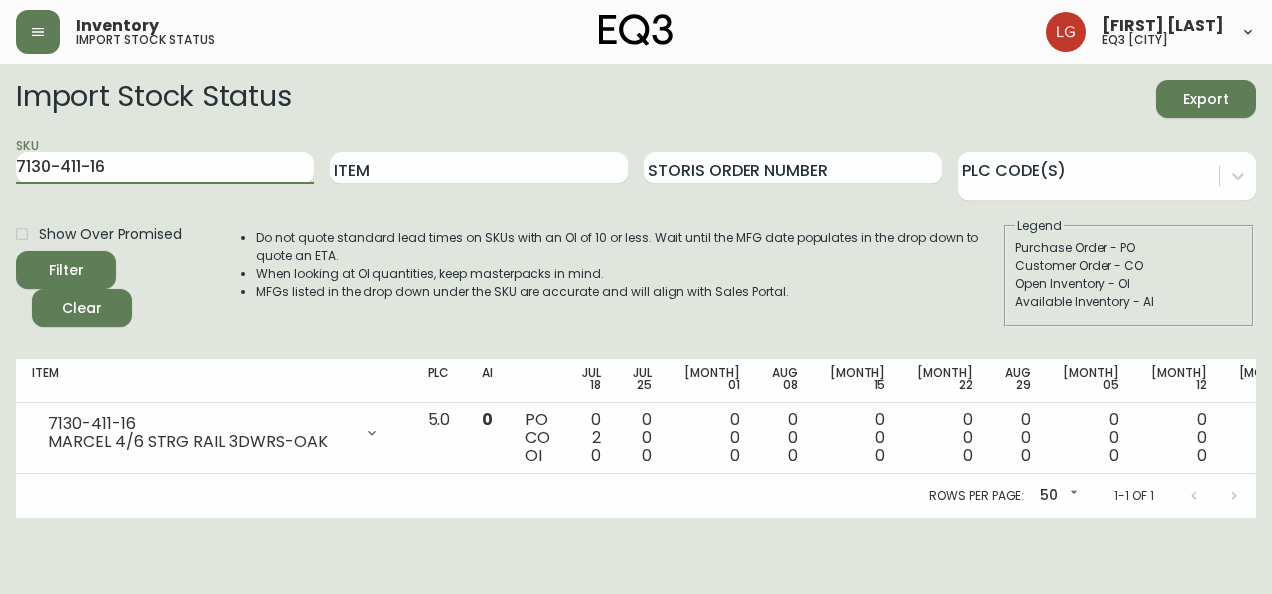 click at bounding box center [1214, 496] 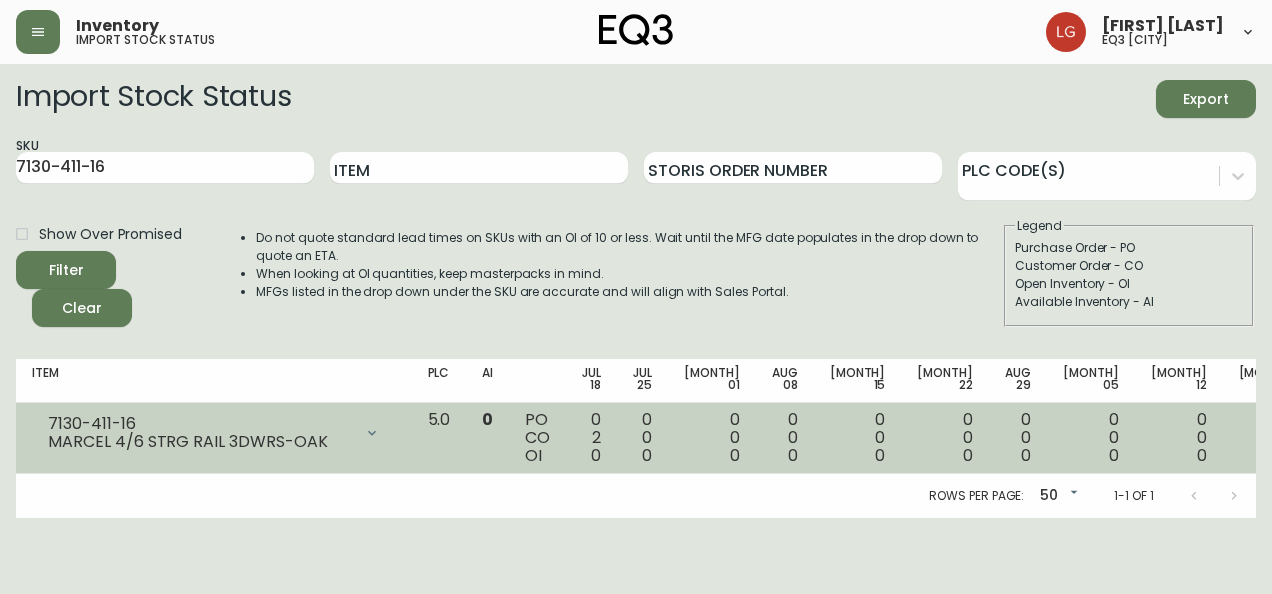 click 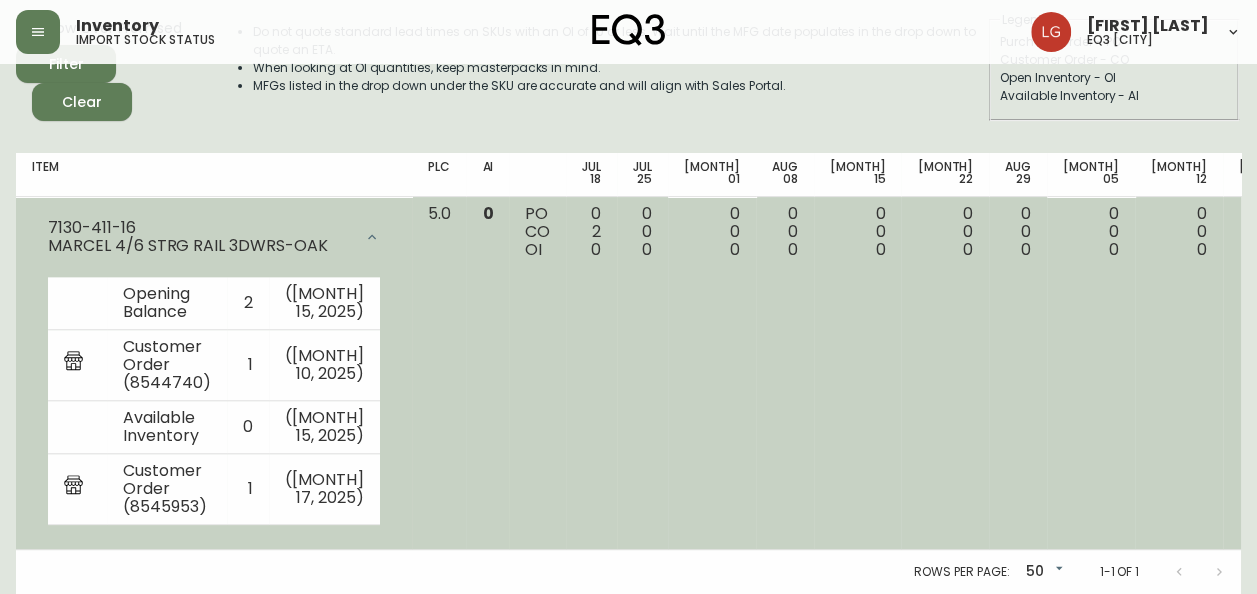 scroll, scrollTop: 256, scrollLeft: 0, axis: vertical 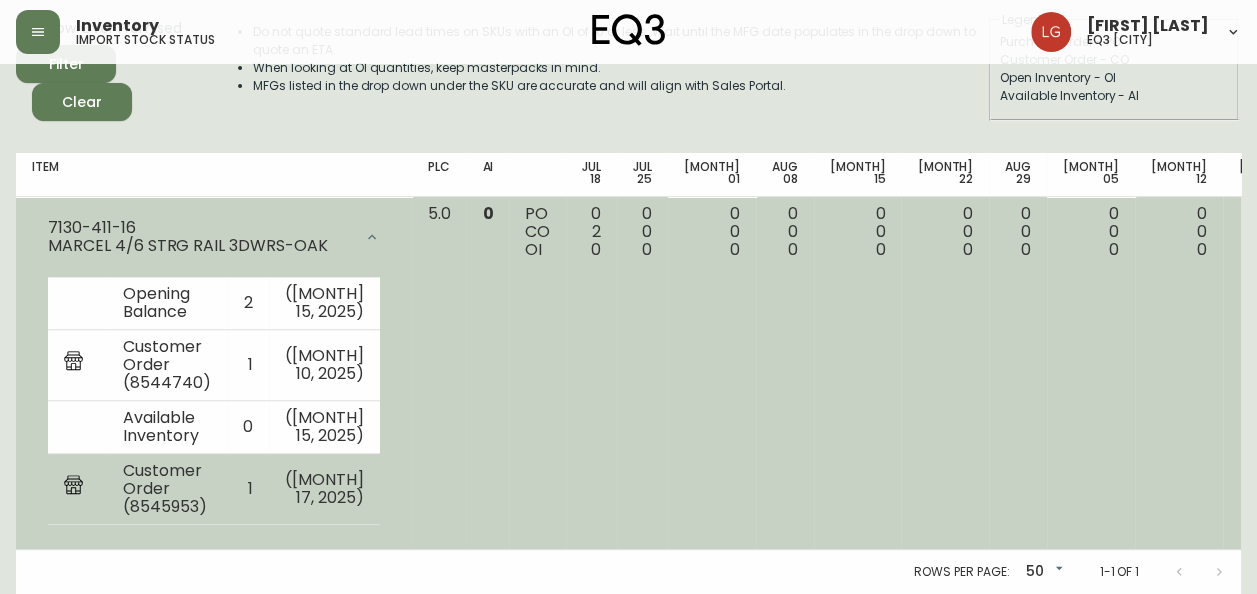 click on "Customer Order (8545953)" at bounding box center (167, 489) 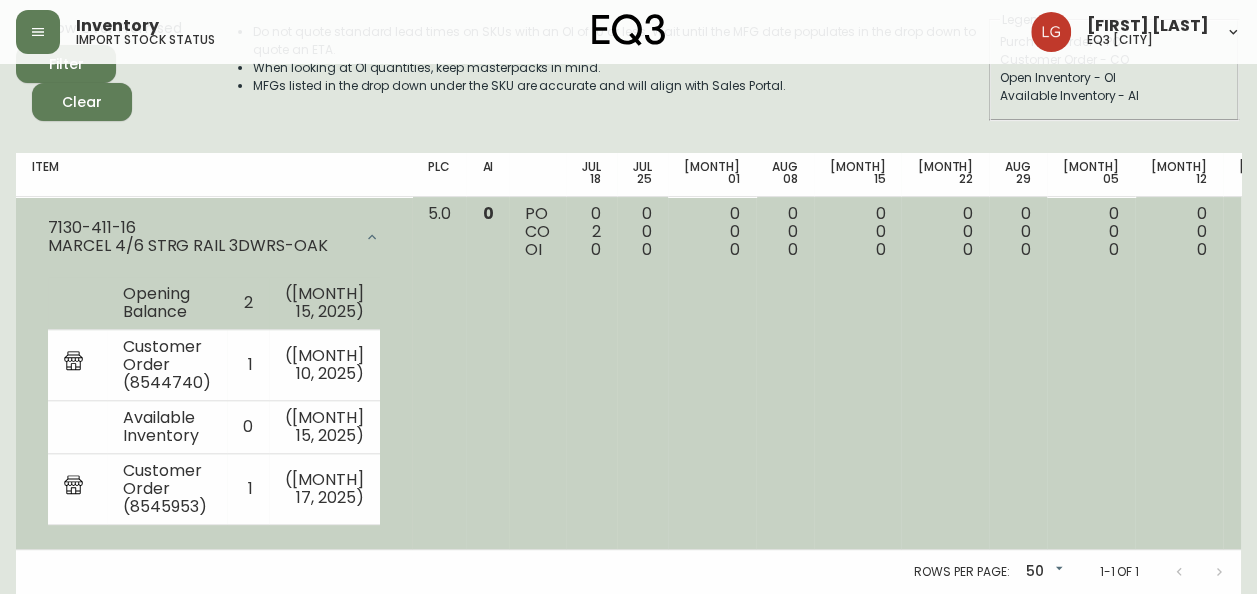 click on "2" at bounding box center [248, 303] 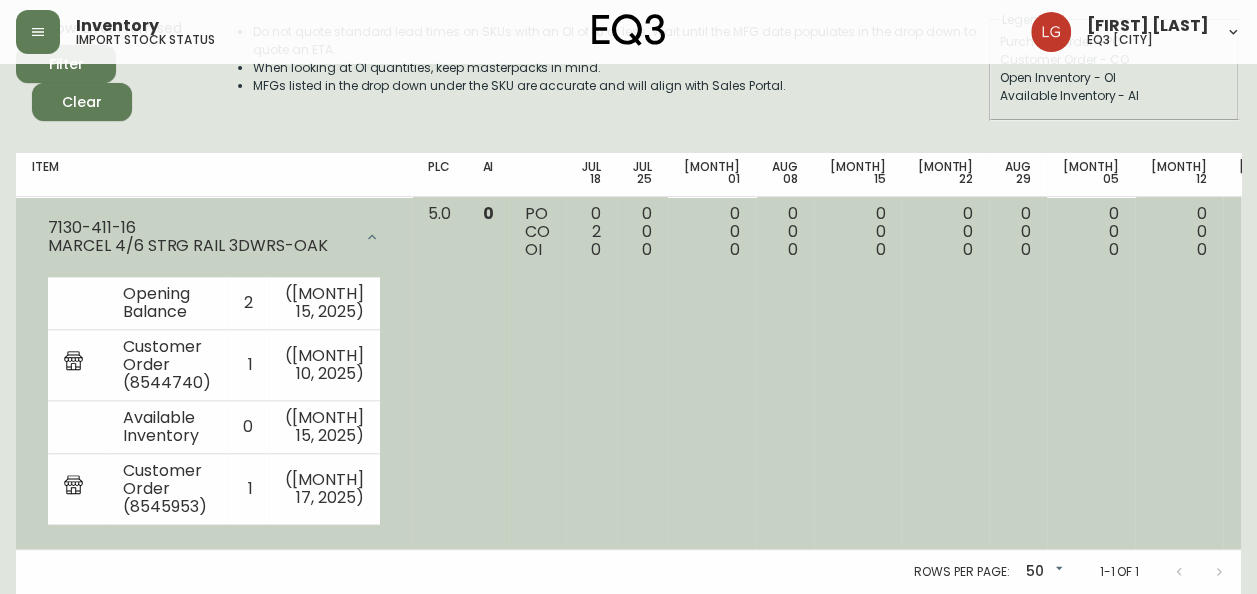 click on "PO CO OI" at bounding box center [537, 232] 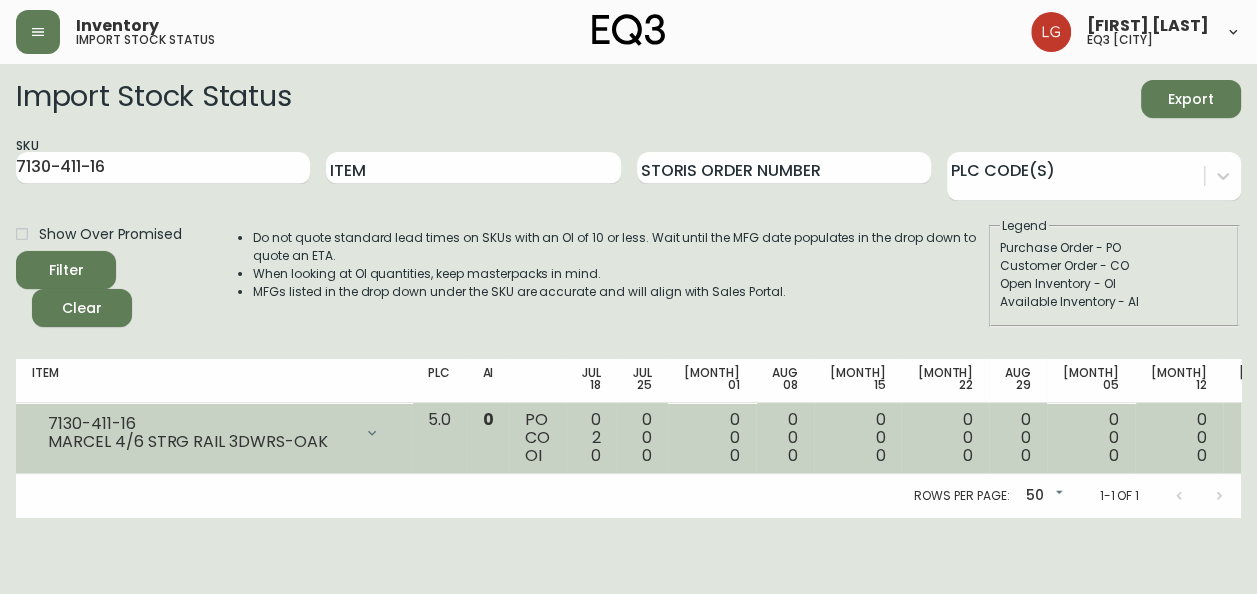 scroll, scrollTop: 0, scrollLeft: 0, axis: both 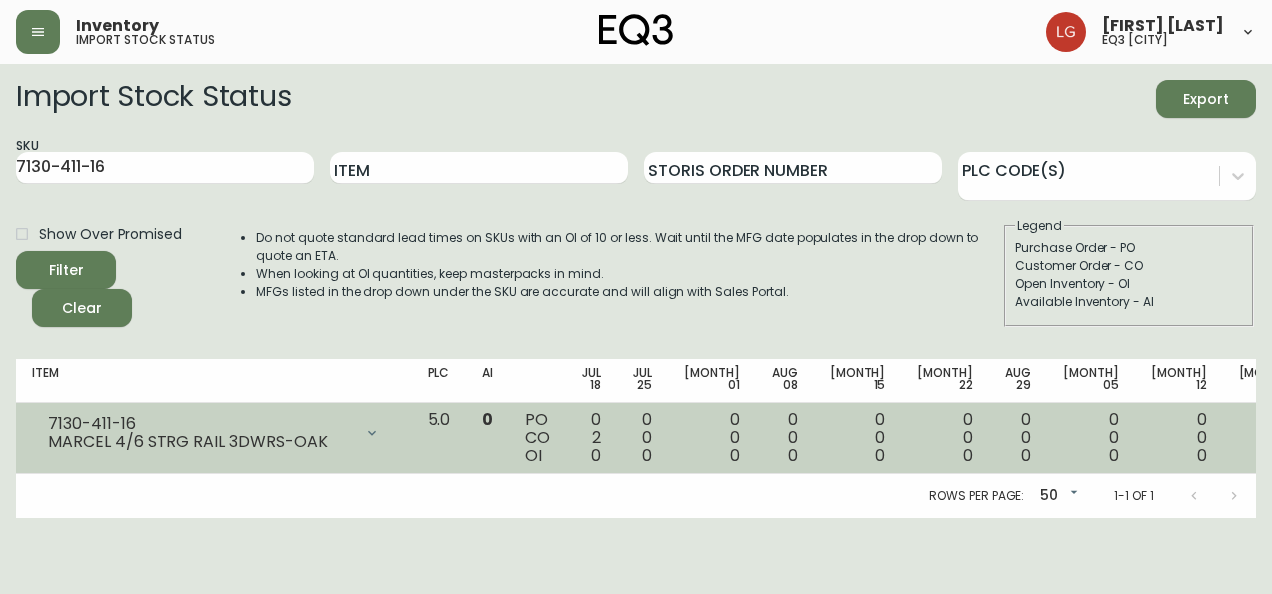 click at bounding box center (372, 433) 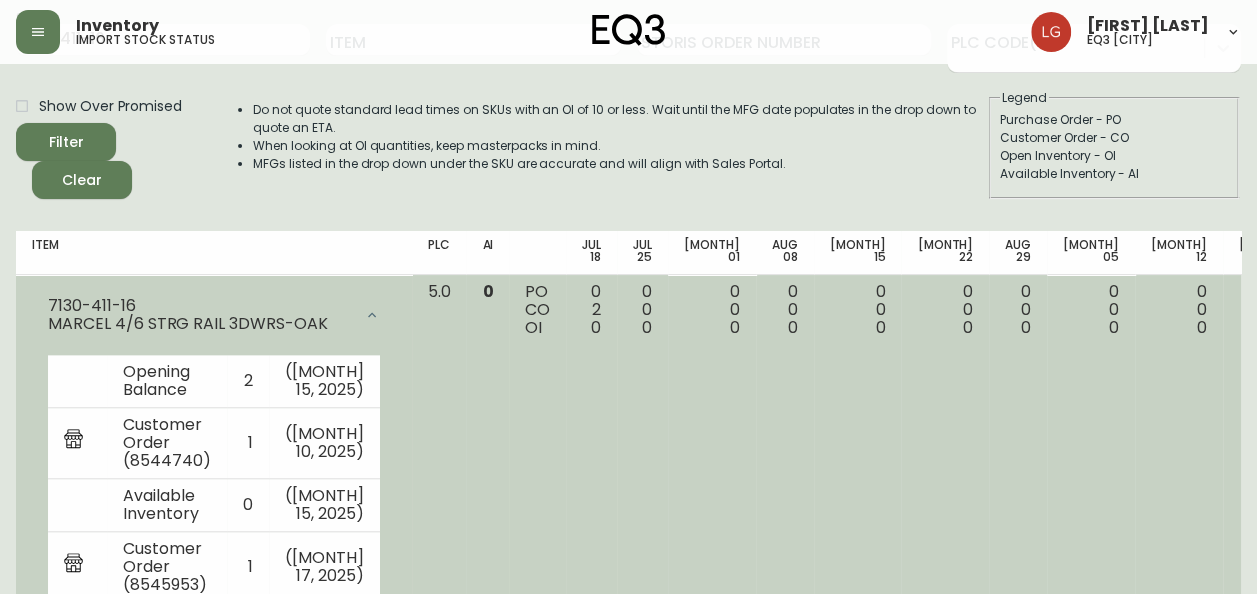scroll, scrollTop: 200, scrollLeft: 0, axis: vertical 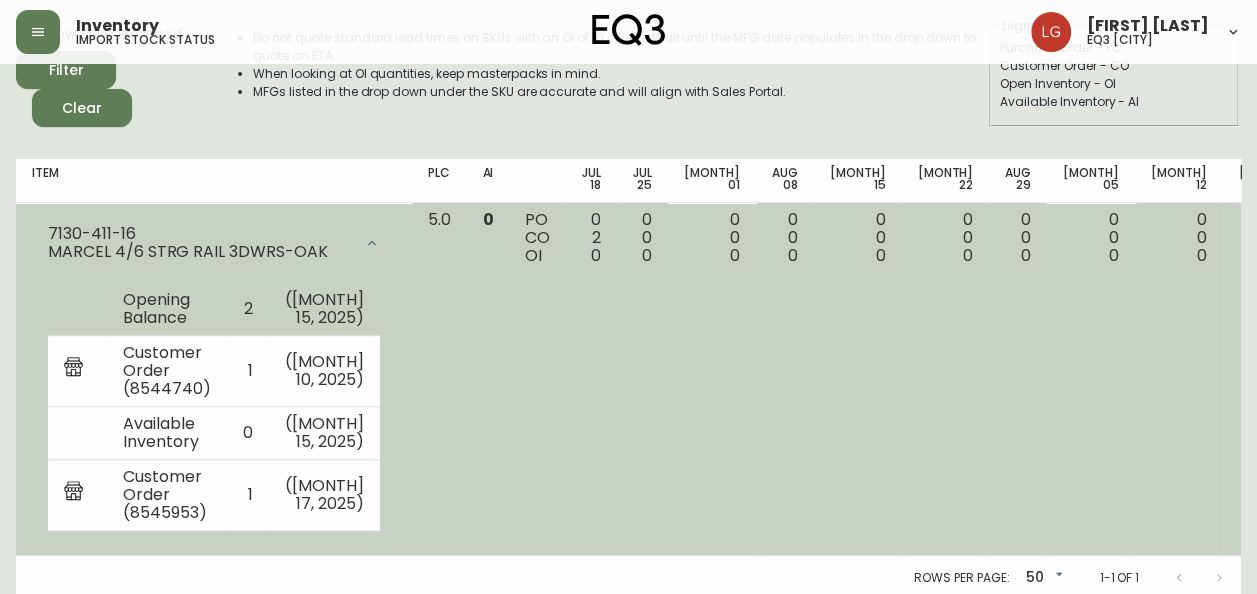 click on "2" at bounding box center [248, 309] 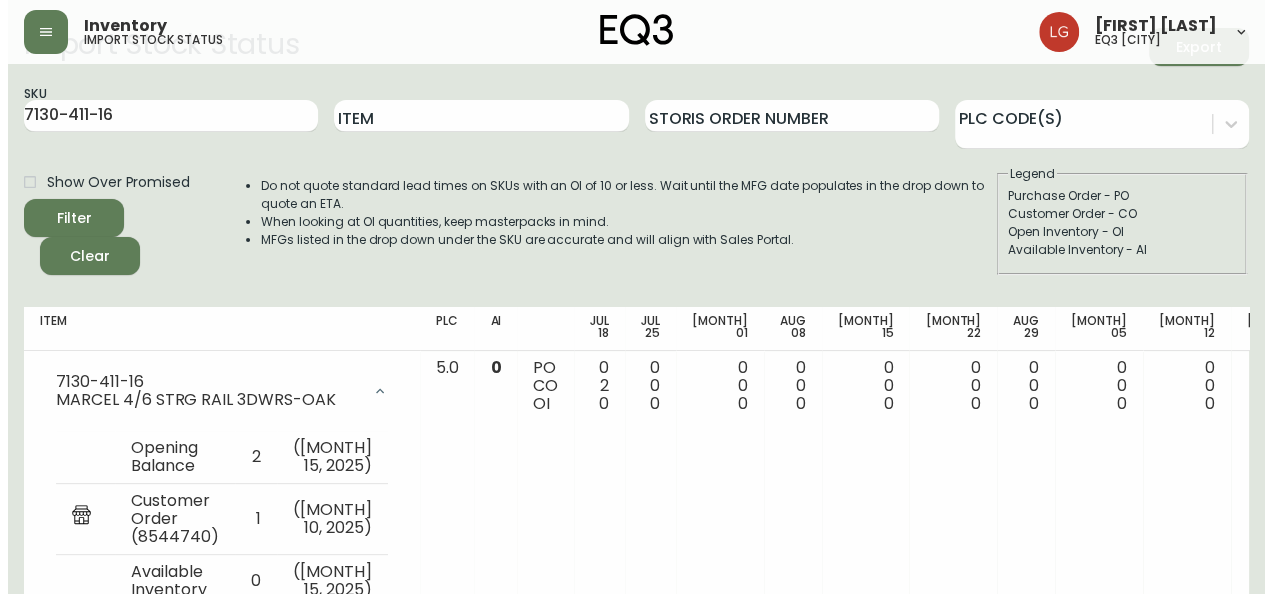 scroll, scrollTop: 0, scrollLeft: 0, axis: both 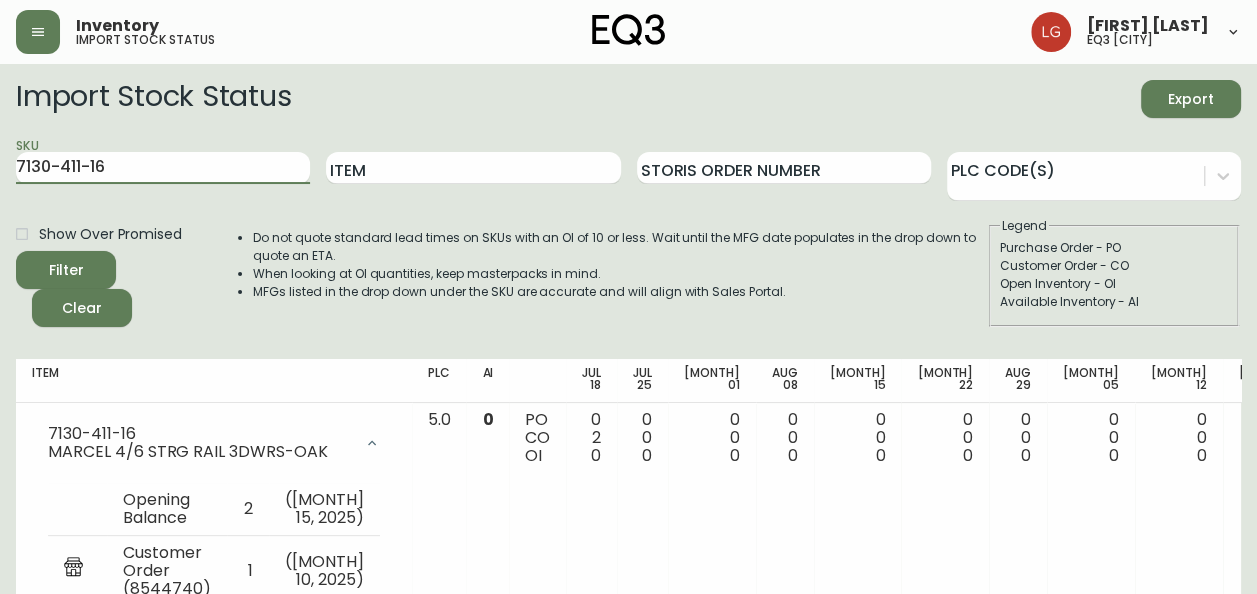 drag, startPoint x: 152, startPoint y: 172, endPoint x: 0, endPoint y: 186, distance: 152.64337 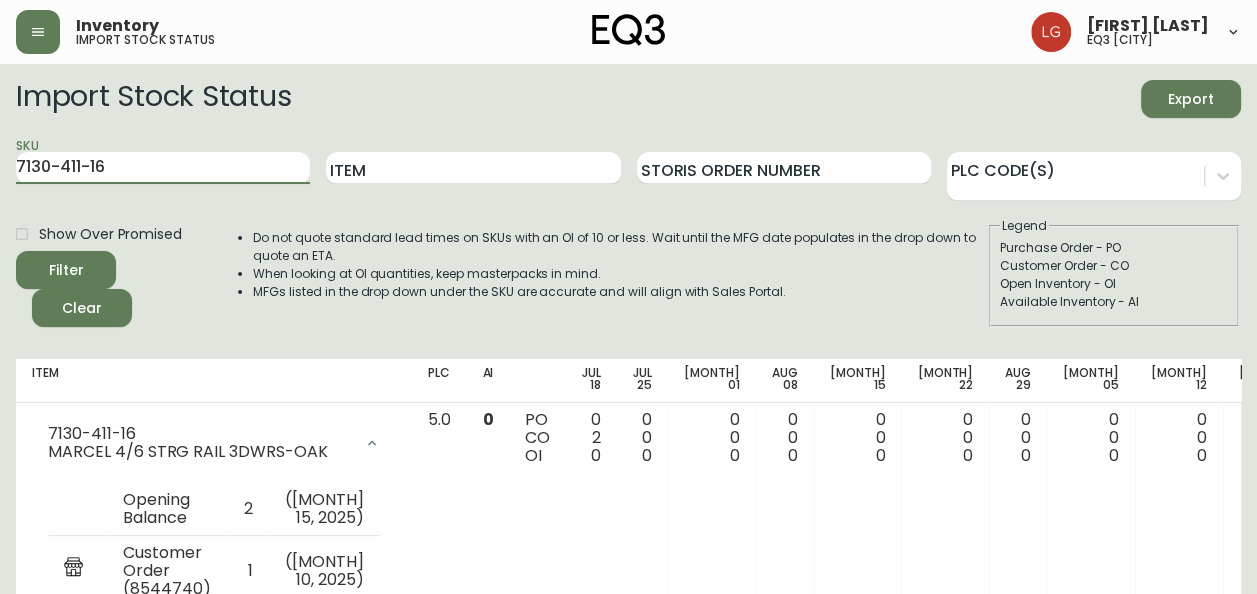 click on "Inventory import stock status [FIRST] [LAST] eq3 [CITY]   Import Stock Status Export SKU 7130-411-16 Item Storis Order Number PLC Code(s) Show Over Promised Filter Clear Do not quote standard lead times on SKUs with an OI of 10 or less. Wait until the MFG date populates in the drop down to quote an ETA. When looking at OI quantities, keep masterpacks in mind. MFGs listed in the drop down under the SKU are accurate and will align with Sales Portal. Legend Purchase Order - PO Customer Order - CO Open Inventory - OI Available Inventory - AI Item PLC AI [MONTH] 18 [MONTH] 25 [MONTH] 01 [MONTH] 08 [MONTH] 15 [MONTH] 22 [MONTH] 29 [MONTH] 05 [MONTH] 12 [MONTH] 19 [MONTH] 26 [MONTH] 03 [MONTH] 10 Future 7130-411-16 MARCEL 4/6 STRG RAIL 3DWRS-OAK Opening Balance 2 ( [MONTH] 15, 2025 ) Customer Order (8544740) 1 ( [MONTH] 10, 2025 ) Available Inventory 0 ( [MONTH] 15, 2025 ) Customer Order (8545953) 1 ( [MONTH] 17, 2025 ) 5.0 0 PO CO OI 0 2 0 0 0 0 0 0 0 0 0 0 0 0 0 0 0 0 0 0 0 0 0 0 0 0 0 0 0 0 0 0 0 0 0 0 0 0 0 0 0 0 Rows per page: 50 50 1-1 of 1" at bounding box center (628, 400) 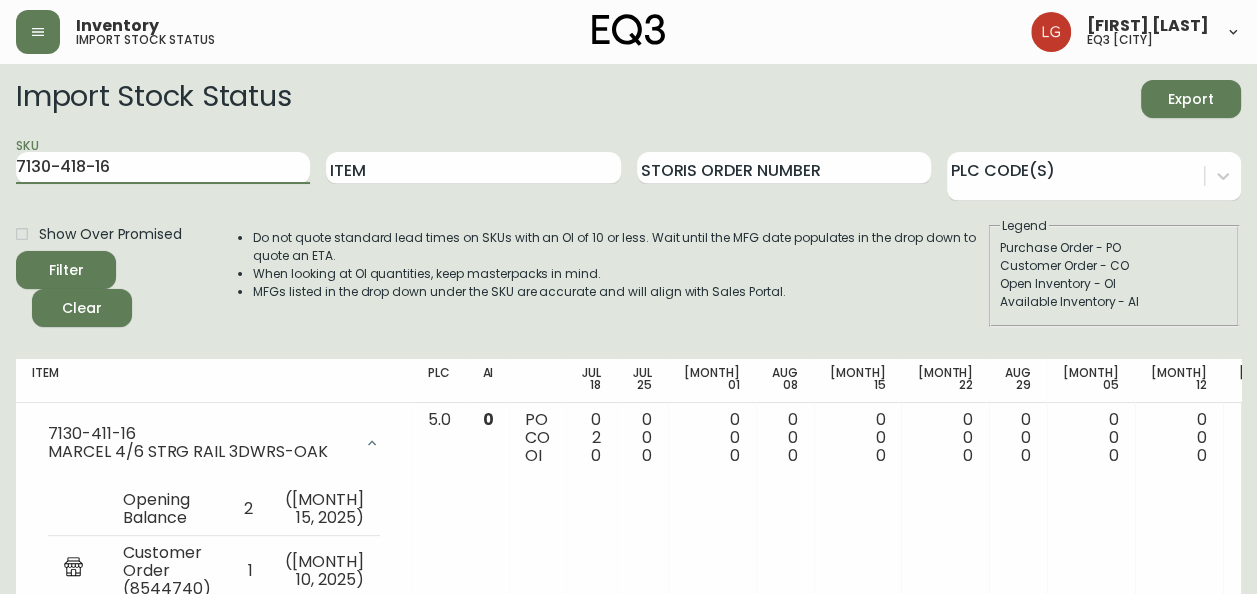click on "Filter" at bounding box center (66, 270) 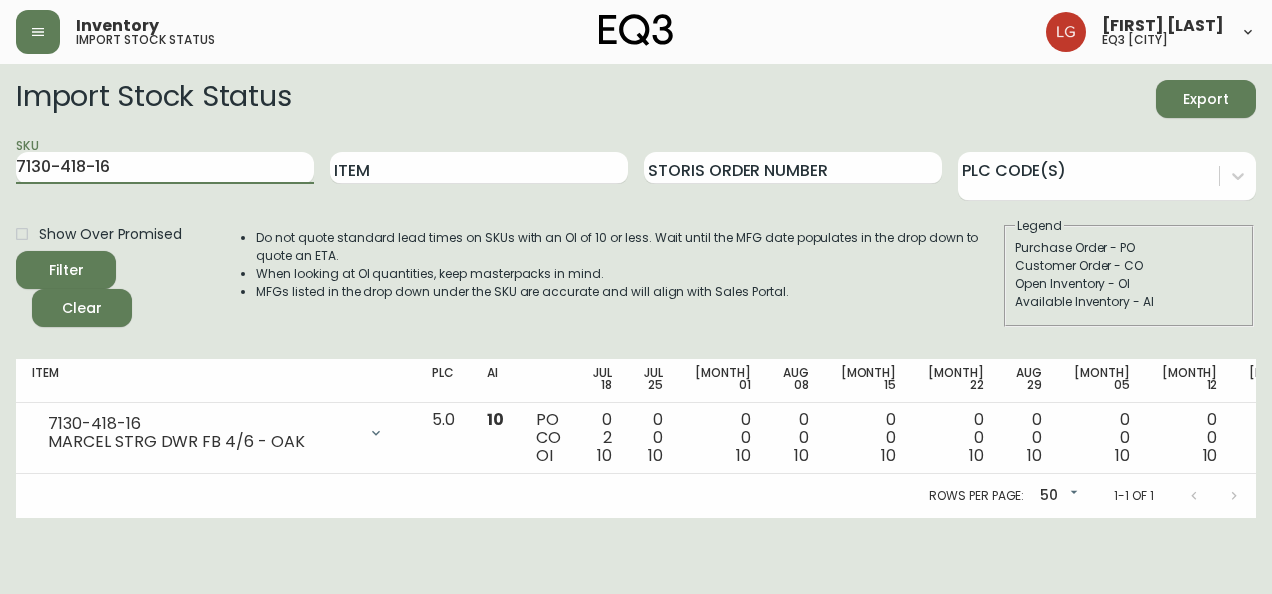 drag, startPoint x: 147, startPoint y: 168, endPoint x: -4, endPoint y: 162, distance: 151.11916 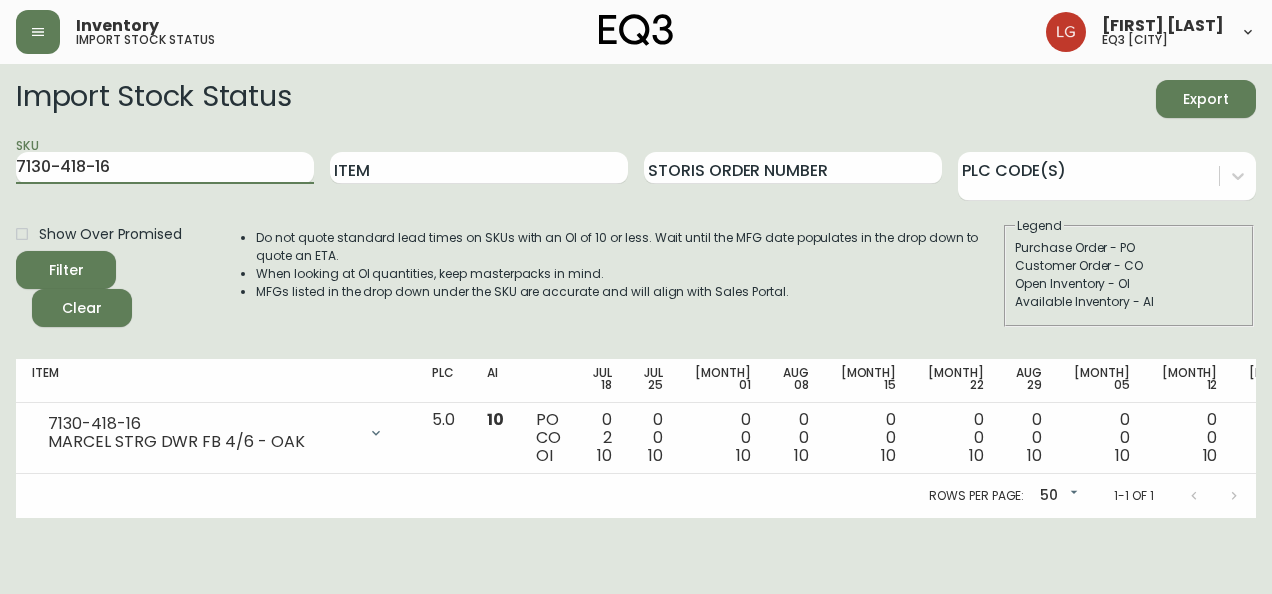 click on "Inventory import stock status [FIRST] [LAST] eq3 [CITY]   Import Stock Status Export SKU 7130-418-16 Item Storis Order Number PLC Code(s) Show Over Promised Filter Clear Do not quote standard lead times on SKUs with an OI of 10 or less. Wait until the MFG date populates in the drop down to quote an ETA. When looking at OI quantities, keep masterpacks in mind. MFGs listed in the drop down under the SKU are accurate and will align with Sales Portal. Legend Purchase Order - PO Customer Order - CO Open Inventory - OI Available Inventory - AI Item PLC AI [MONTH] 18 [MONTH] 25 [MONTH] 01 [MONTH] 08 [MONTH] 15 [MONTH] 22 [MONTH] 29 [MONTH] 05 [MONTH] 12 [MONTH] 19 [MONTH] 26 [MONTH] 03 [MONTH] 10 Future 7130-418-16 MARCEL STRG DWR FB 4/6 - OAK Opening Balance 12 ( [MONTH] 15, 2025 ) Customer Order (8544740) 1 ( [MONTH] 10, 2025 ) Available Inventory 10 ( [MONTH] 15, 2025 ) Customer Order (8545953) 1 ( [MONTH] 17, 2025 ) 5.0 10 PO CO OI 0 2 10 0 0 10 0 0 10 0 0 10 0 0 10 0 0 10 0 0 10 0 0 10 0 0 10 0 0 10 0 0 10 0 0 10 0 0 10 Rows per page: 50 50 1-1 of 1" at bounding box center (636, 259) 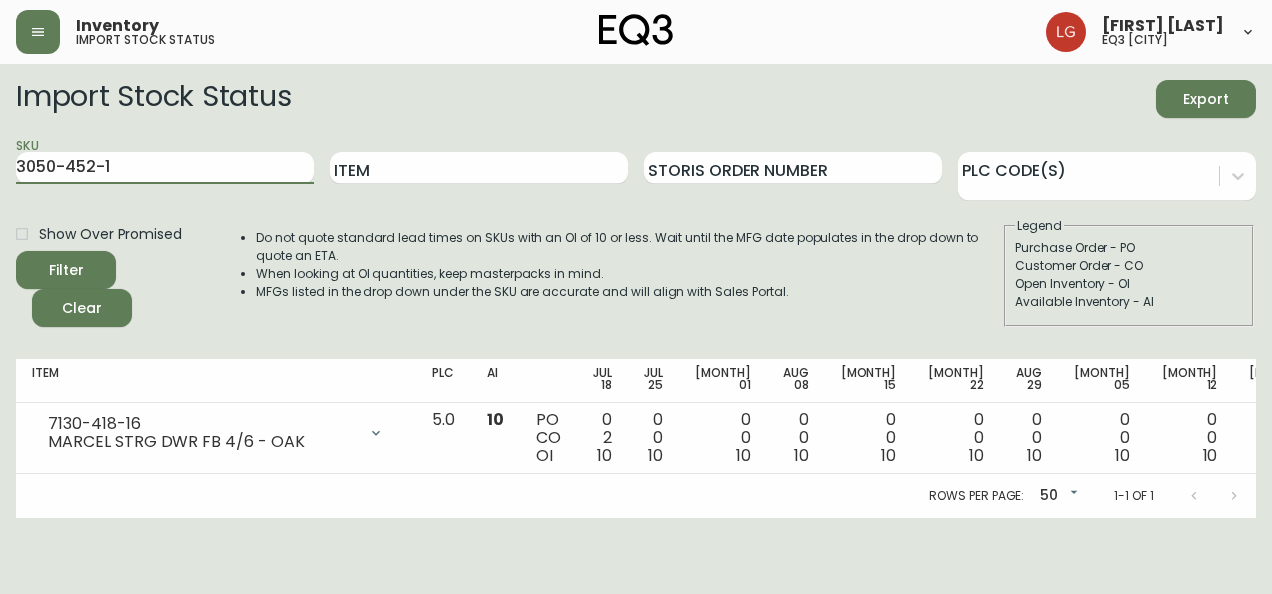 click on "Filter" at bounding box center [66, 270] 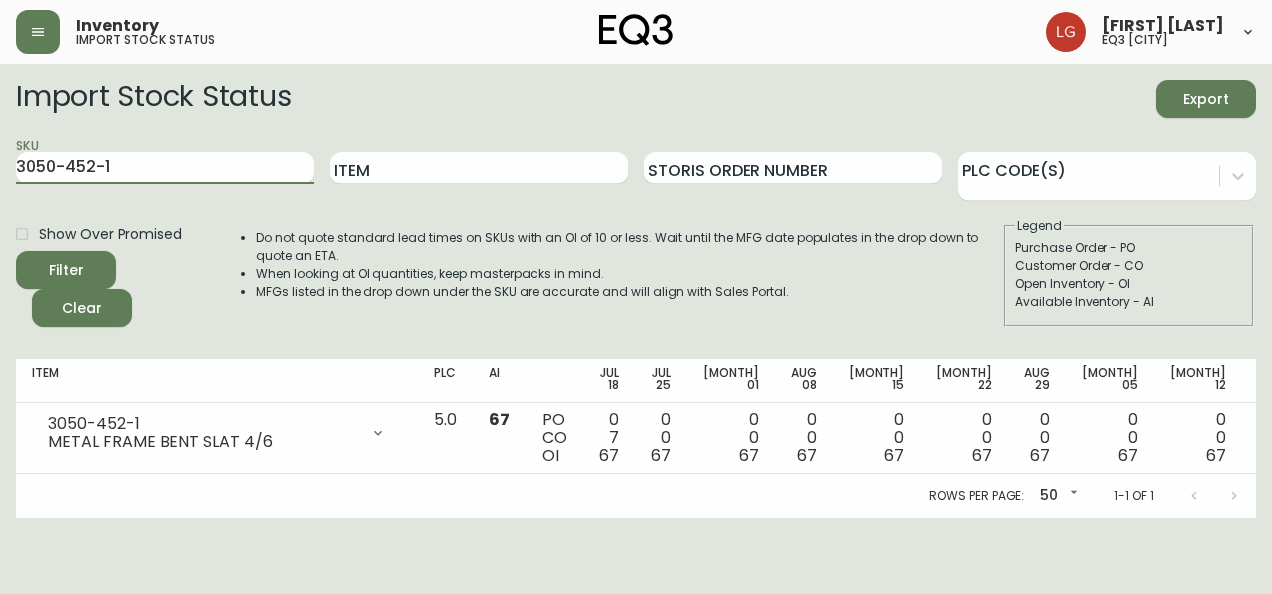 drag, startPoint x: 178, startPoint y: 173, endPoint x: 0, endPoint y: 144, distance: 180.3469 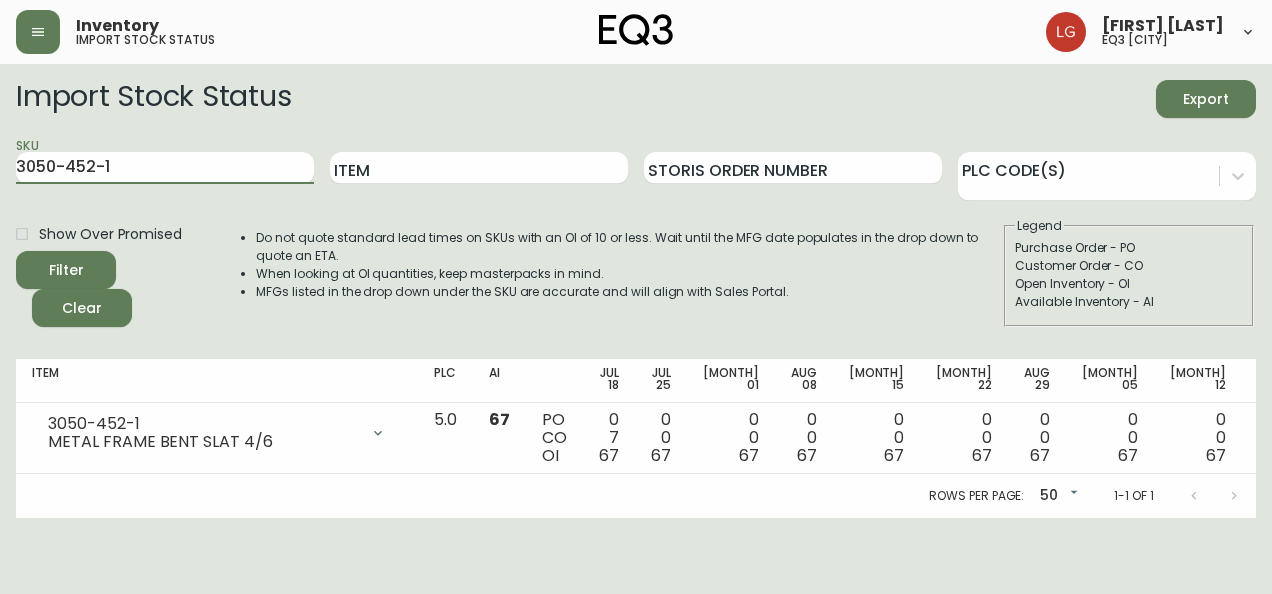 click on "Inventory import stock status [FIRST] [LAST] eq3 [CITY]   Import Stock Status Export SKU 3050-452-1 Item Storis Order Number PLC Code(s) Show Over Promised Filter Clear Do not quote standard lead times on SKUs with an OI of 10 or less. Wait until the MFG date populates in the drop down to quote an ETA. When looking at OI quantities, keep masterpacks in mind. MFGs listed in the drop down under the SKU are accurate and will align with Sales Portal. Legend Purchase Order - PO Customer Order - CO Open Inventory - OI Available Inventory - AI Item PLC AI [MONTH] 18 [MONTH] 25 [MONTH] 01 [MONTH] 08 [MONTH] 15 [MONTH] 22 [MONTH] 29 [MONTH] 05 [MONTH] 12 [MONTH] 19 [MONTH] 26 [MONTH] 03 [MONTH] 10 Future 3050-452-1 METAL FRAME BENT SLAT 4/6 Opening Balance 74 ( [MONTH] 15, 2025 ) Customer Order (8503924) 1 ( [MONTH] 10, 2025 ) Customer Order (8516406) 1 ( [MONTH] 10, 2025 ) Customer Order (8517535) 1 ( [MONTH] 10, 2025 ) Customer Order (8531226) 2 ( [MONTH] 10, 2025 ) Customer Order (8536977) 1 ( [MONTH] 10, 2025 ) Available Inventory 67 ( [MONTH] 15, 2025 ) 1 ( [MONTH] 17, 2025 ) 5.0" at bounding box center [636, 259] 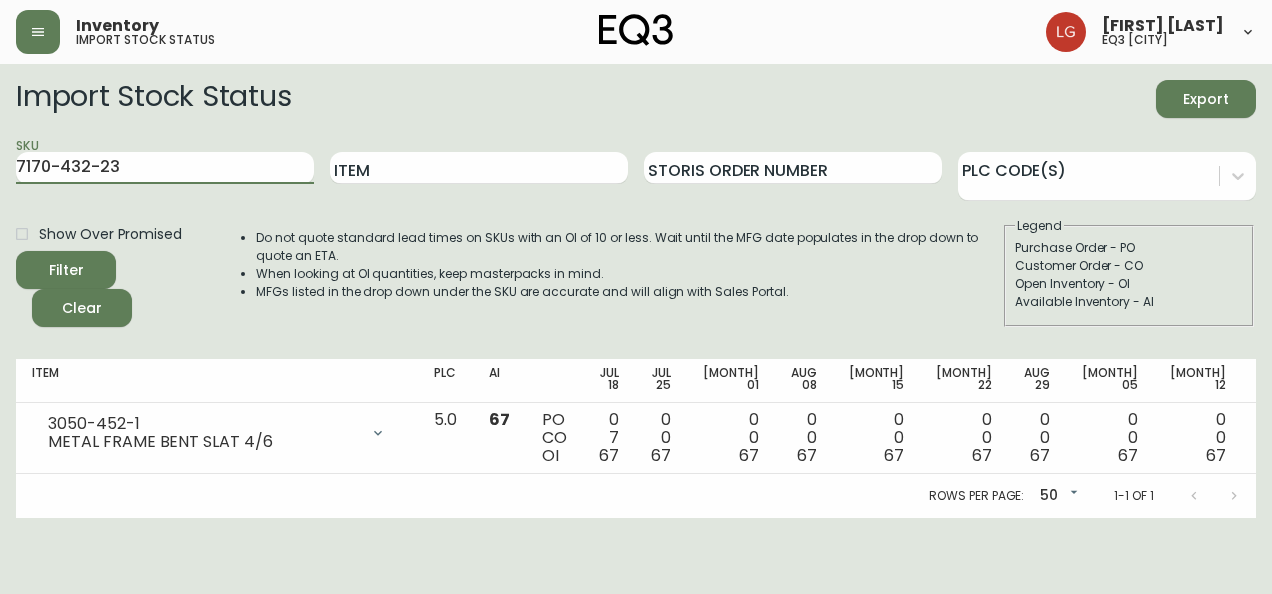 click on "Filter" at bounding box center (66, 270) 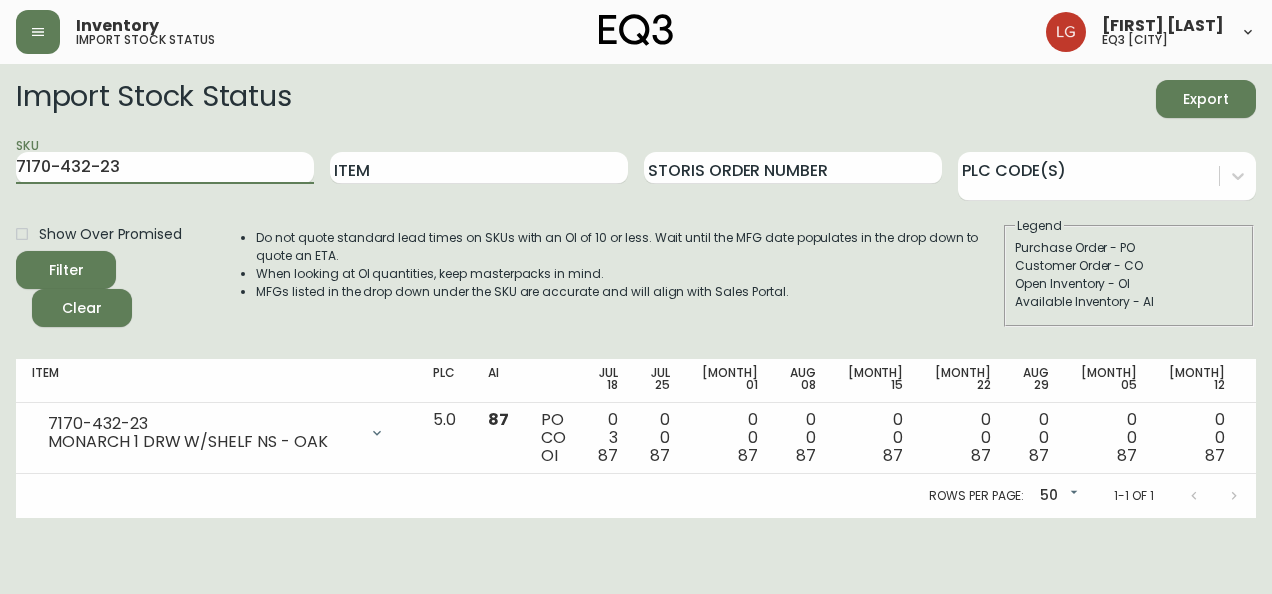 drag, startPoint x: 163, startPoint y: 170, endPoint x: -4, endPoint y: 191, distance: 168.31519 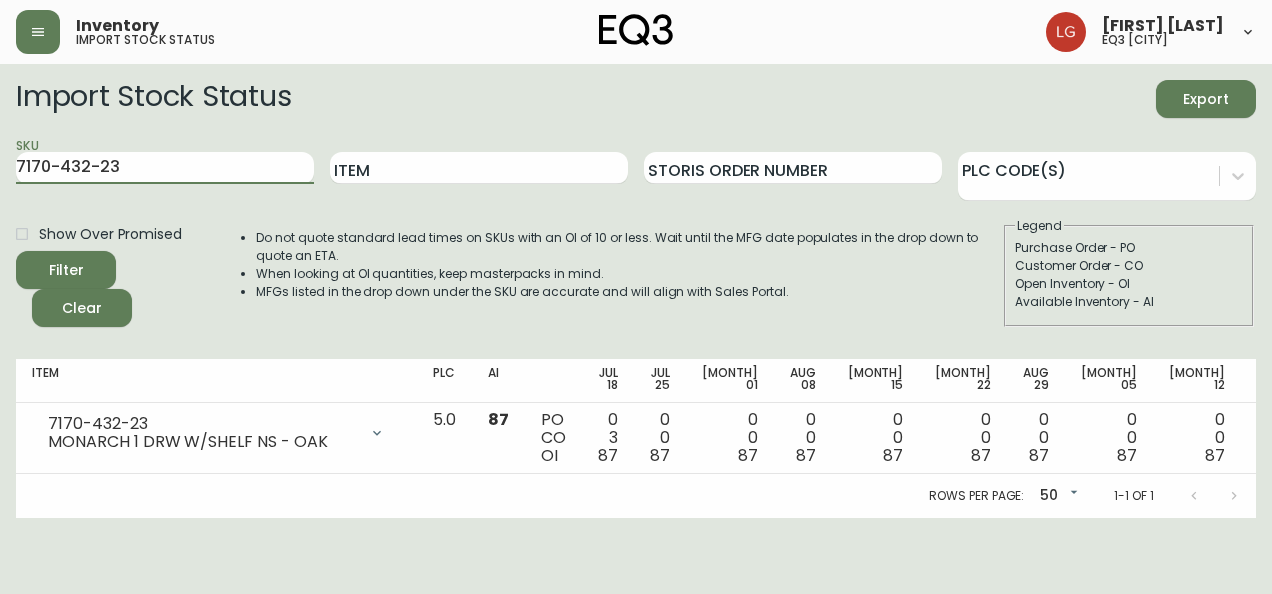 click on "Inventory import stock status [FIRST] [LAST] eq3 [CITY]   Import Stock Status Export SKU 7170-432-23 Item Storis Order Number PLC Code(s) Show Over Promised Filter Clear Do not quote standard lead times on SKUs with an OI of 10 or less. Wait until the MFG date populates in the drop down to quote an ETA. When looking at OI quantities, keep masterpacks in mind. MFGs listed in the drop down under the SKU are accurate and will align with Sales Portal. Legend Purchase Order - PO Customer Order - CO Open Inventory - OI Available Inventory - AI Item PLC AI [MONTH] 18 [MONTH] 25 [MONTH] 01 [MONTH] 08 [MONTH] 15 [MONTH] 22 [MONTH] 29 [MONTH] 05 [MONTH] 12 [MONTH] 19 [MONTH] 26 [MONTH] 03 [MONTH] 10 Future 7170-432-23 MONARCH 1 DRW W/SHELF NS - OAK Opening Balance 90 ( [MONTH] 15, 2025 ) Customer Order (8511630) 1 ( [MONTH] 10, 2025 ) Customer Order (8538437) 2 ( [MONTH] 10, 2025 ) Available Inventory 87 ( [MONTH] 15, 2025 ) 5.0 87 PO CO OI 0 3 87 0 0 87 0 0 87 0 0 87 0 0 87 0 0 87 0 0 87 0 0 87 0 0 87 0 0 87 0 0 87 0 0 87 0 0 87 0 0 87 0 0 87 Rows per page: 50 50 1-1 of 1" at bounding box center (636, 259) 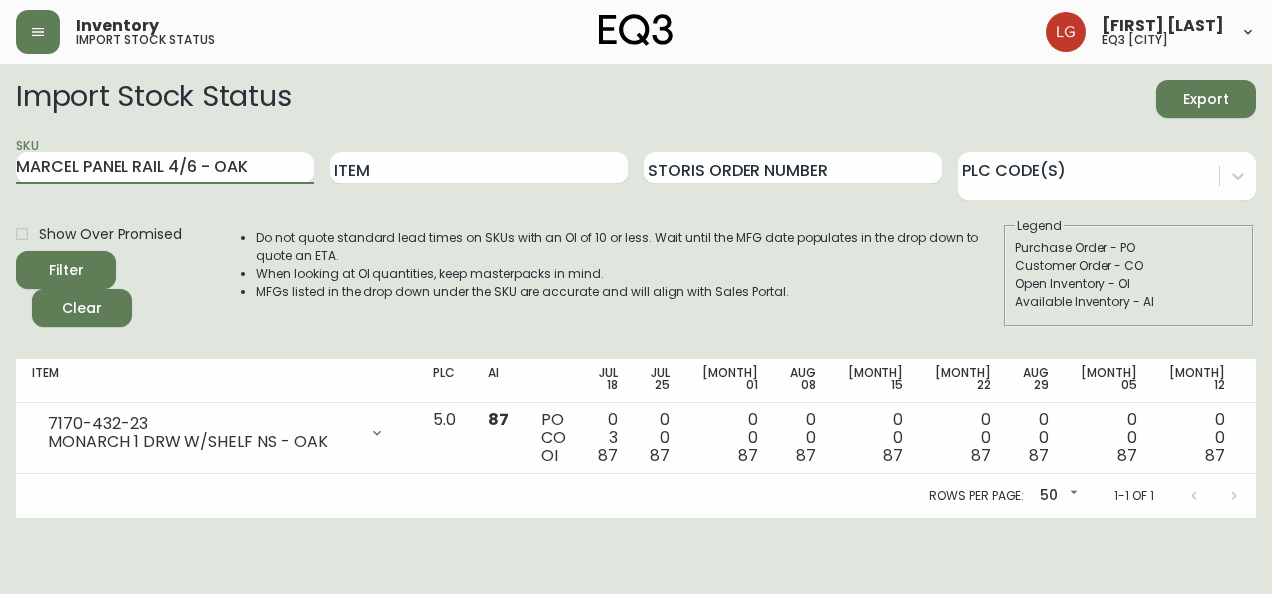 type on "MARCEL PANEL RAIL 4/6 - OAK" 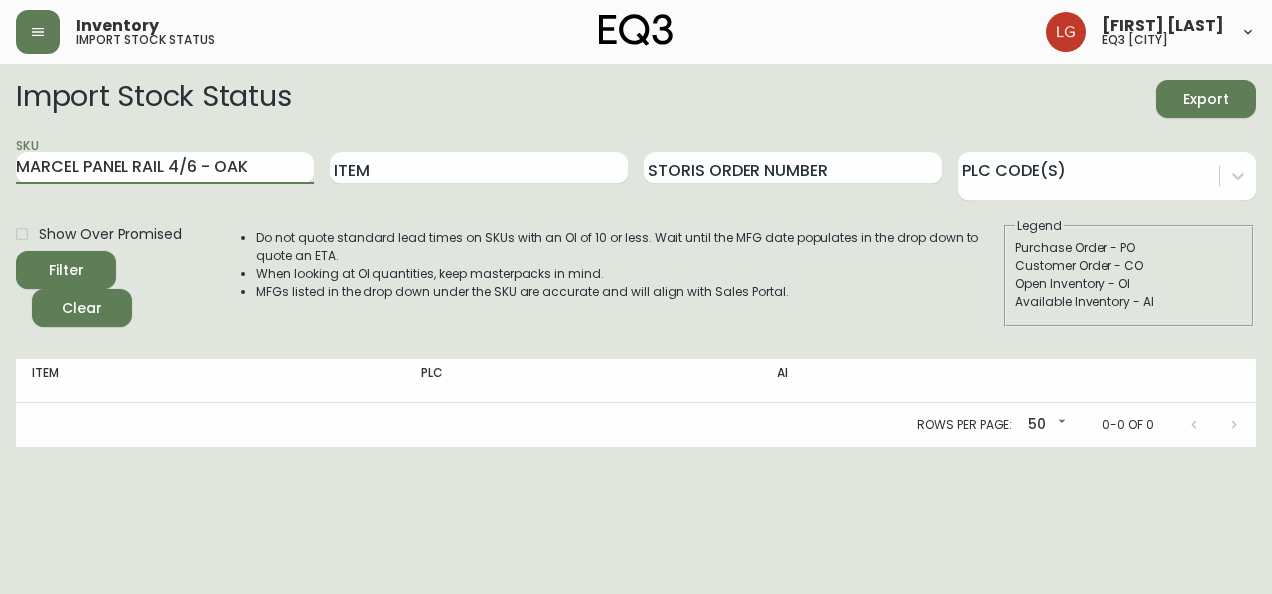 drag, startPoint x: 263, startPoint y: 165, endPoint x: -4, endPoint y: 137, distance: 268.46414 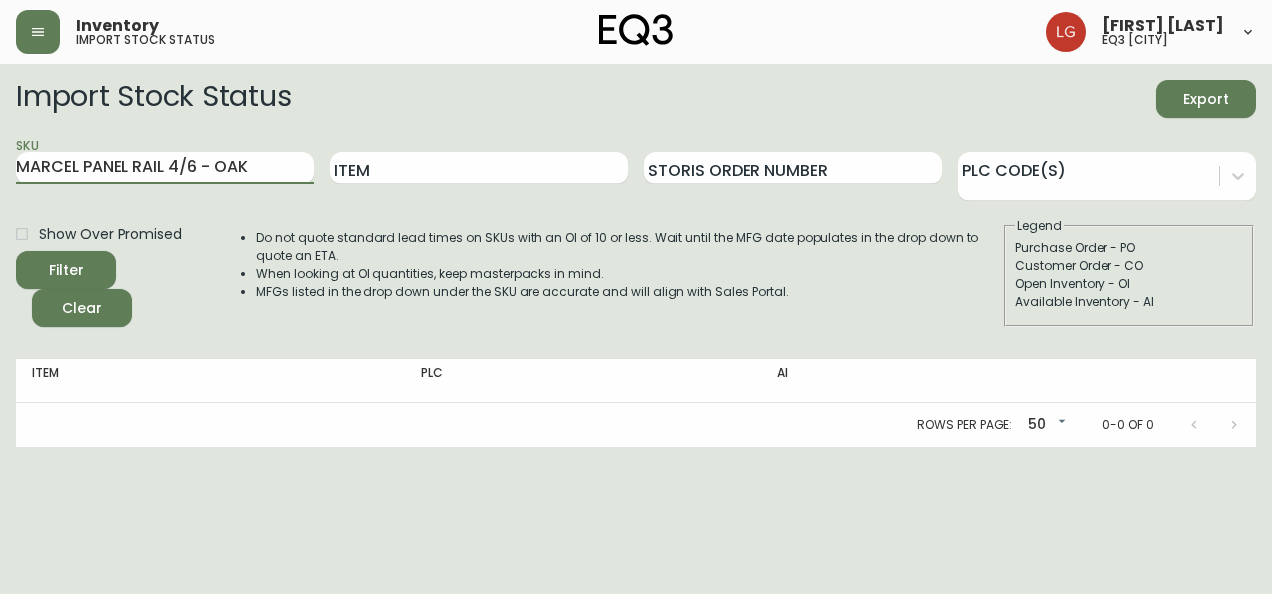 click on "Inventory import stock status [FIRST] [LAST] eq3 [CITY]   Import Stock Status Export SKU MARCEL PANEL RAIL 4/6 - OAK Item Storis Order Number PLC Code(s) Show Over Promised Filter Clear Do not quote standard lead times on SKUs with an OI of 10 or less. Wait until the MFG date populates in the drop down to quote an ETA. When looking at OI quantities, keep masterpacks in mind. MFGs listed in the drop down under the SKU are accurate and will align with Sales Portal. Legend Purchase Order - PO Customer Order - CO Open Inventory - OI Available Inventory - AI Item PLC AI Rows per page: 50 50 0-0 of 0" at bounding box center [636, 223] 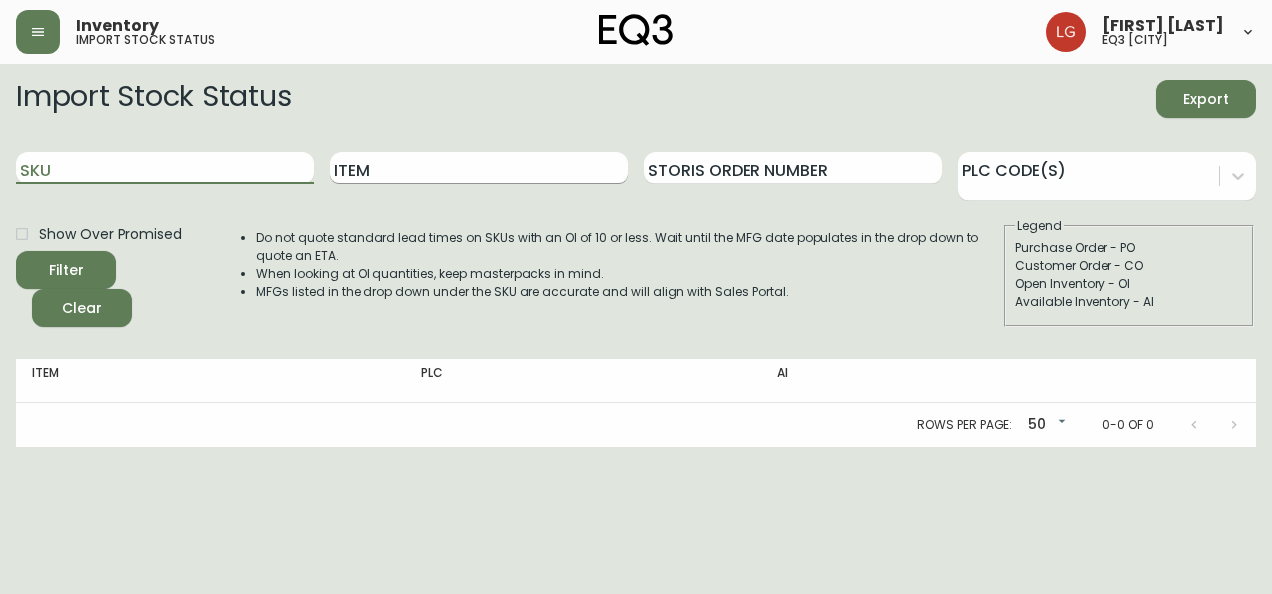 type 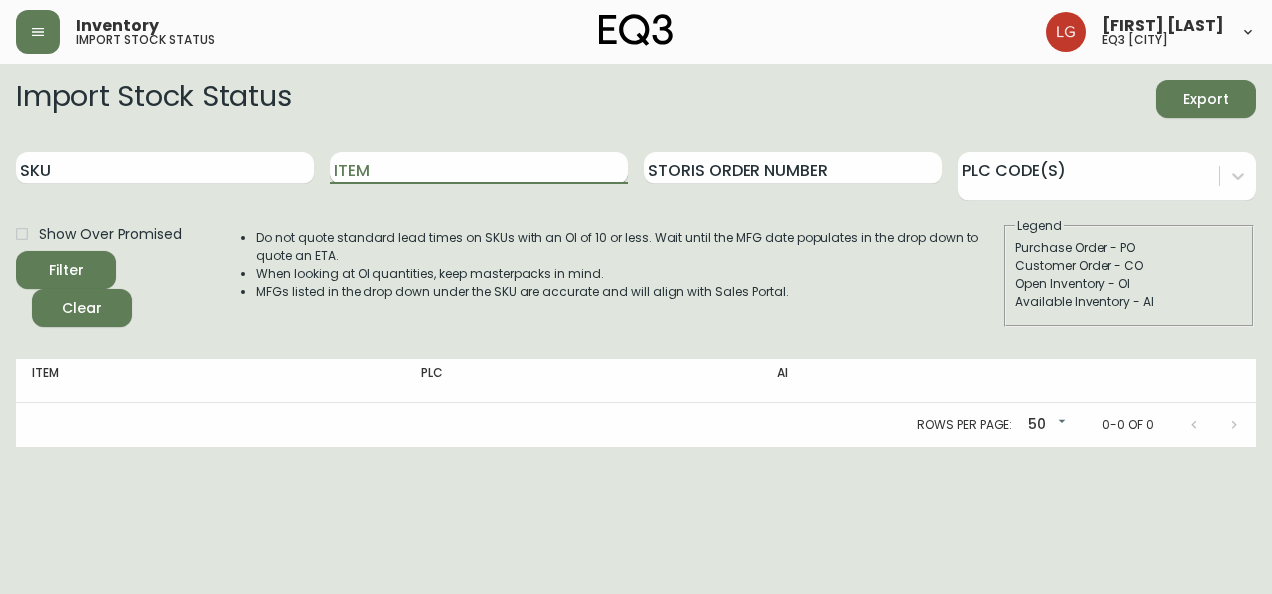 paste on "MARCEL PANEL RAIL 4/6 - OAK" 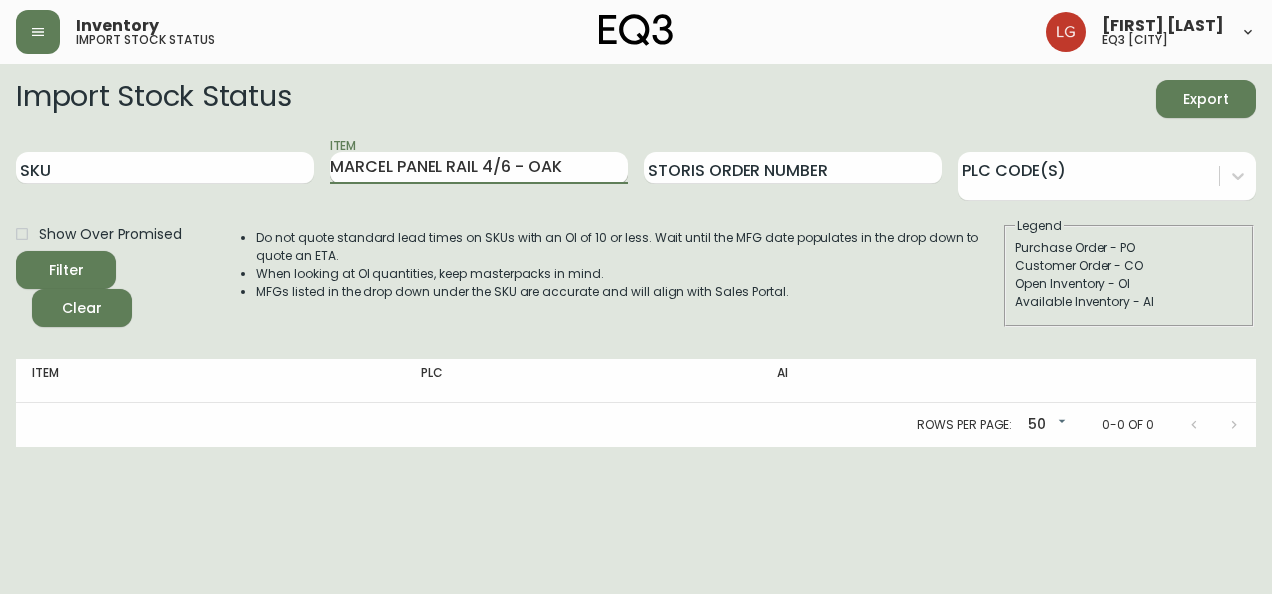 type on "MARCEL PANEL RAIL 4/6 - OAK" 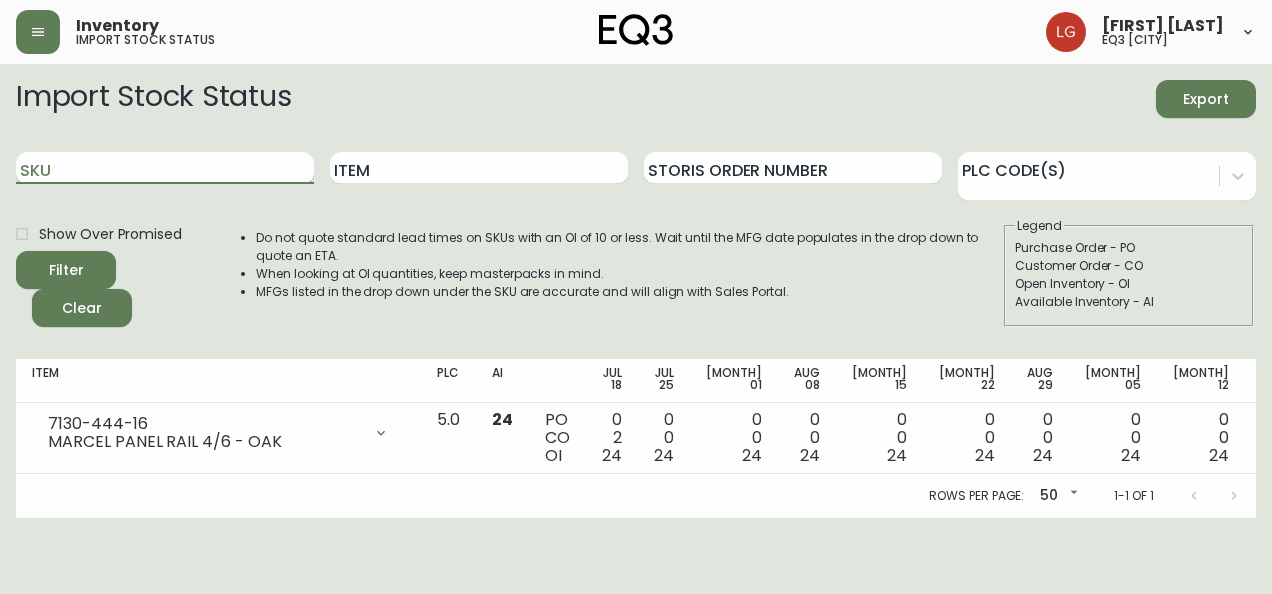 click on "SKU" at bounding box center (165, 168) 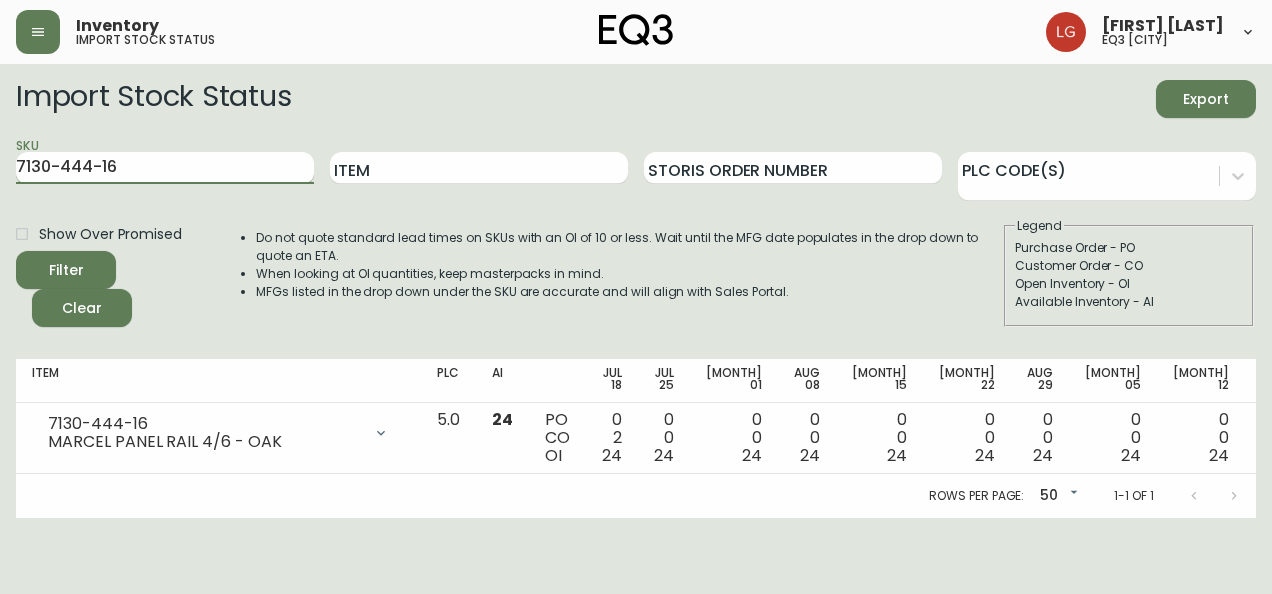 click on "Filter" at bounding box center (66, 270) 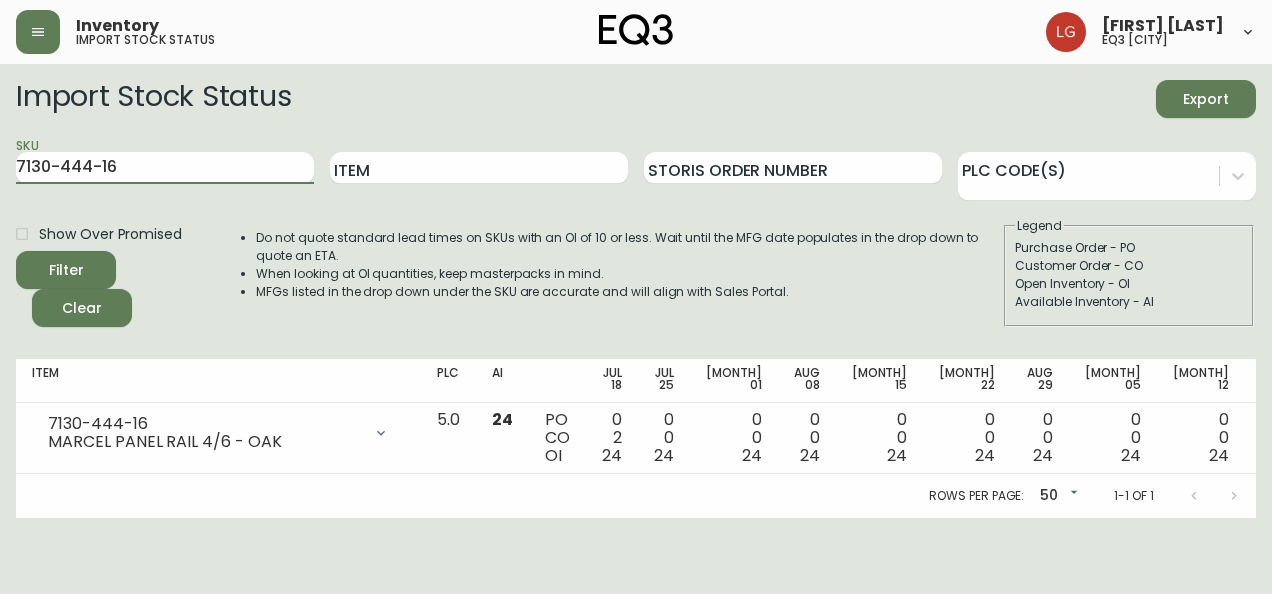 drag, startPoint x: 143, startPoint y: 177, endPoint x: -4, endPoint y: 206, distance: 149.83324 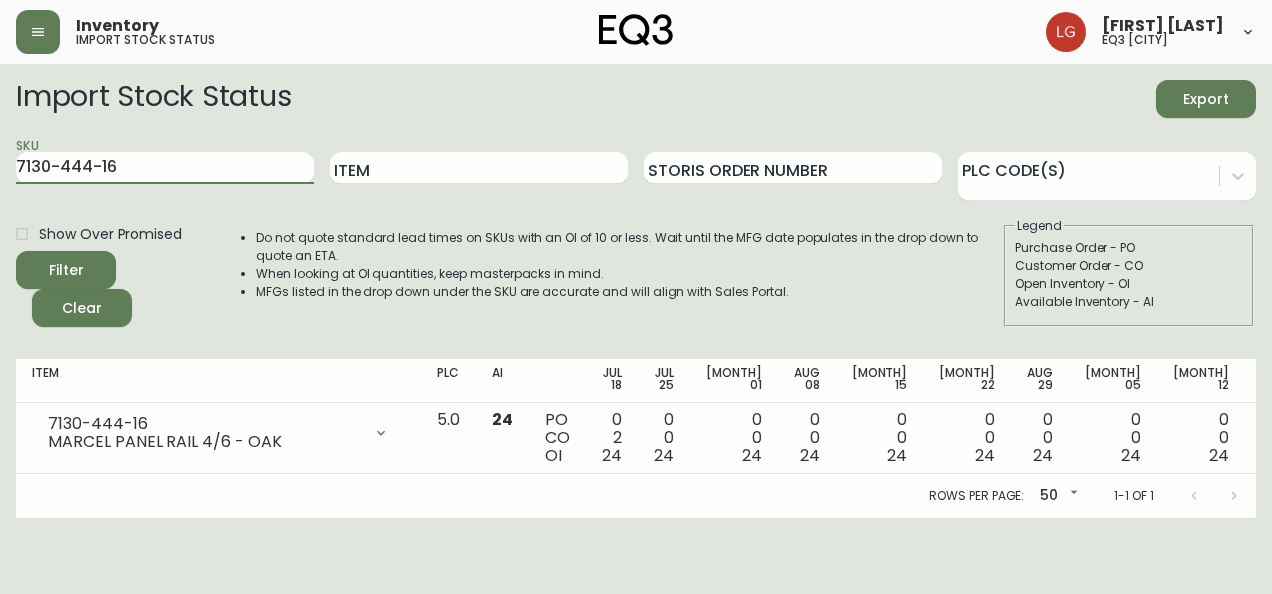 click on "Inventory import stock status [FIRST] [LAST] eq3 [CITY]   Import Stock Status Export SKU 7130-444-16 Item Storis Order Number PLC Code(s) Show Over Promised Filter Clear Do not quote standard lead times on SKUs with an OI of 10 or less. Wait until the MFG date populates in the drop down to quote an ETA. When looking at OI quantities, keep masterpacks in mind. MFGs listed in the drop down under the SKU are accurate and will align with Sales Portal. Legend Purchase Order - PO Customer Order - CO Open Inventory - OI Available Inventory - AI Item PLC AI [MONTH] 18 [MONTH] 25 [MONTH] 01 [MONTH] 08 [MONTH] 15 [MONTH] 22 [MONTH] 29 [MONTH] 05 [MONTH] 12 [MONTH] 19 [MONTH] 26 [MONTH] 03 [MONTH] 10 Future 7130-444-16 MARCEL PANEL RAIL 4/6 - OAK Opening Balance 26 ( [MONTH] 15, 2025 ) Customer Order (8544740) 1 ( [MONTH] 10, 2025 ) Available Inventory 24 ( [MONTH] 15, 2025 ) Customer Order (8545953) 1 ( [MONTH] 17, 2025 ) 5.0 24 PO CO OI 0 2 24 0 0 24 0 0 24 0 0 24 0 0 24 0 0 24 0 0 24 0 0 24 0 0 24 0 0 24 0 0 24 0 0 24 0 0 24 Rows per page: 50 50 1-1 of 1" at bounding box center (636, 259) 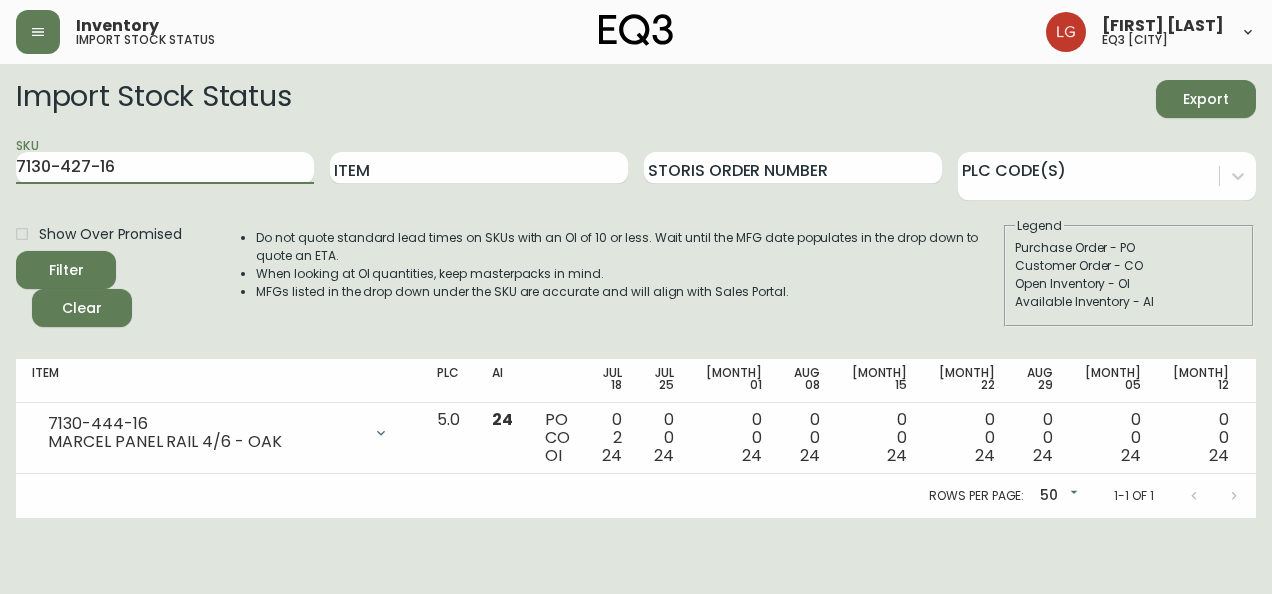 click on "Filter" at bounding box center [66, 270] 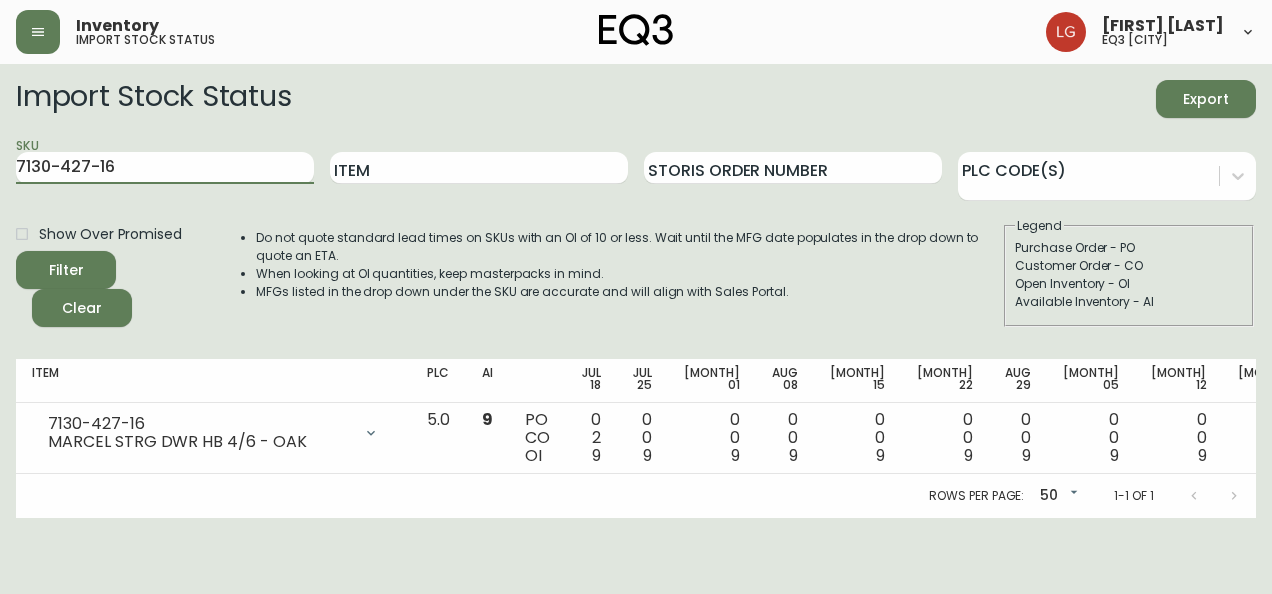 drag, startPoint x: 202, startPoint y: 162, endPoint x: -4, endPoint y: 201, distance: 209.65924 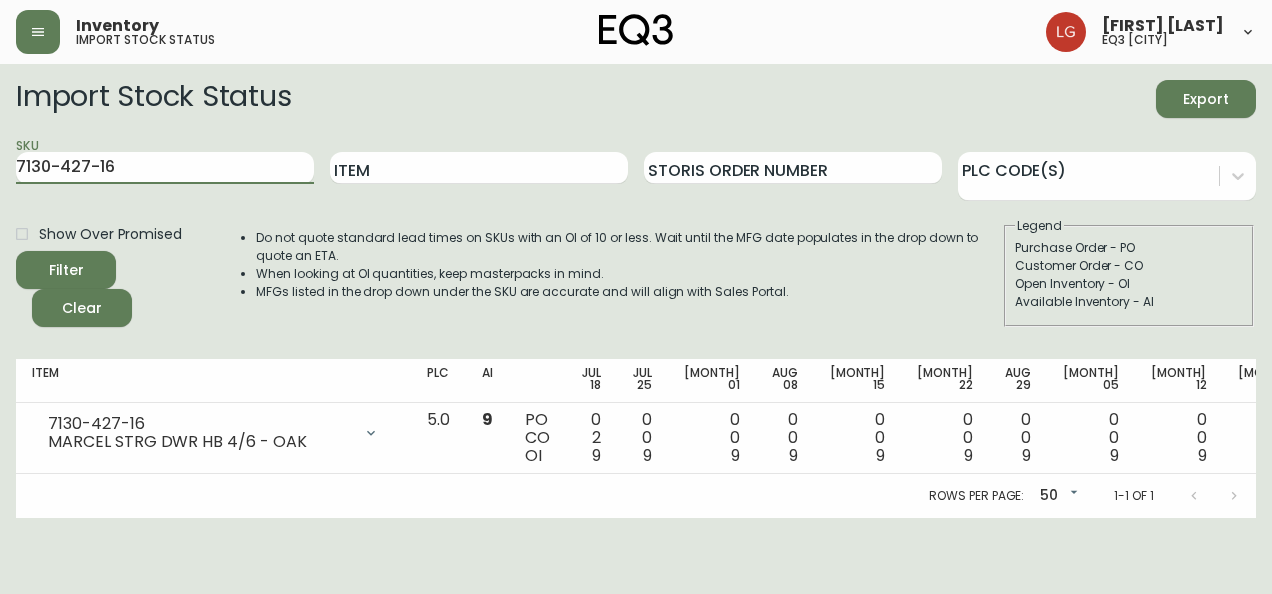 click on "Inventory import stock status [FIRST] [LAST] eq3 [CITY]   Import Stock Status Export SKU 7130-427-16 Item Storis Order Number PLC Code(s) Show Over Promised Filter Clear Do not quote standard lead times on SKUs with an OI of 10 or less. Wait until the MFG date populates in the drop down to quote an ETA. When looking at OI quantities, keep masterpacks in mind. MFGs listed in the drop down under the SKU are accurate and will align with Sales Portal. Legend Purchase Order - PO Customer Order - CO Open Inventory - OI Available Inventory - AI Item PLC AI [MONTH] 18 [MONTH] 25 [MONTH] 01 [MONTH] 08 [MONTH] 15 [MONTH] 22 [MONTH] 29 [MONTH] 05 [MONTH] 12 [MONTH] 19 [MONTH] 26 [MONTH] 03 [MONTH] 10 Future 7130-427-16 MARCEL STRG DWR HB 4/6 - OAK Opening Balance 11 ( [MONTH] 15, 2025 ) Customer Order (8544740) 1 ( [MONTH] 10, 2025 ) Available Inventory 9 ( [MONTH] 15, 2025 ) Customer Order (8545953) 1 ( [MONTH] 17, 2025 ) 5.0 9 PO CO OI 0 2 9 0 0 9 0 0 9 0 0 9 0 0 9 0 0 9 0 0 9 0 0 9 0 0 9 0 0 9 0 0 9 0 0 9 0 0 9 0 0 9 Rows per page: 50 50 1-1 of 1" at bounding box center (636, 259) 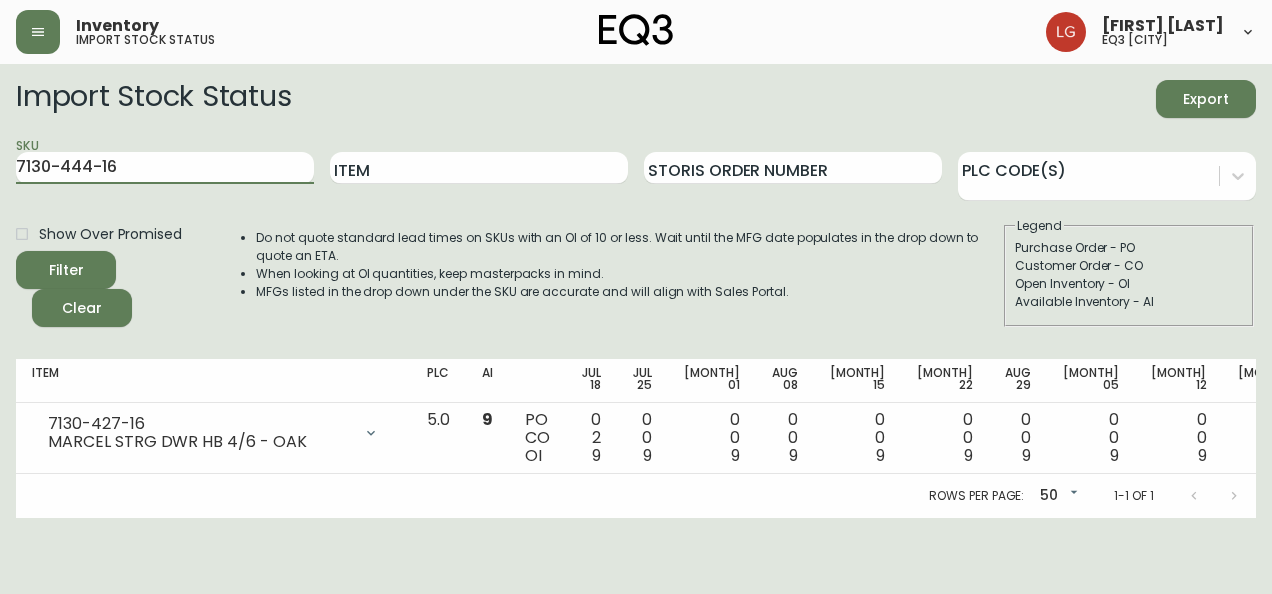click on "Filter" at bounding box center (66, 270) 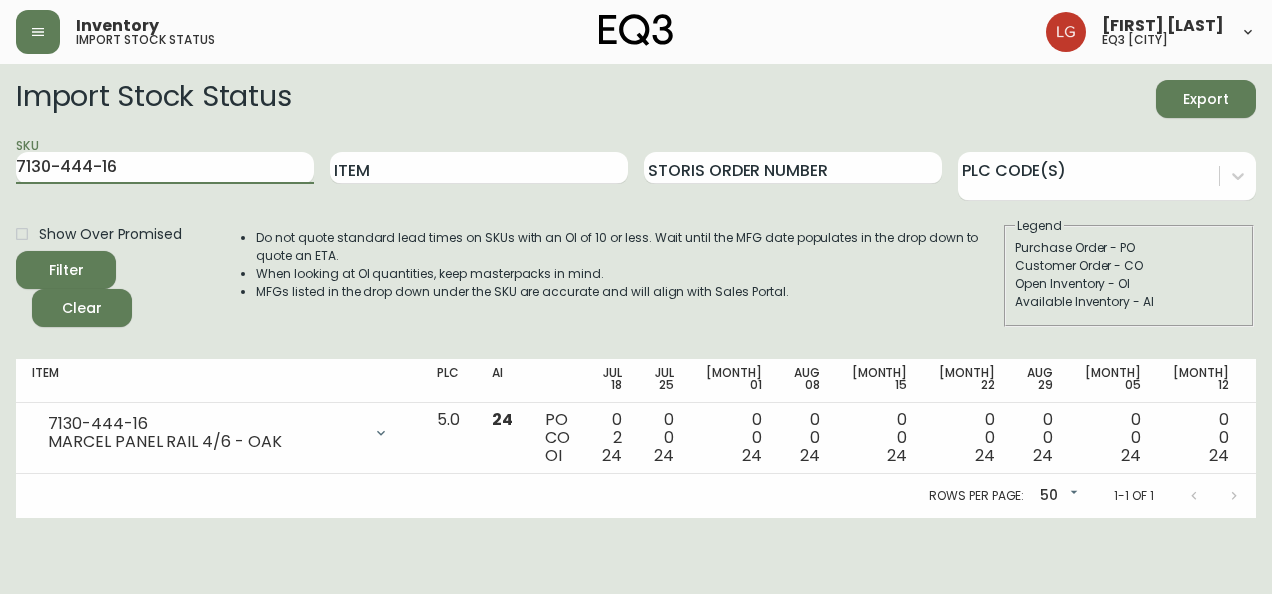 drag, startPoint x: 146, startPoint y: 154, endPoint x: -4, endPoint y: 186, distance: 153.37535 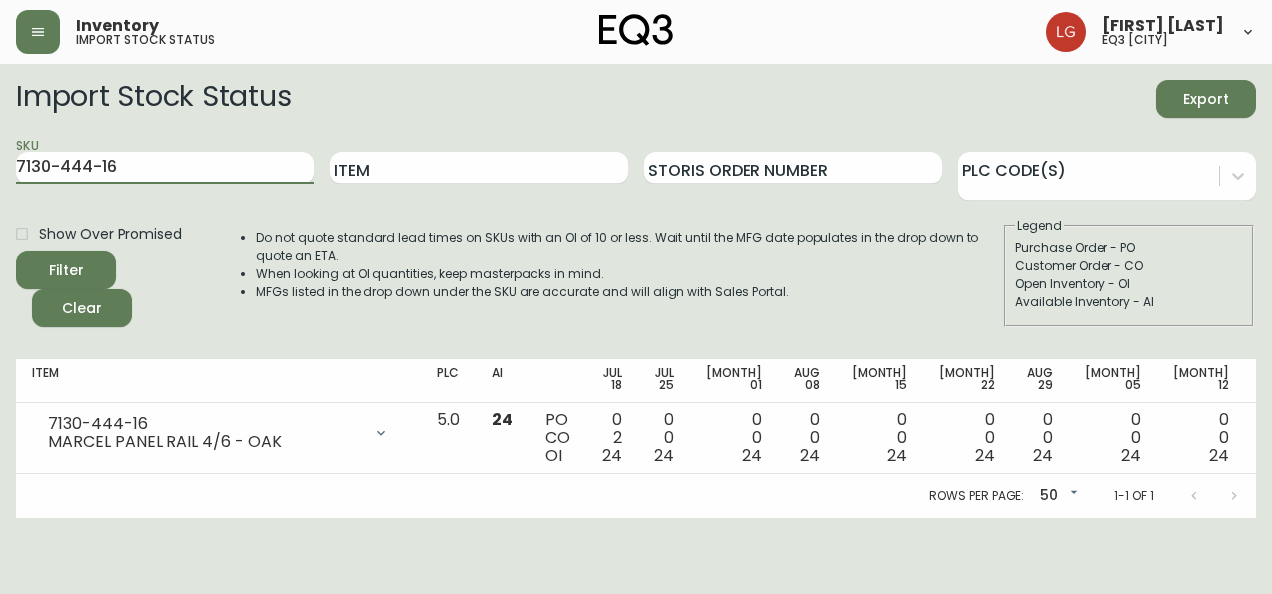 click on "Inventory import stock status [FIRST] [LAST] eq3 [CITY]   Import Stock Status Export SKU 7130-444-16 Item Storis Order Number PLC Code(s) Show Over Promised Filter Clear Do not quote standard lead times on SKUs with an OI of 10 or less. Wait until the MFG date populates in the drop down to quote an ETA. When looking at OI quantities, keep masterpacks in mind. MFGs listed in the drop down under the SKU are accurate and will align with Sales Portal. Legend Purchase Order - PO Customer Order - CO Open Inventory - OI Available Inventory - AI Item PLC AI [MONTH] 18 [MONTH] 25 [MONTH] 01 [MONTH] 08 [MONTH] 15 [MONTH] 22 [MONTH] 29 [MONTH] 05 [MONTH] 12 [MONTH] 19 [MONTH] 26 [MONTH] 03 [MONTH] 10 Future 7130-444-16 MARCEL PANEL RAIL 4/6 - OAK Opening Balance 26 ( [MONTH] 15, 2025 ) Customer Order (8544740) 1 ( [MONTH] 10, 2025 ) Available Inventory 24 ( [MONTH] 15, 2025 ) Customer Order (8545953) 1 ( [MONTH] 17, 2025 ) 5.0 24 PO CO OI 0 2 24 0 0 24 0 0 24 0 0 24 0 0 24 0 0 24 0 0 24 0 0 24 0 0 24 0 0 24 0 0 24 0 0 24 0 0 24 Rows per page: 50 50 1-1 of 1" at bounding box center [636, 259] 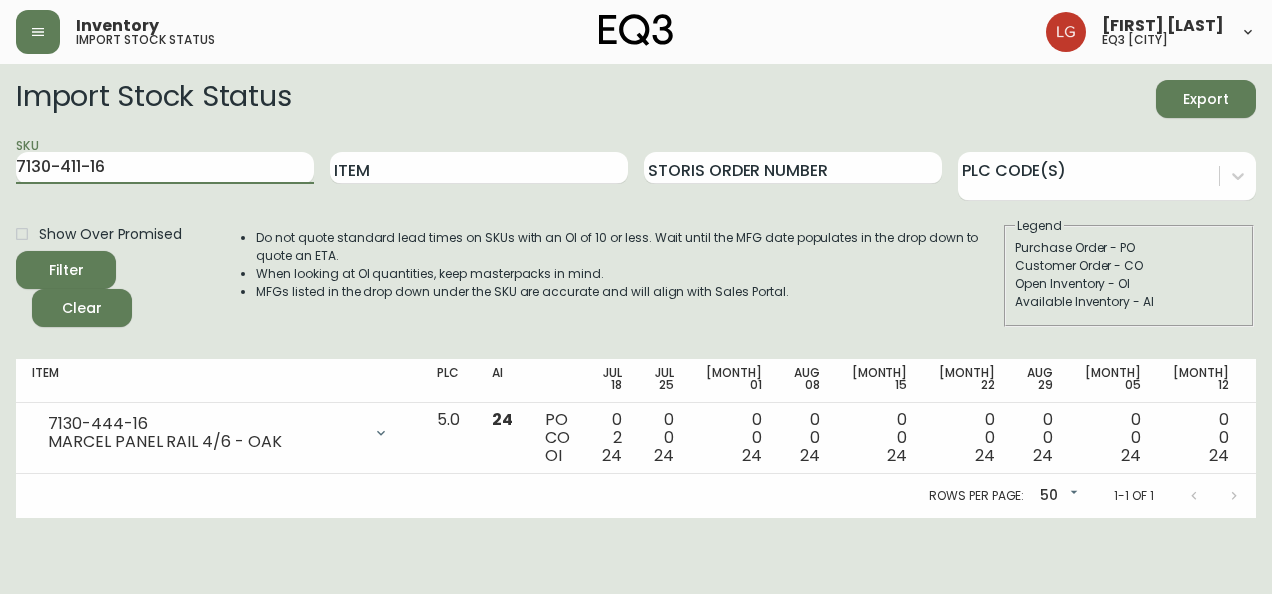 type on "7130-411-16" 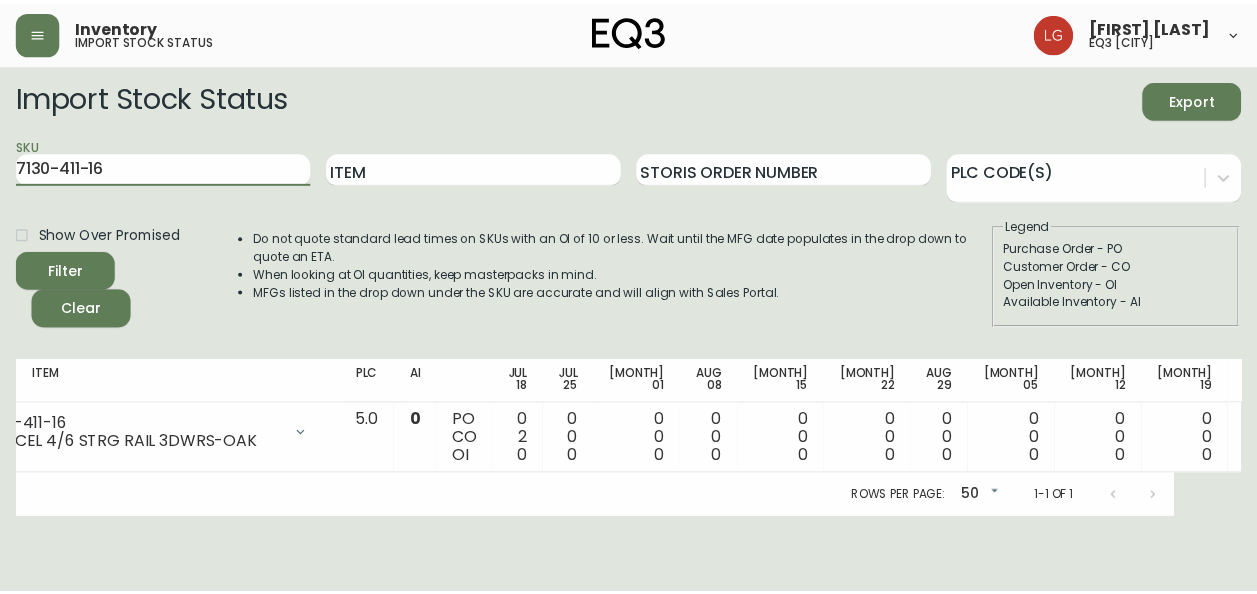 scroll, scrollTop: 0, scrollLeft: 0, axis: both 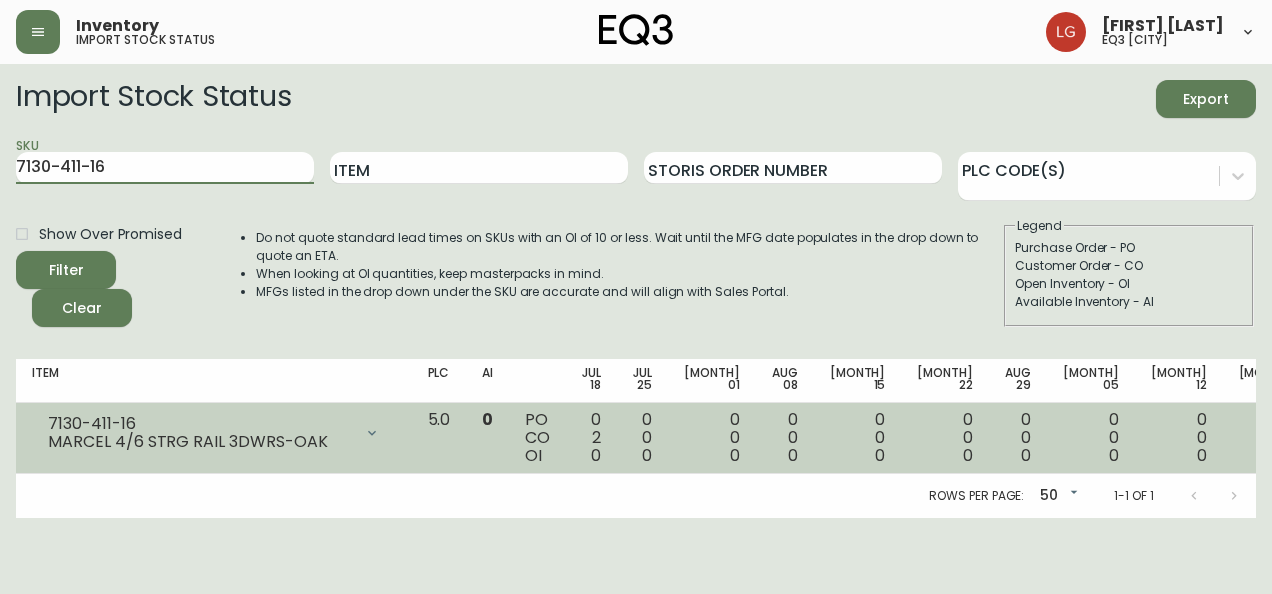 click 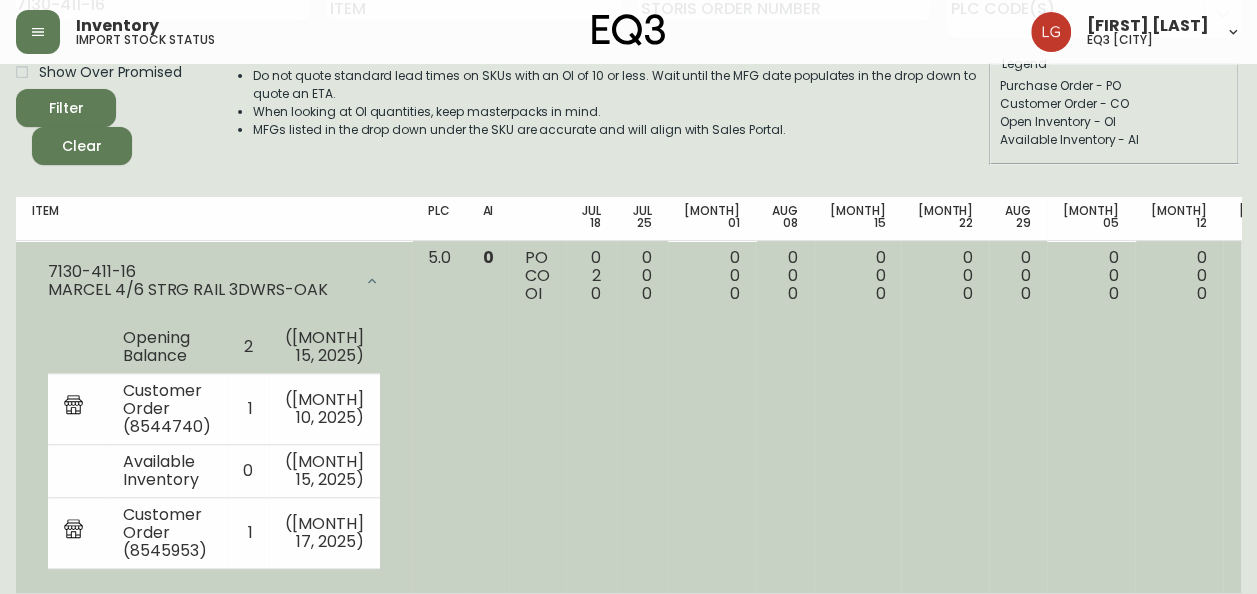 scroll, scrollTop: 200, scrollLeft: 0, axis: vertical 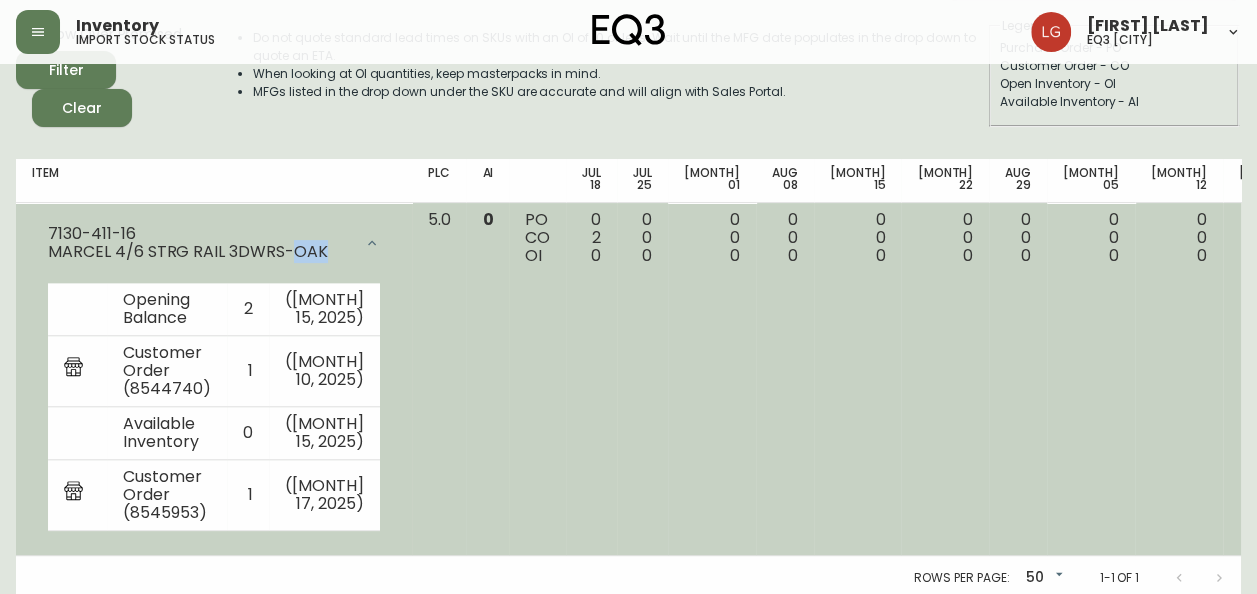 drag, startPoint x: 78, startPoint y: 260, endPoint x: 40, endPoint y: 254, distance: 38.470768 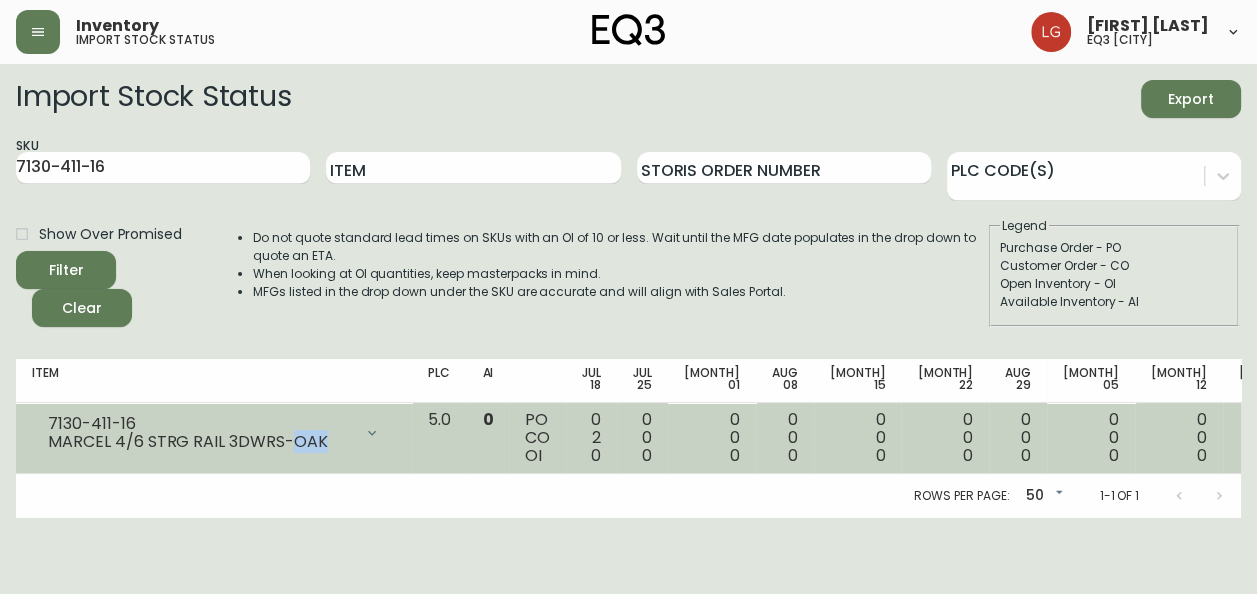 scroll, scrollTop: 0, scrollLeft: 0, axis: both 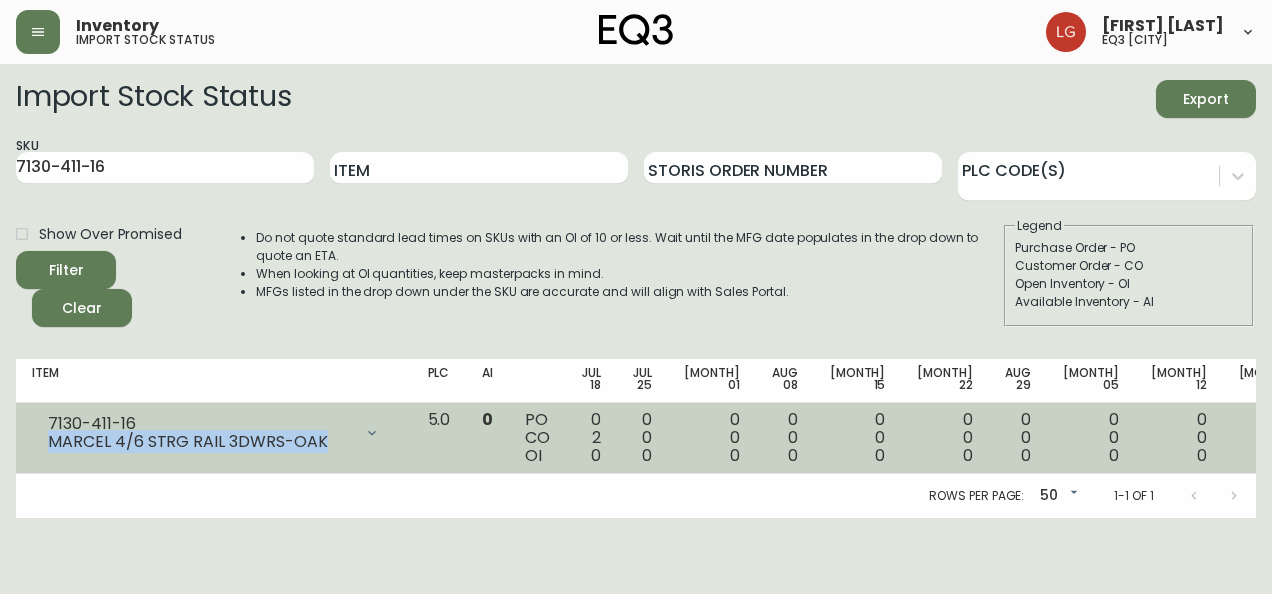 drag, startPoint x: 51, startPoint y: 434, endPoint x: 244, endPoint y: 450, distance: 193.66208 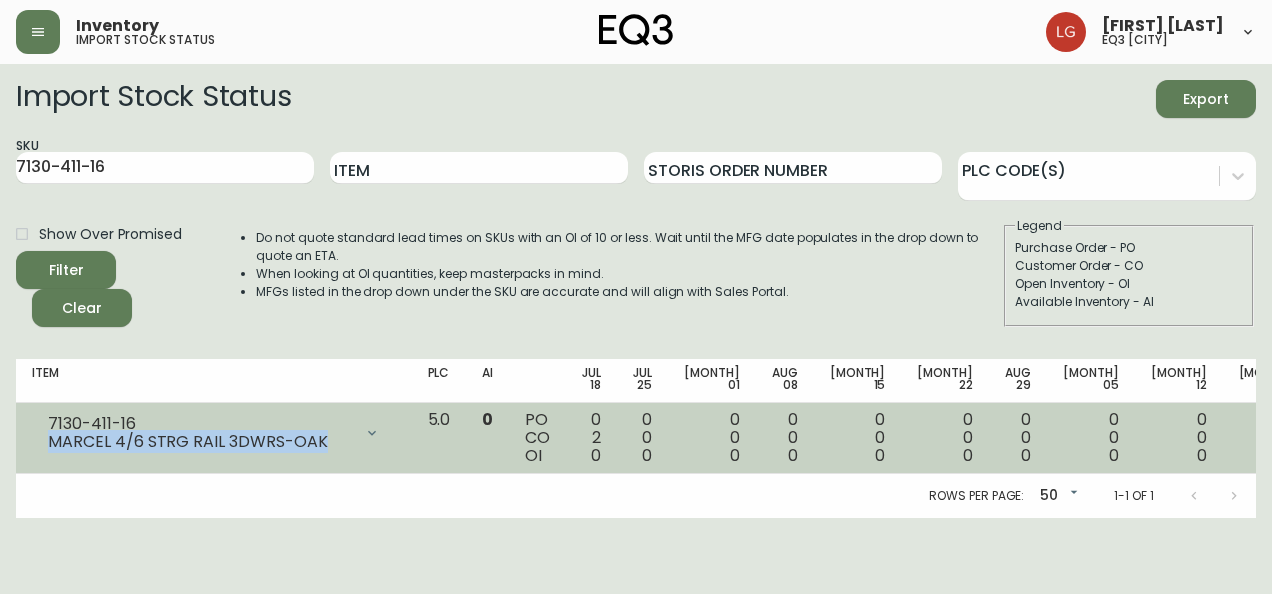 click on "MARCEL 4/6 STRG RAIL 3DWRS-OAK" at bounding box center (200, 442) 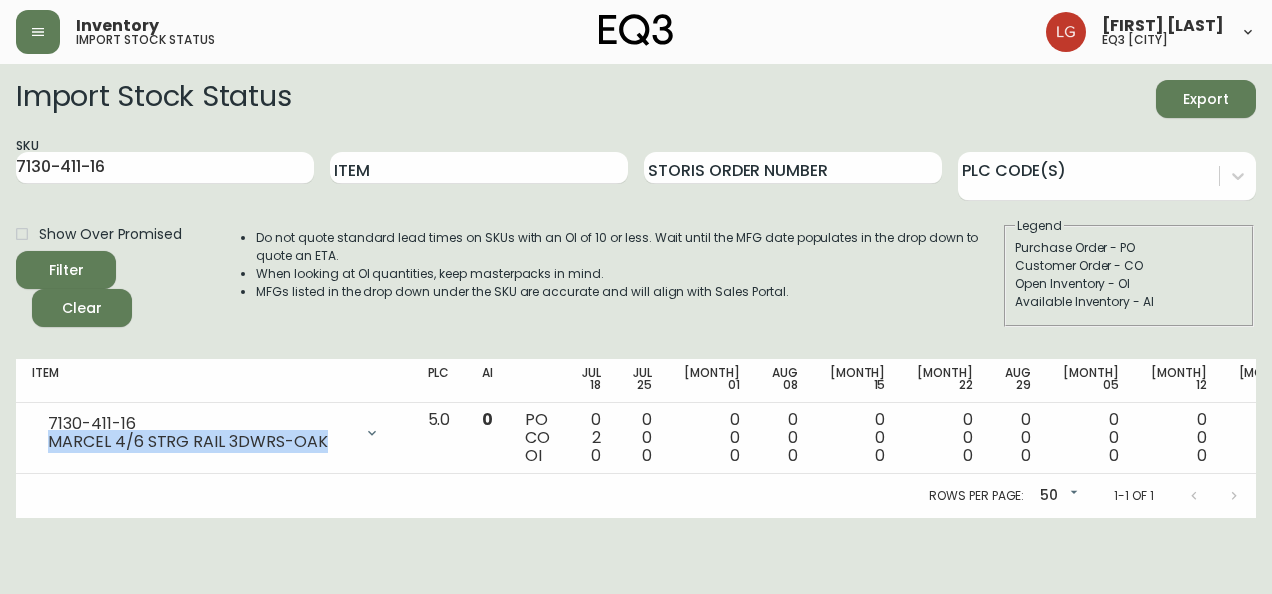 copy on "MARCEL 4/6 STRG RAIL 3DWRS-OAK" 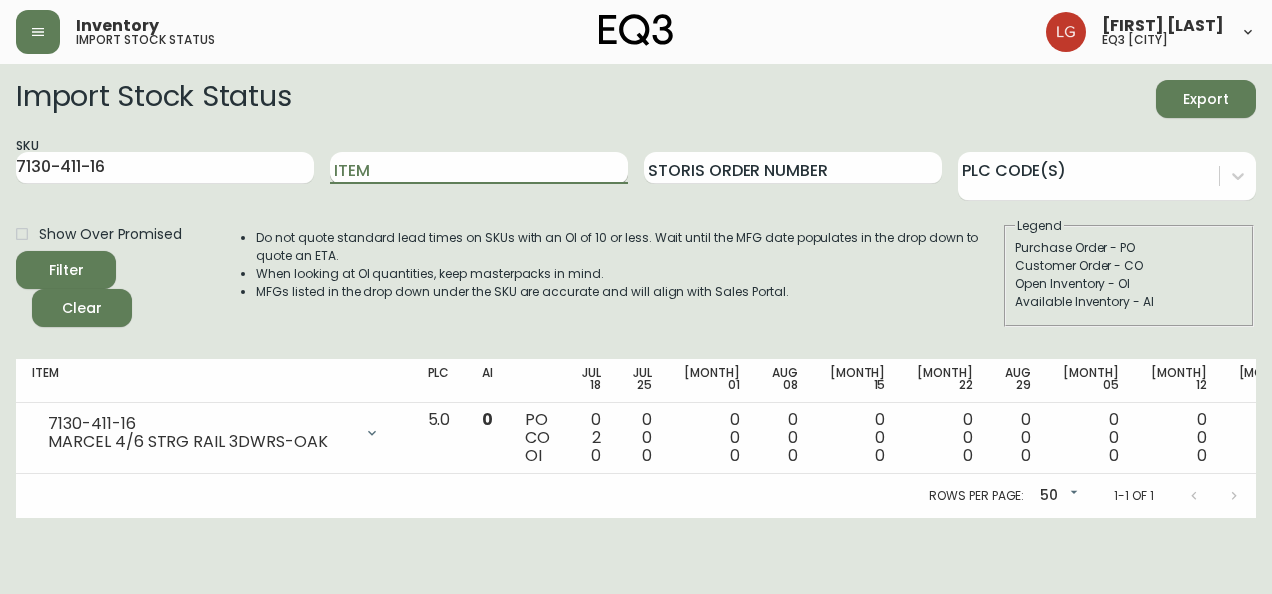 click on "Item" at bounding box center (479, 168) 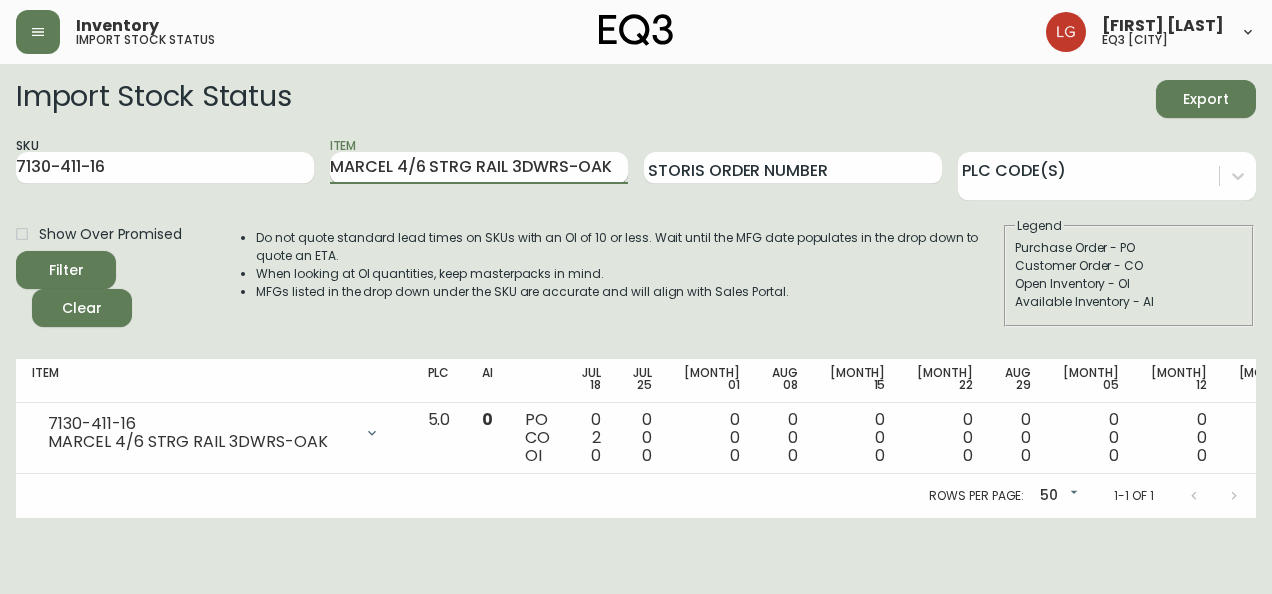 click on "Filter" at bounding box center [66, 270] 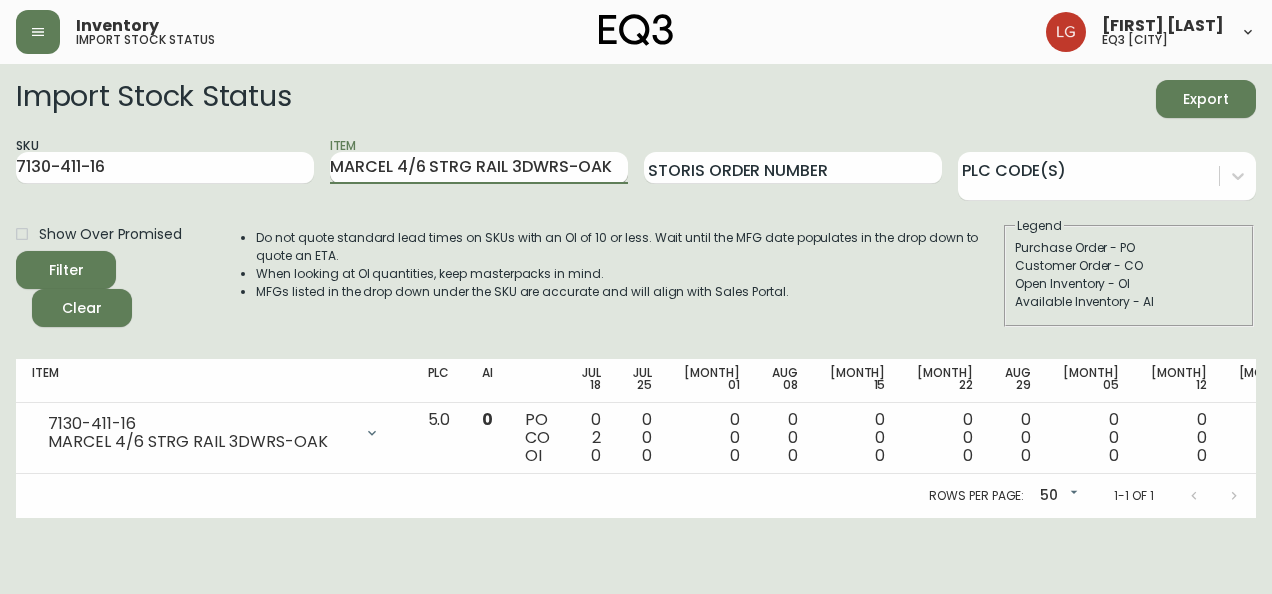 drag, startPoint x: 425, startPoint y: 164, endPoint x: 396, endPoint y: 168, distance: 29.274563 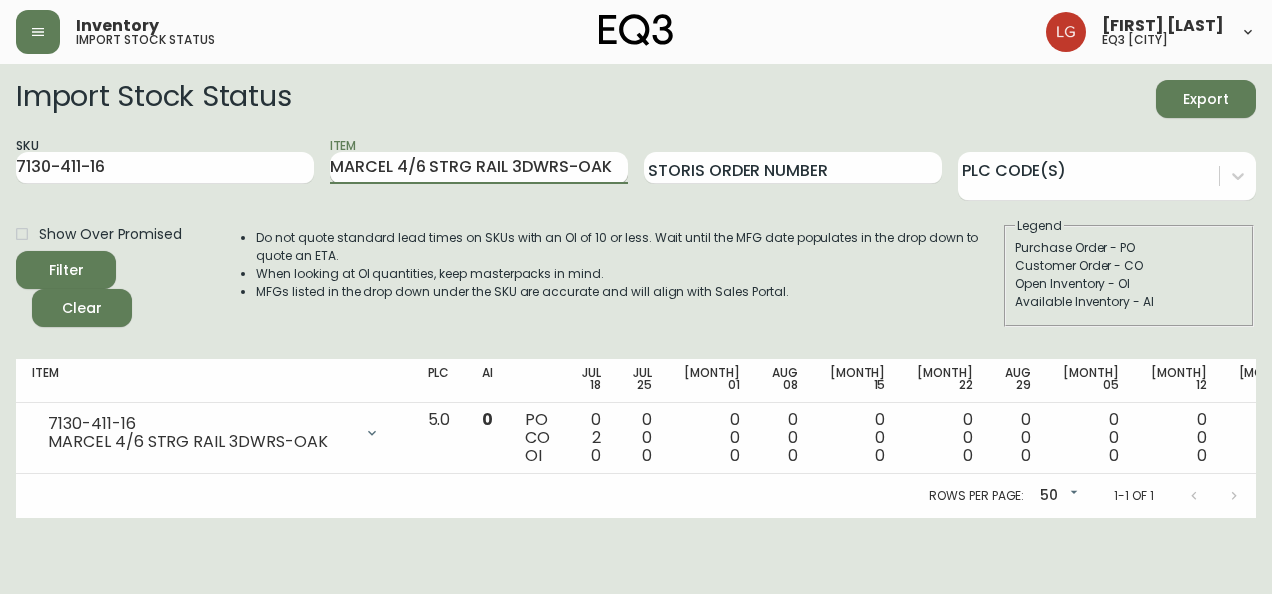 click on "MARCEL 4/6 STRG RAIL 3DWRS-OAK" at bounding box center (479, 168) 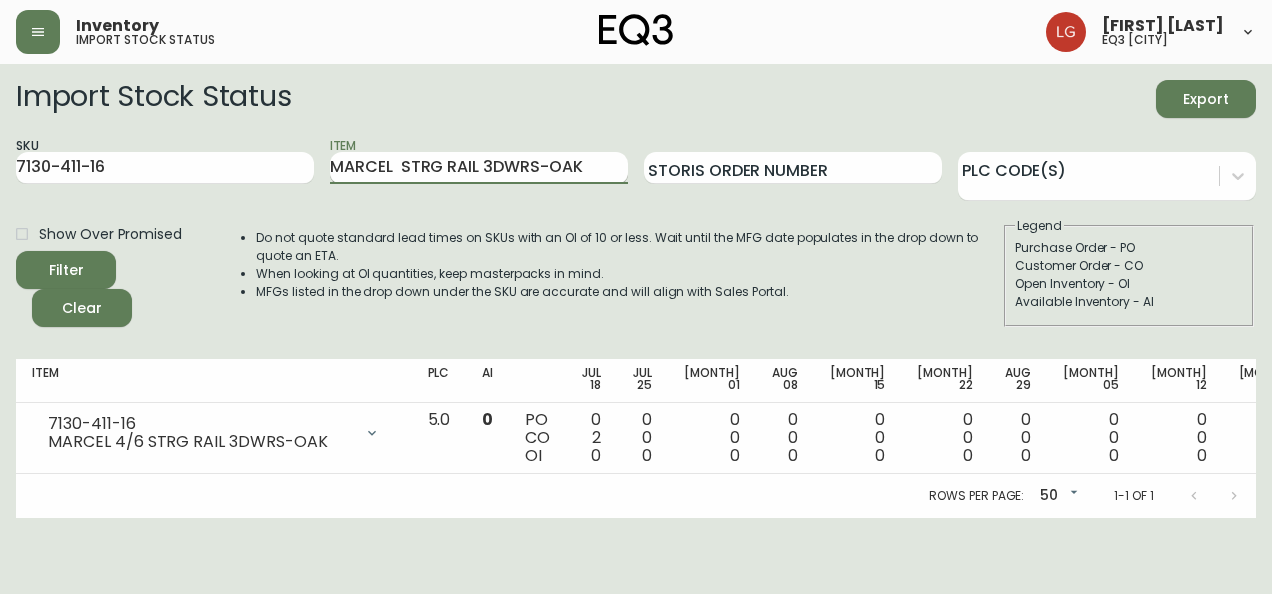 click on "Filter" at bounding box center (66, 270) 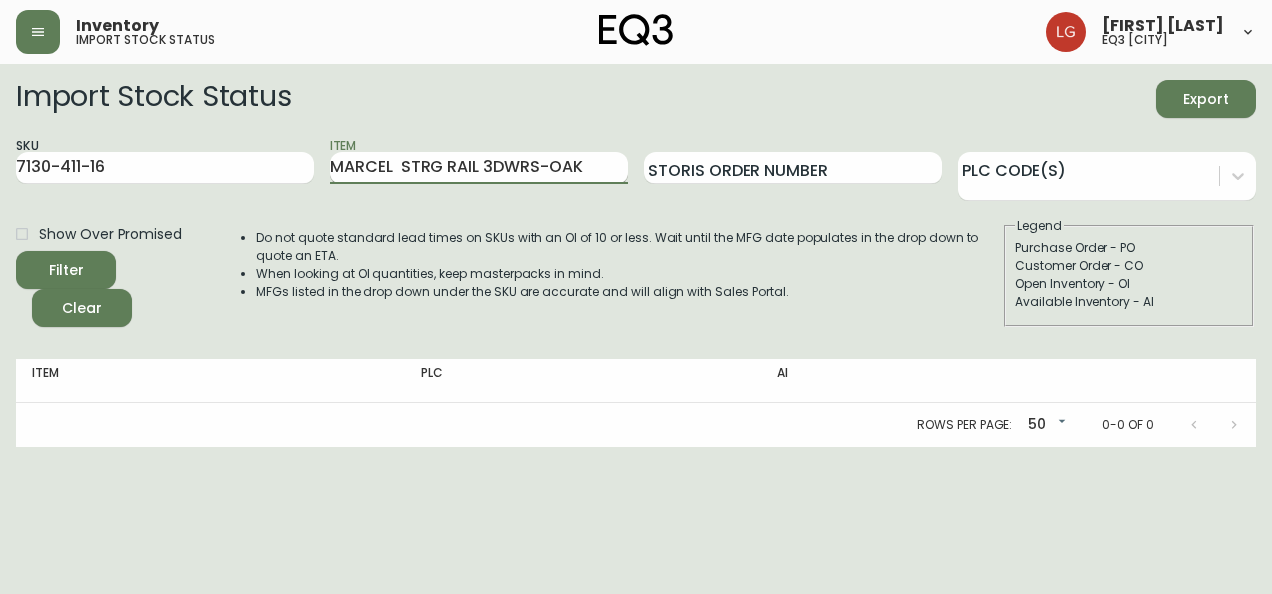 drag, startPoint x: 448, startPoint y: 163, endPoint x: 412, endPoint y: 170, distance: 36.67424 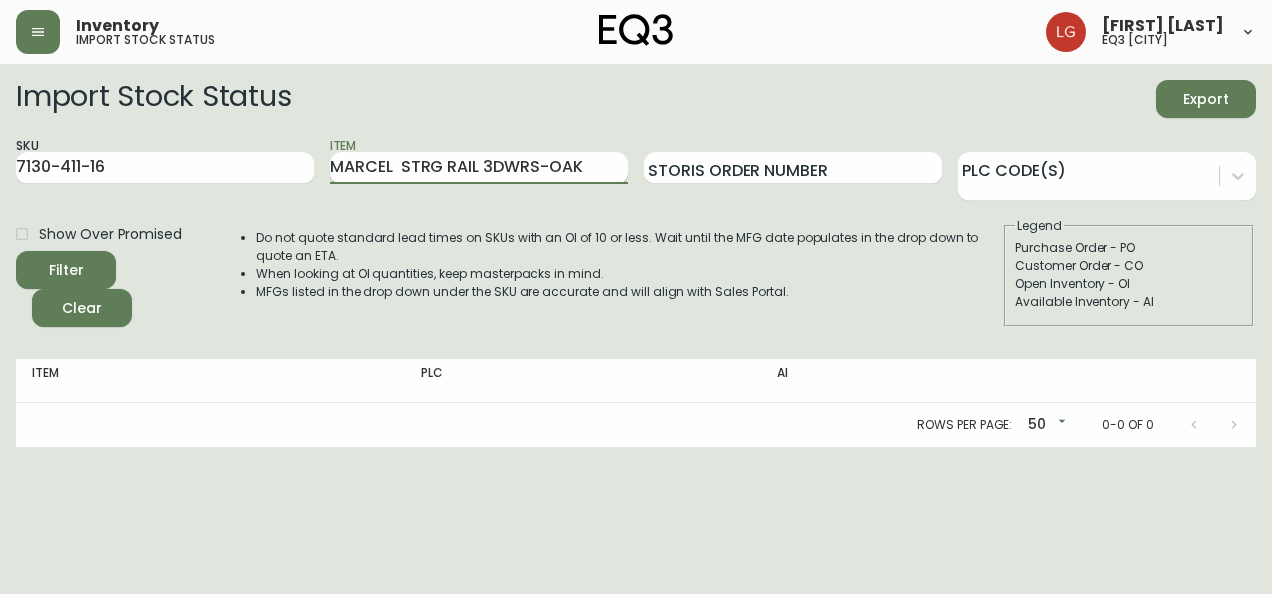 click on "MARCEL  STRG RAIL 3DWRS-OAK" at bounding box center (479, 168) 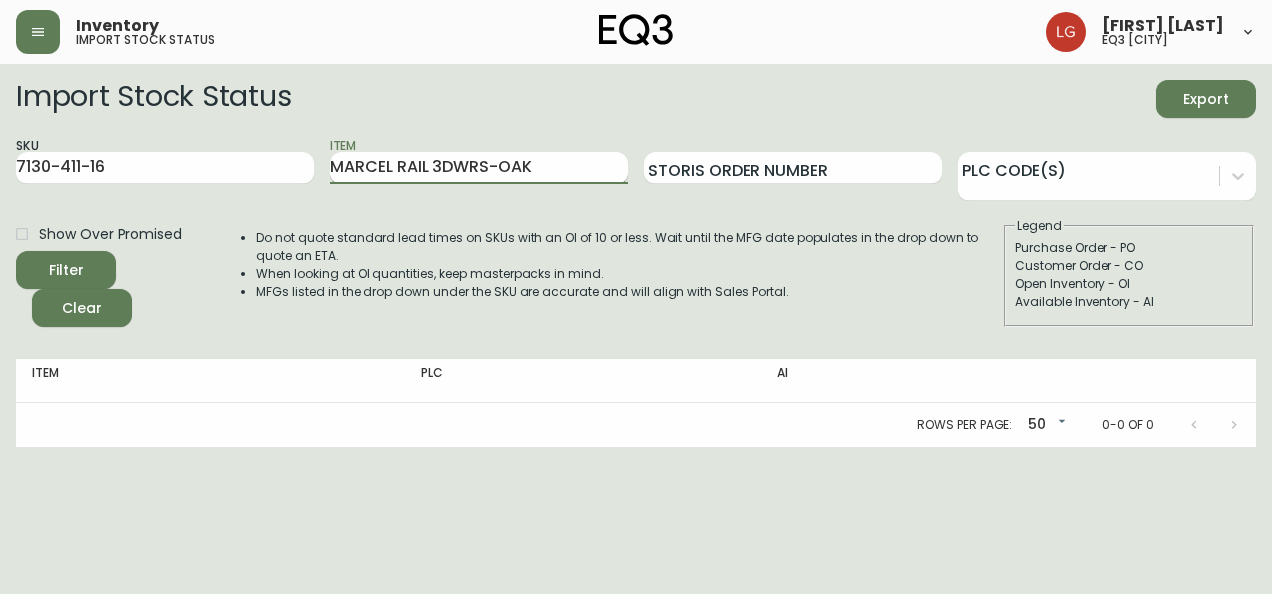 type on "MARCEL RAIL 3DWRS-OAK" 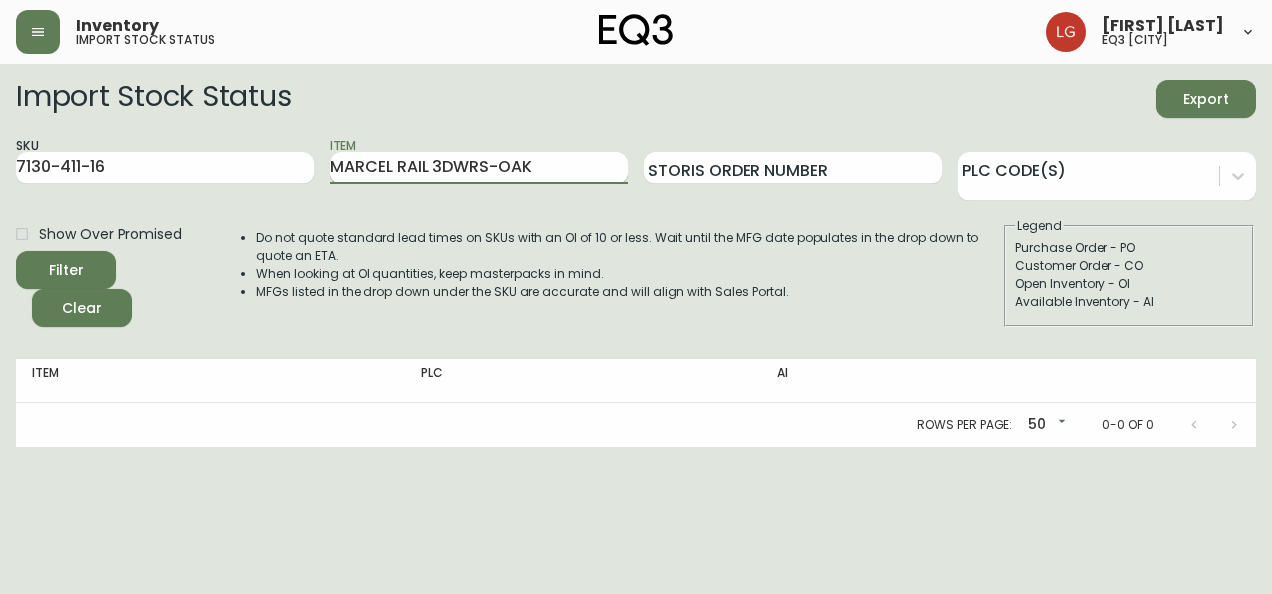 click on "Filter" at bounding box center (66, 270) 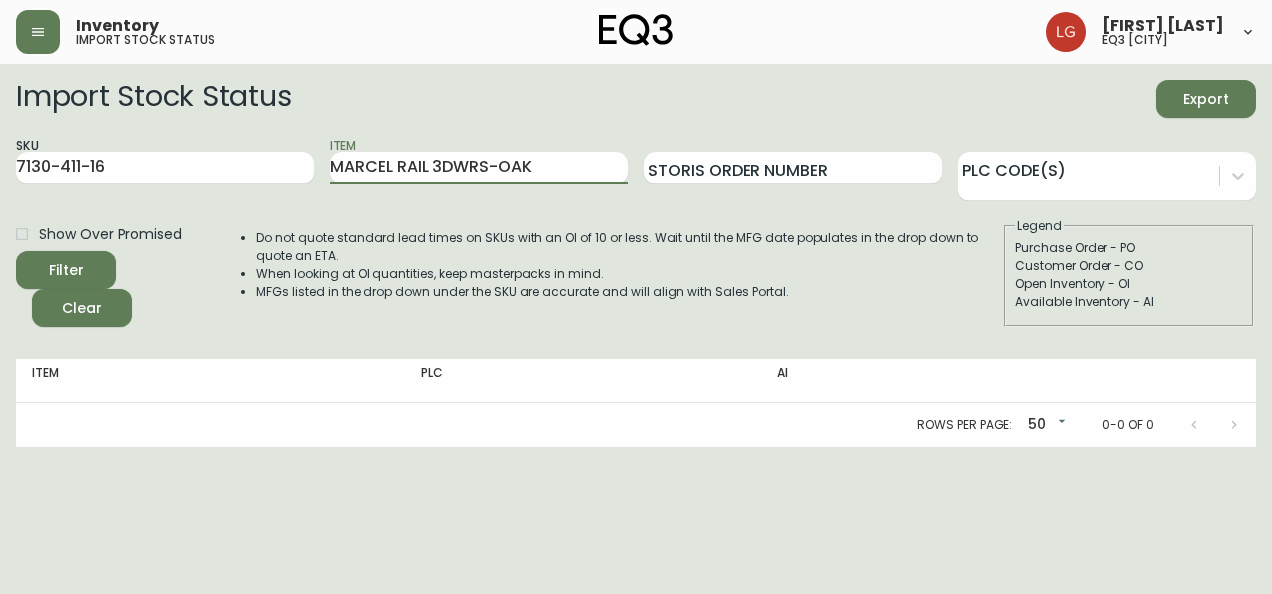 drag, startPoint x: 552, startPoint y: 168, endPoint x: -4, endPoint y: 269, distance: 565.0991 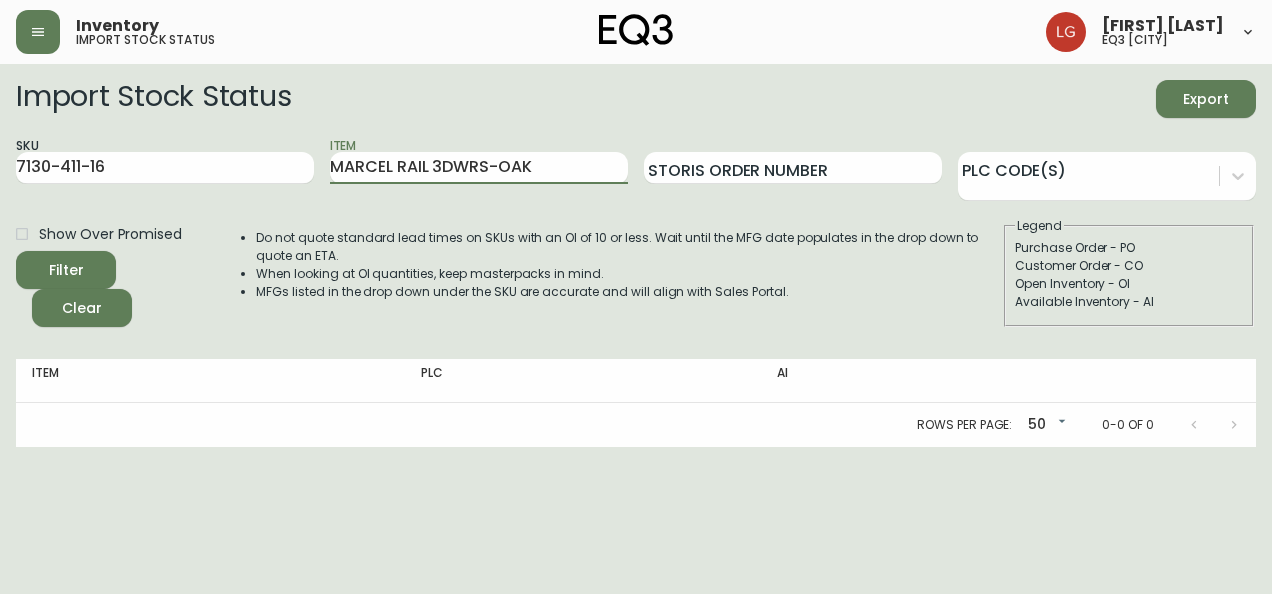 click on "Inventory import stock status [FIRST] [LAST] eq3 [CITY]   Import Stock Status Export SKU 7130-411-16 Item MARCEL RAIL 3DWRS-OAK Storis Order Number PLC Code(s) Show Over Promised Filter Clear Do not quote standard lead times on SKUs with an OI of 10 or less. Wait until the MFG date populates in the drop down to quote an ETA. When looking at OI quantities, keep masterpacks in mind. MFGs listed in the drop down under the SKU are accurate and will align with Sales Portal. Legend Purchase Order - PO Customer Order - CO Open Inventory - OI Available Inventory - AI Item PLC AI Rows per page: 50 50 0-0 of 0" at bounding box center [636, 223] 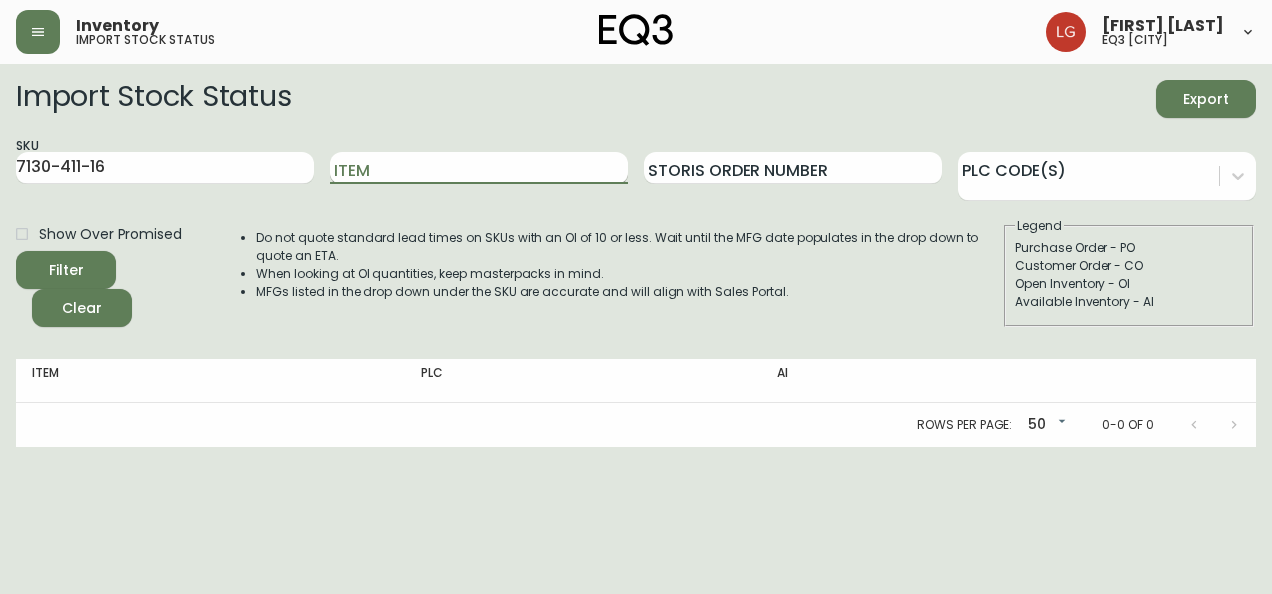 drag, startPoint x: 380, startPoint y: 170, endPoint x: 254, endPoint y: 187, distance: 127.141655 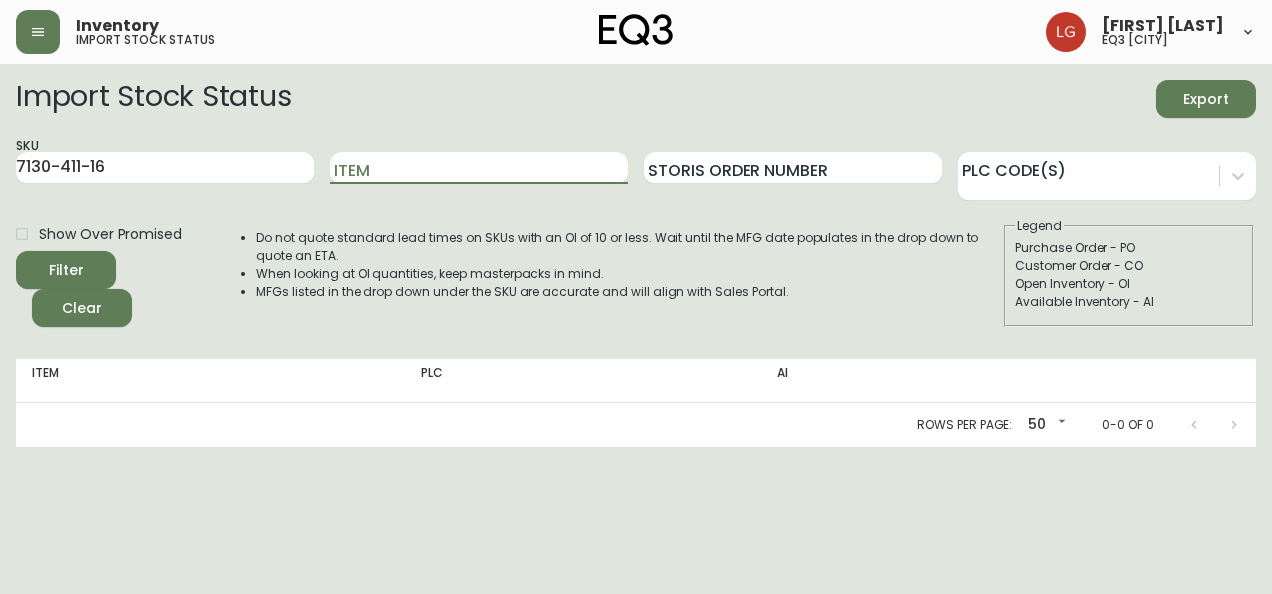 click on "Item" at bounding box center (479, 168) 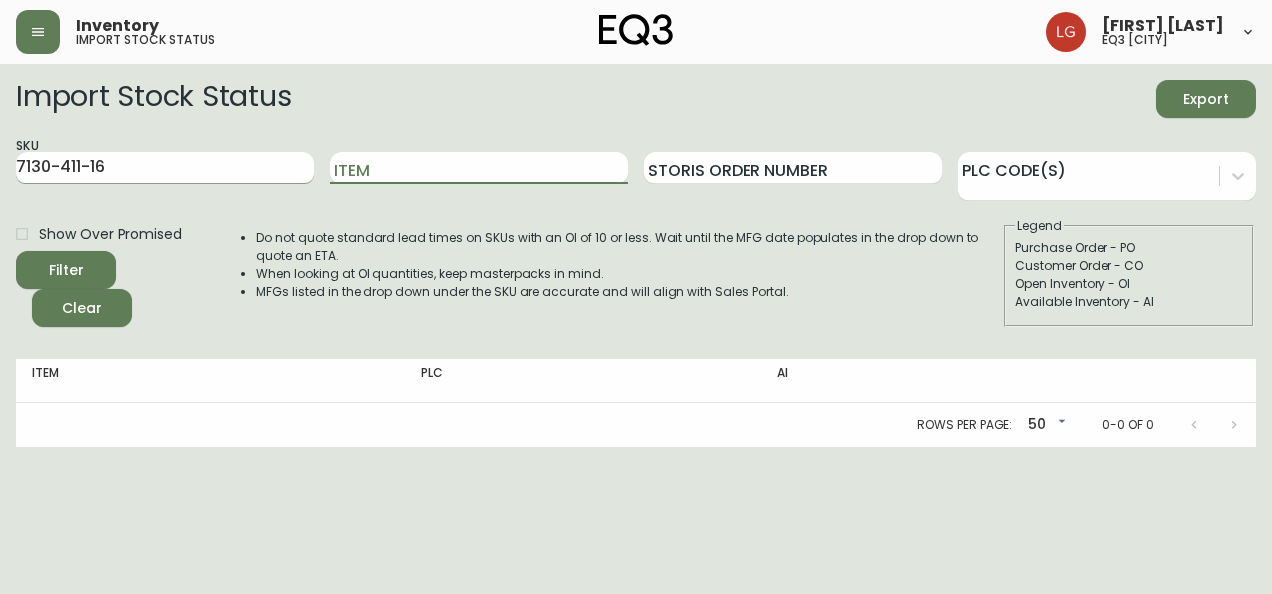 type 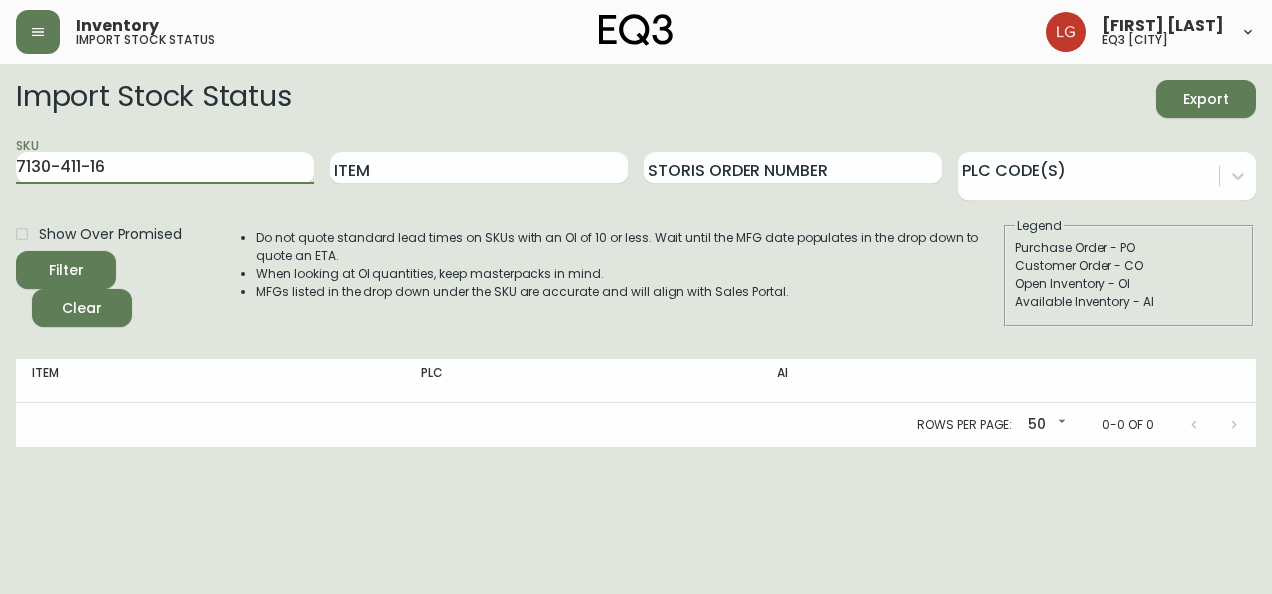 drag, startPoint x: 100, startPoint y: 164, endPoint x: -4, endPoint y: 190, distance: 107.200745 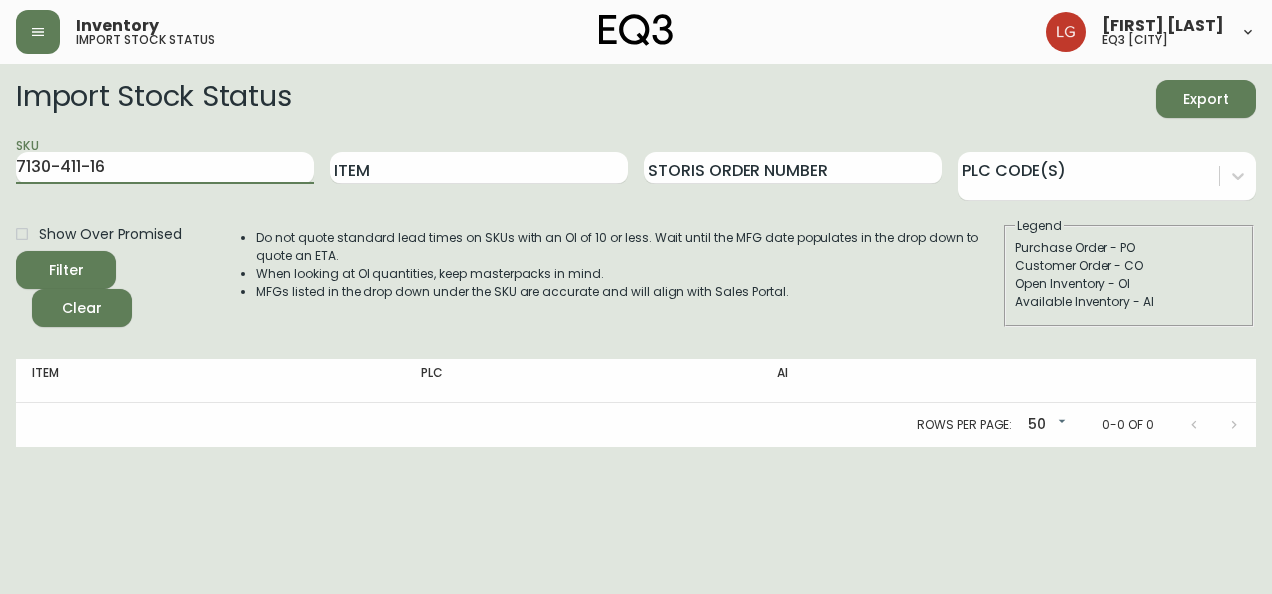 click on "Inventory import stock status [FIRST] [LAST] eq3 [CITY]   Import Stock Status Export SKU 7130-411-16 Item Storis Order Number PLC Code(s) Show Over Promised Filter Clear Do not quote standard lead times on SKUs with an OI of 10 or less. Wait until the MFG date populates in the drop down to quote an ETA. When looking at OI quantities, keep masterpacks in mind. MFGs listed in the drop down under the SKU are accurate and will align with Sales Portal. Legend Purchase Order - PO Customer Order - CO Open Inventory - OI Available Inventory - AI Item PLC AI Rows per page: 50 50 0-0 of 0" at bounding box center (636, 223) 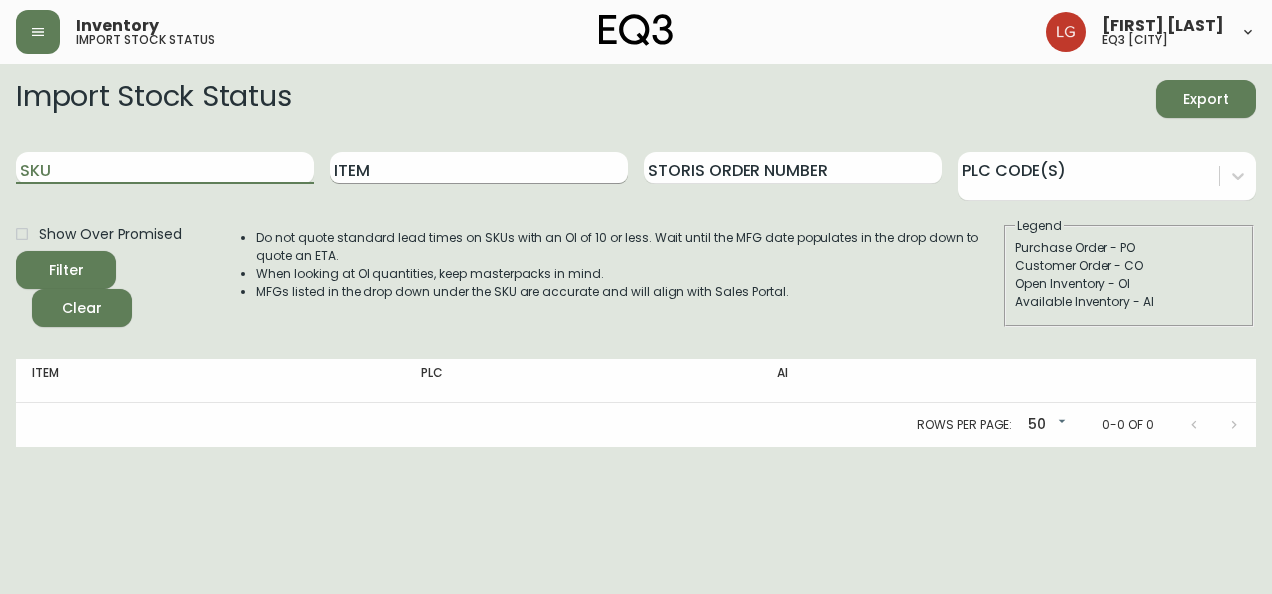 type 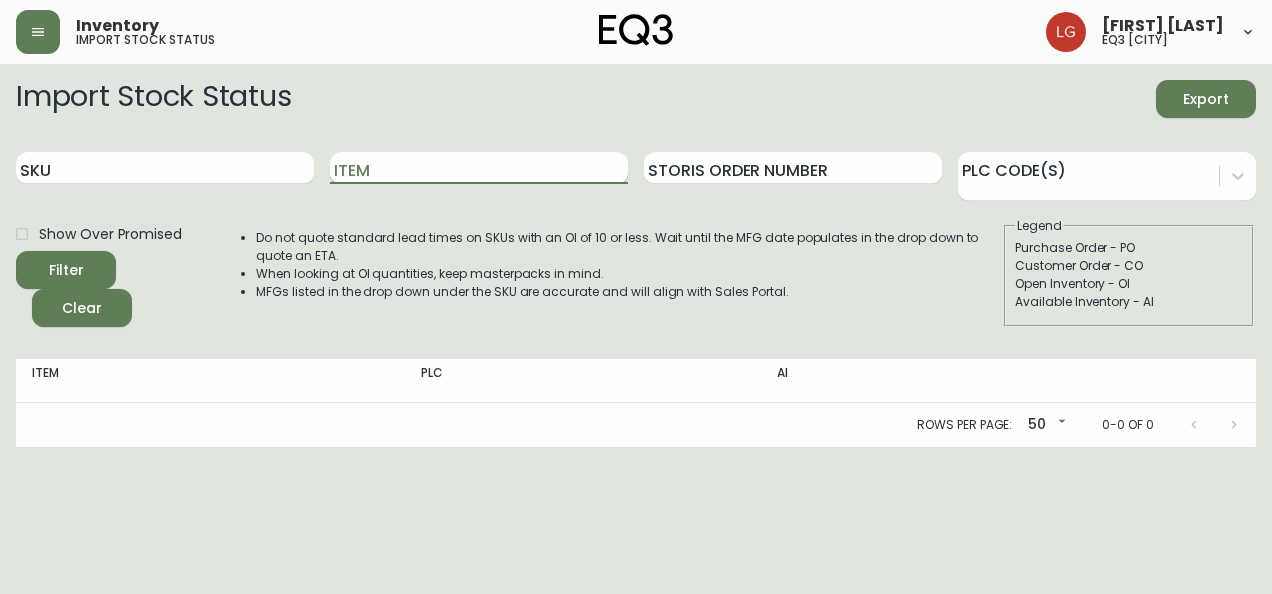 click on "Item" at bounding box center [479, 168] 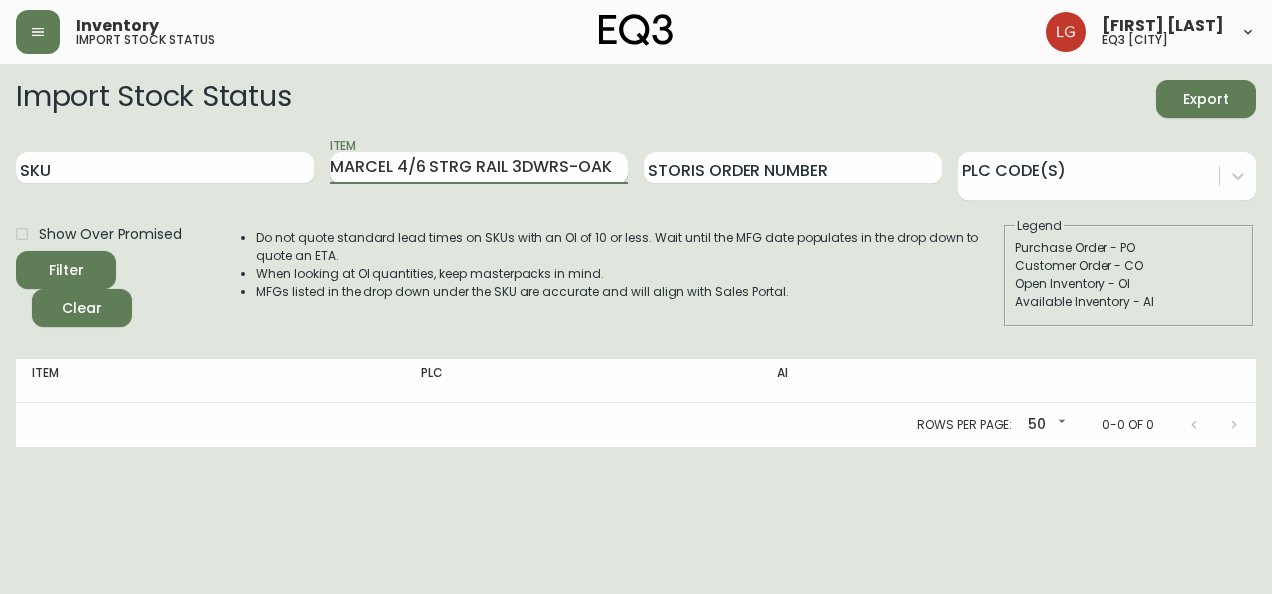 type on "MARCEL 4/6 STRG RAIL 3DWRS-OAK" 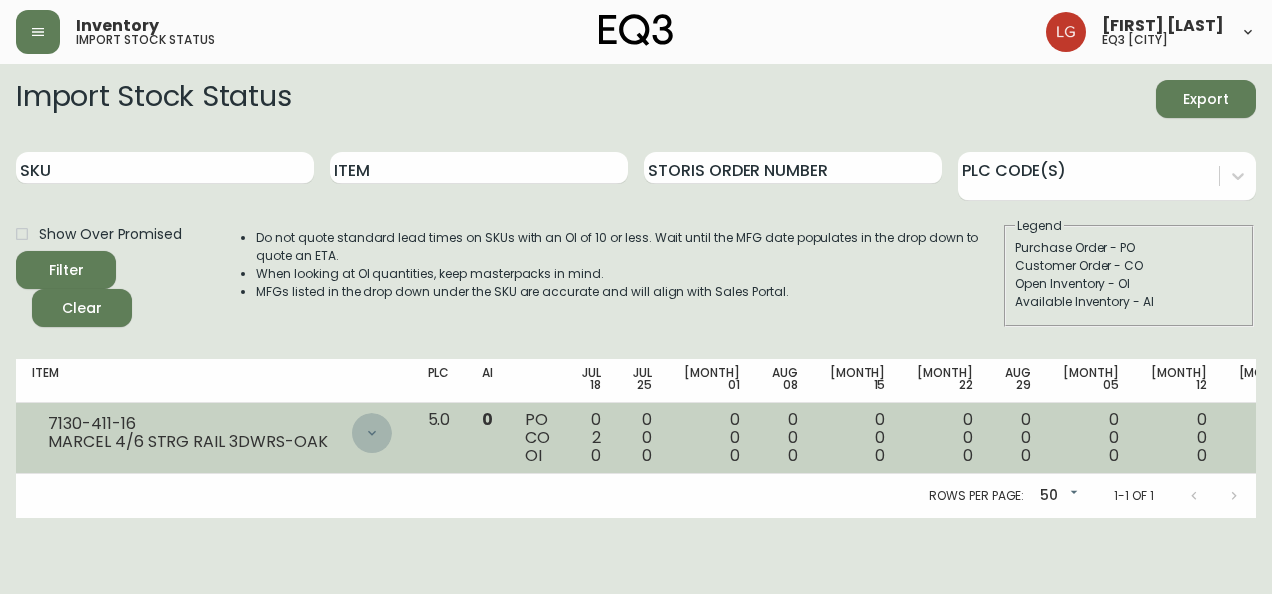 click 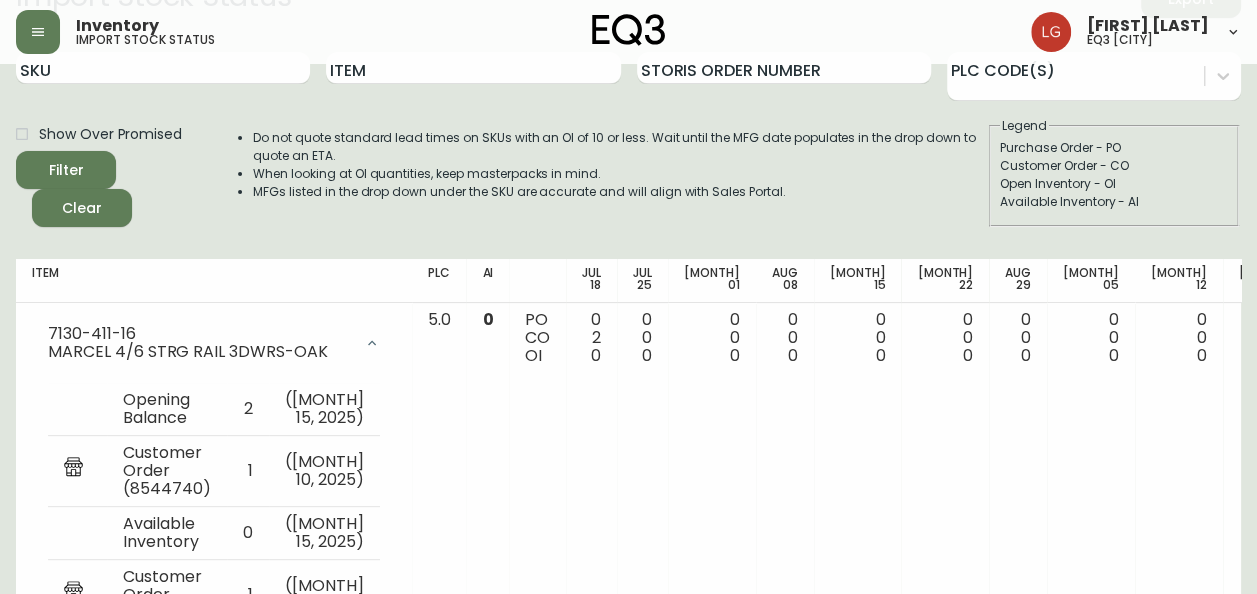 scroll, scrollTop: 0, scrollLeft: 0, axis: both 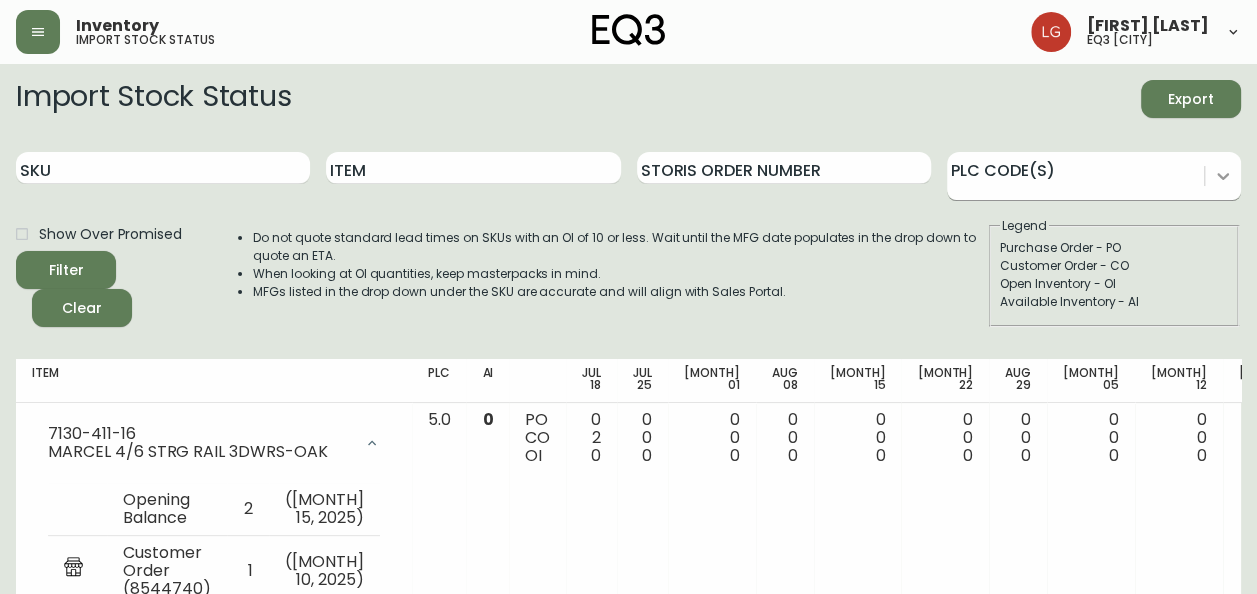 click 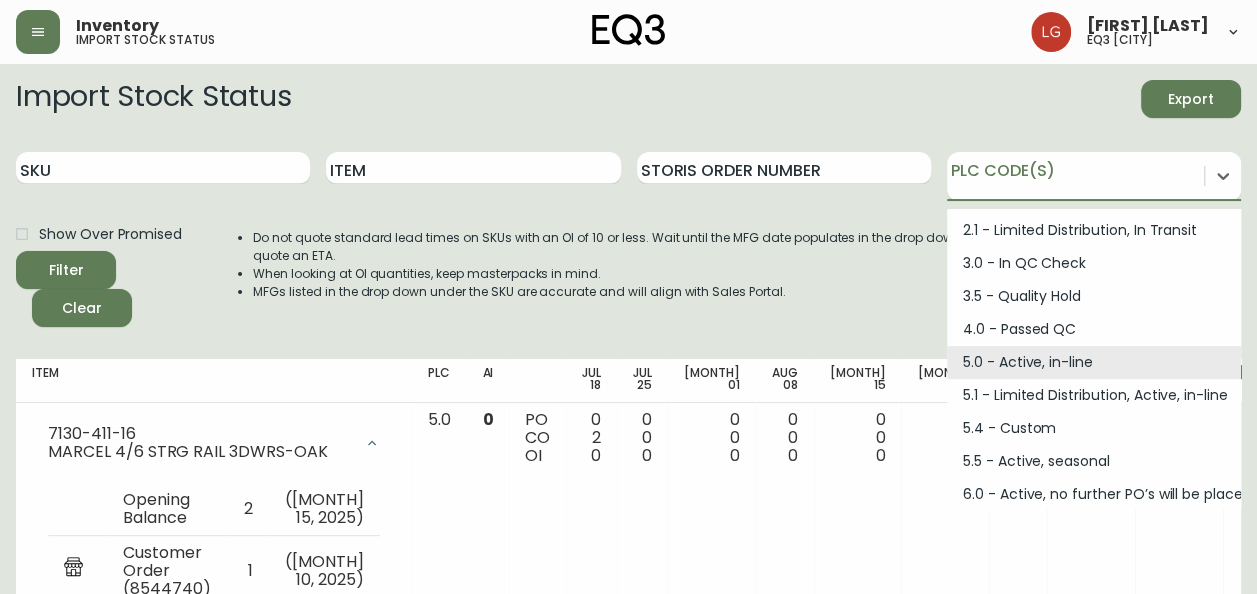 scroll, scrollTop: 200, scrollLeft: 0, axis: vertical 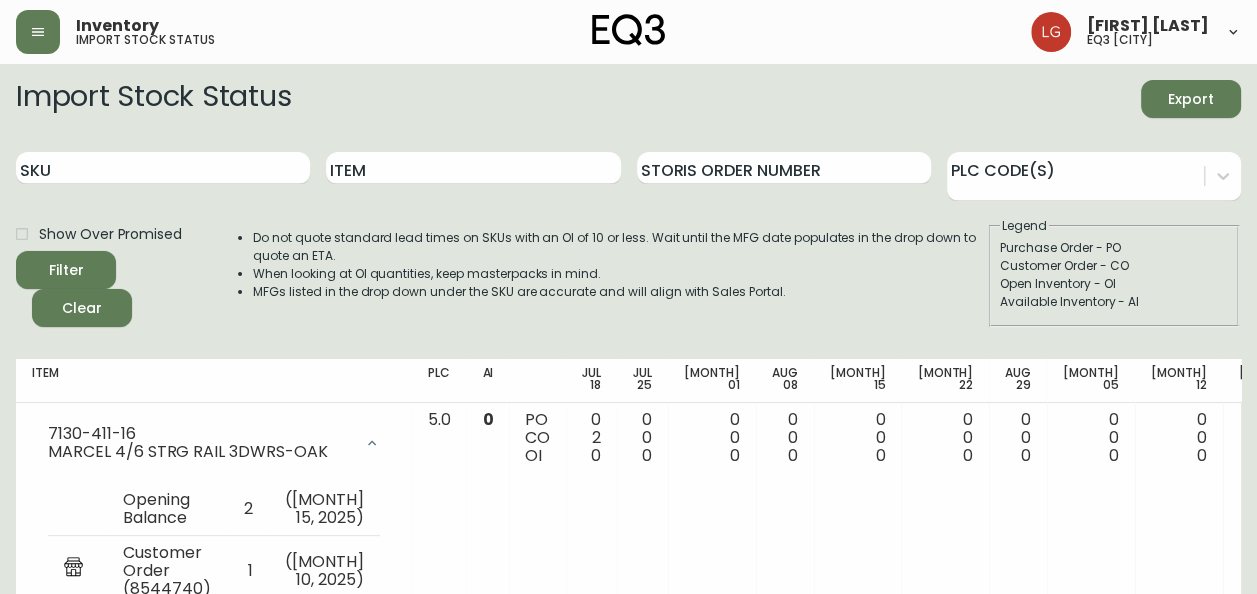 click on "MFGs listed in the drop down under the SKU are accurate and will align with Sales Portal." at bounding box center (620, 292) 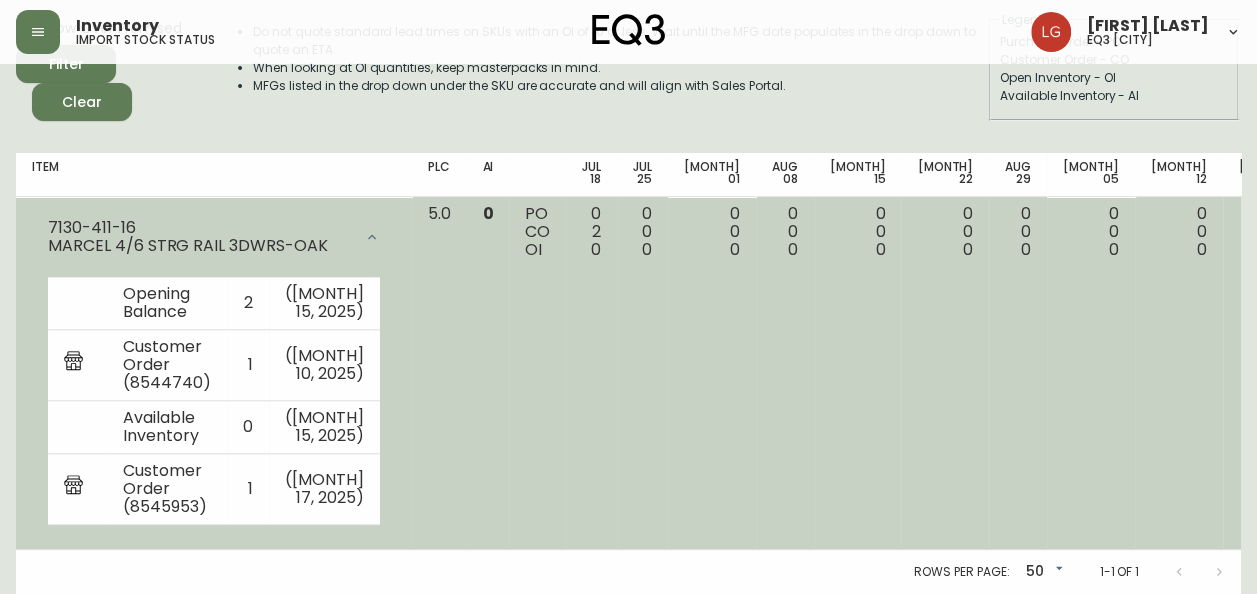 scroll, scrollTop: 256, scrollLeft: 0, axis: vertical 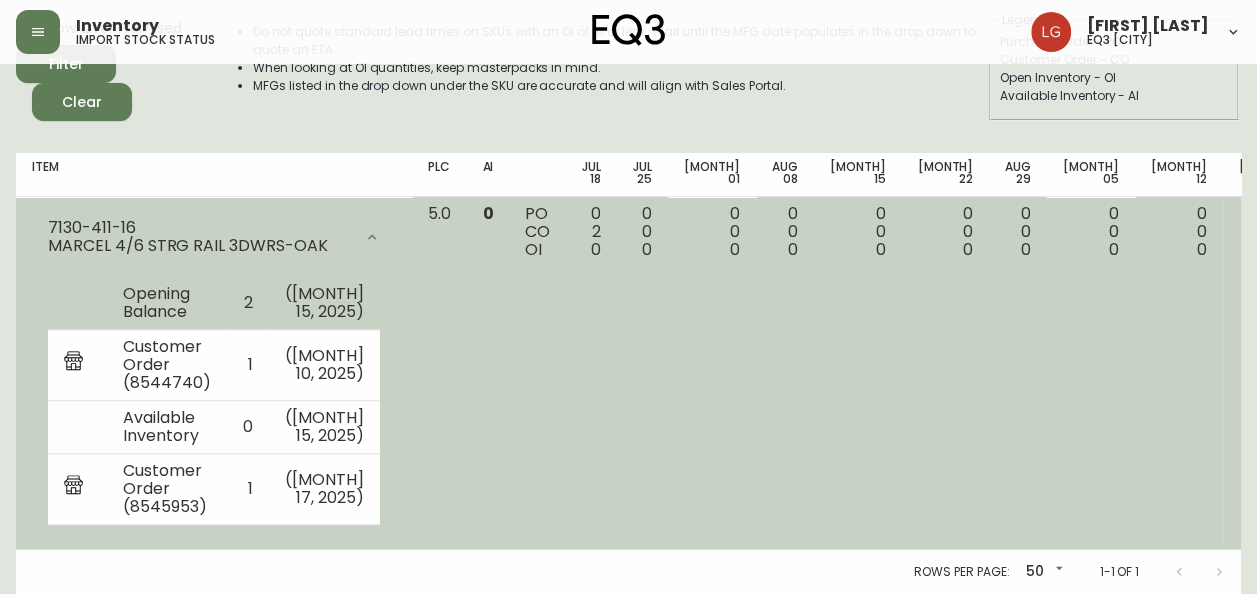 click on "2" at bounding box center [248, 303] 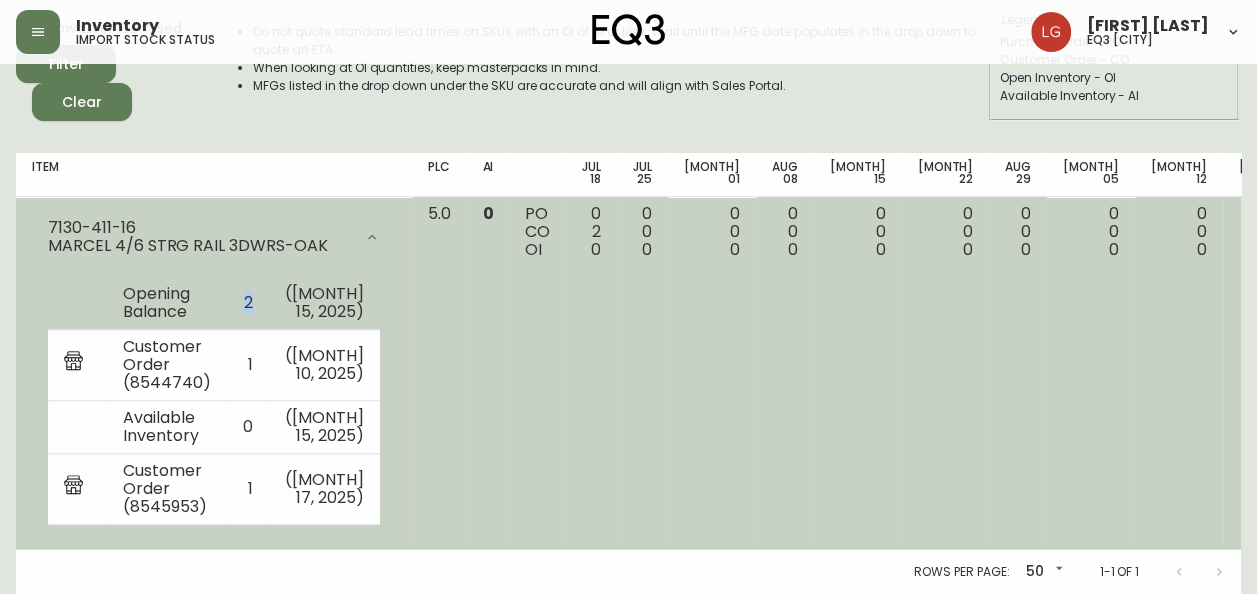drag, startPoint x: 245, startPoint y: 259, endPoint x: 230, endPoint y: 259, distance: 15 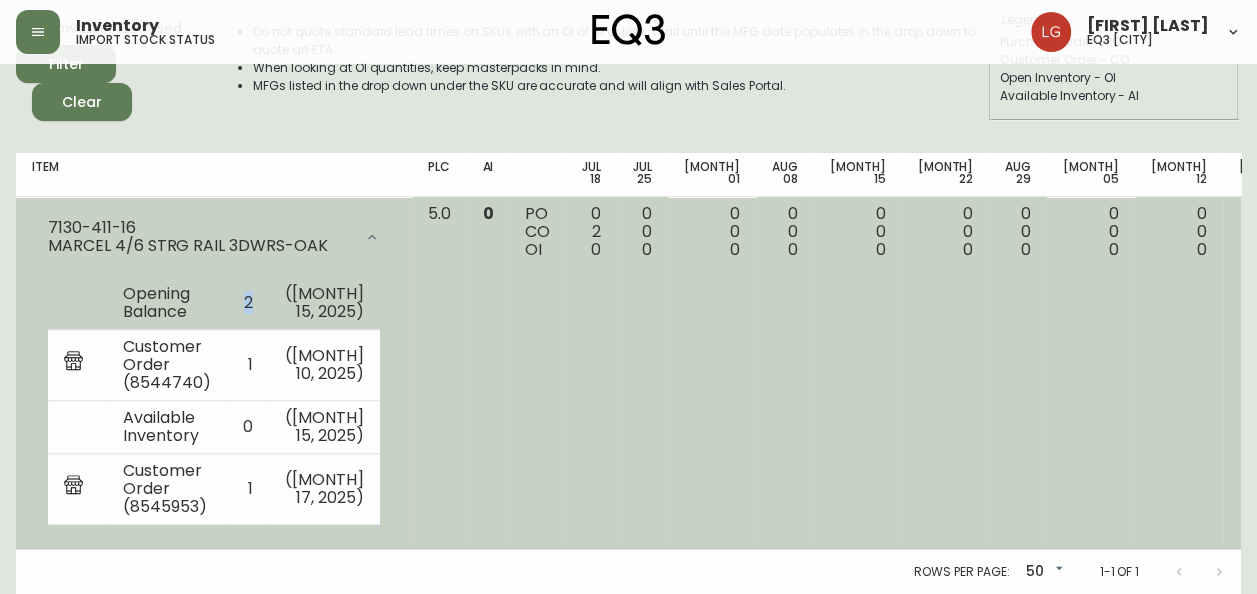 click on "2" at bounding box center [248, 303] 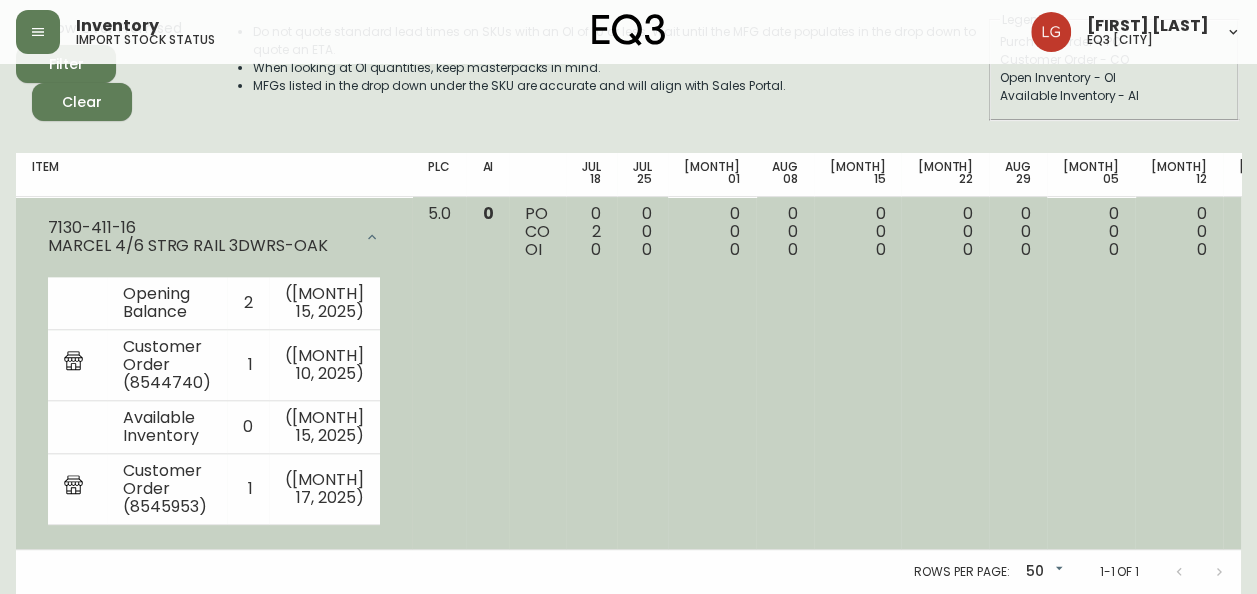 drag, startPoint x: 230, startPoint y: 259, endPoint x: 504, endPoint y: 184, distance: 284.07922 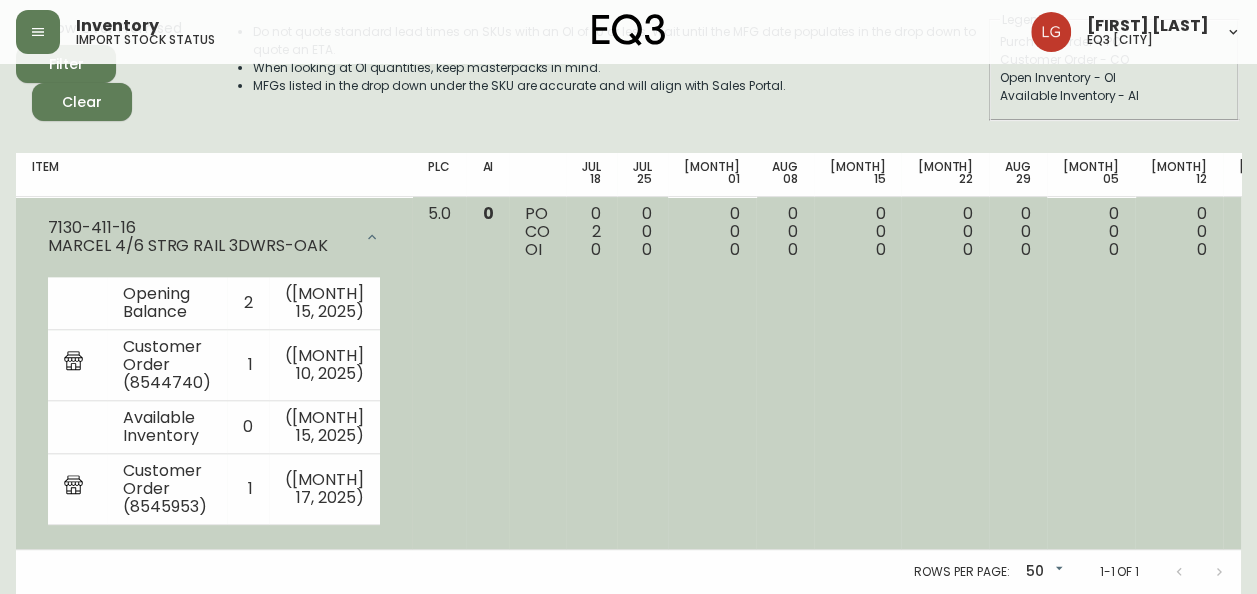 click on "PO CO OI" at bounding box center [537, 232] 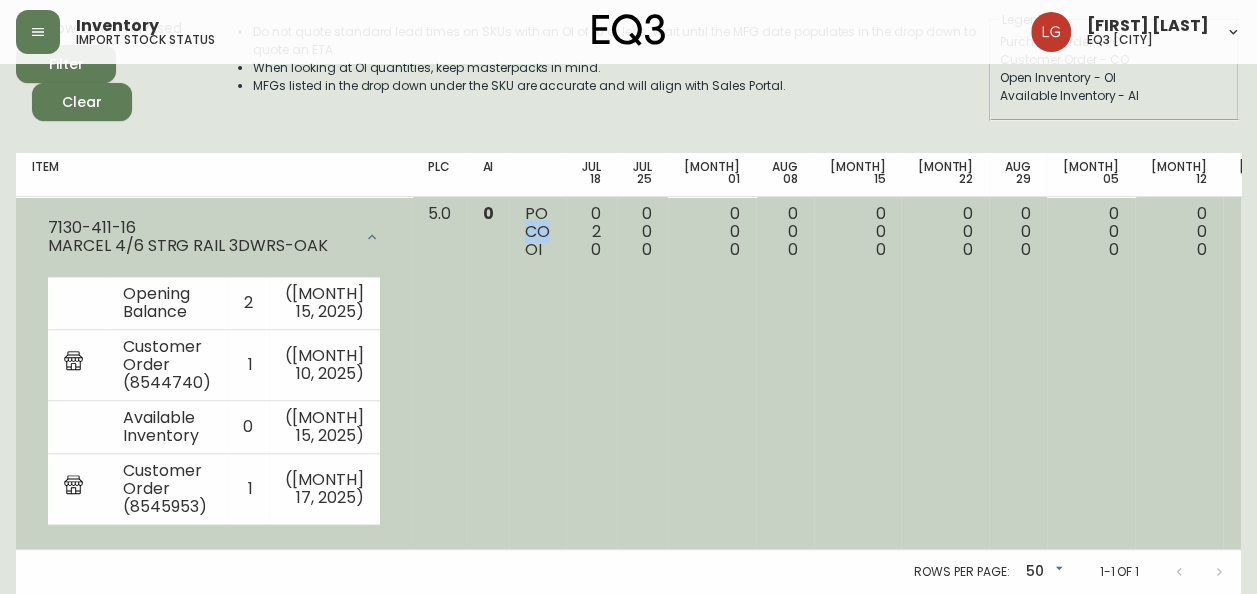 drag, startPoint x: 509, startPoint y: 180, endPoint x: 478, endPoint y: 176, distance: 31.257 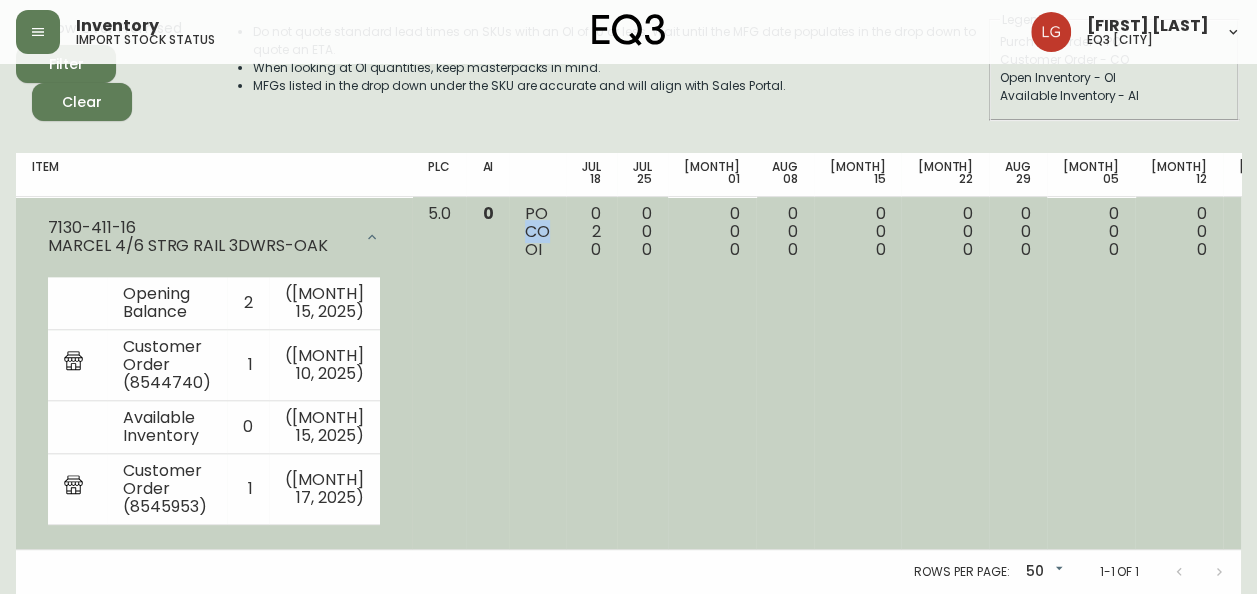 click on "PO CO OI" at bounding box center [537, 373] 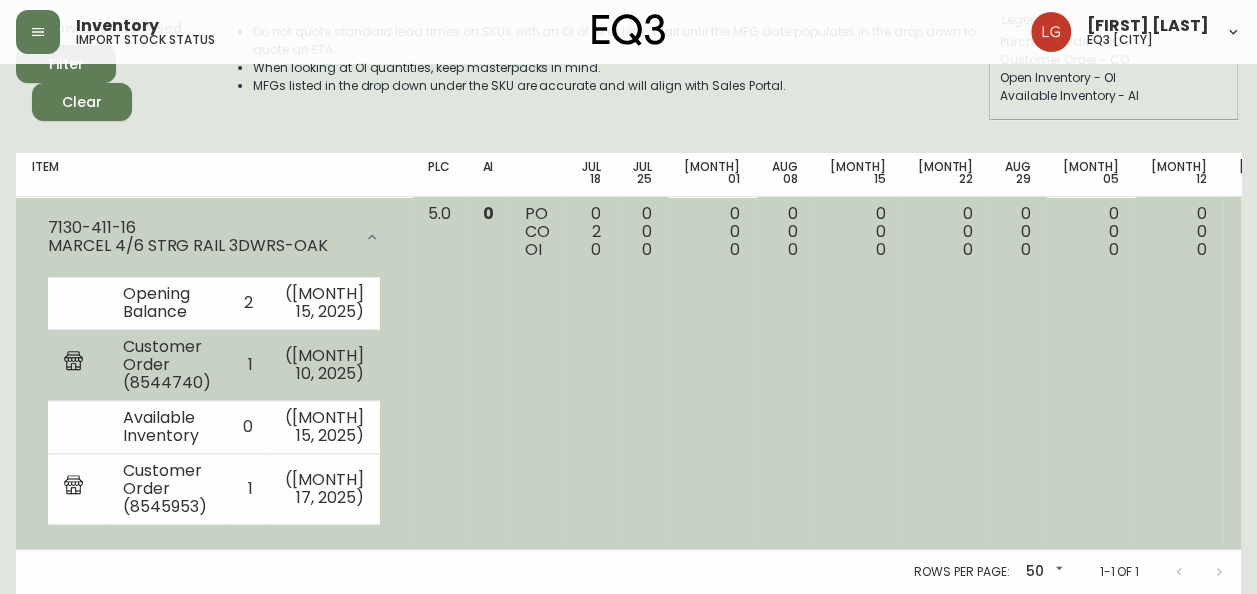 click on "Customer Order (8544740)" at bounding box center (167, 365) 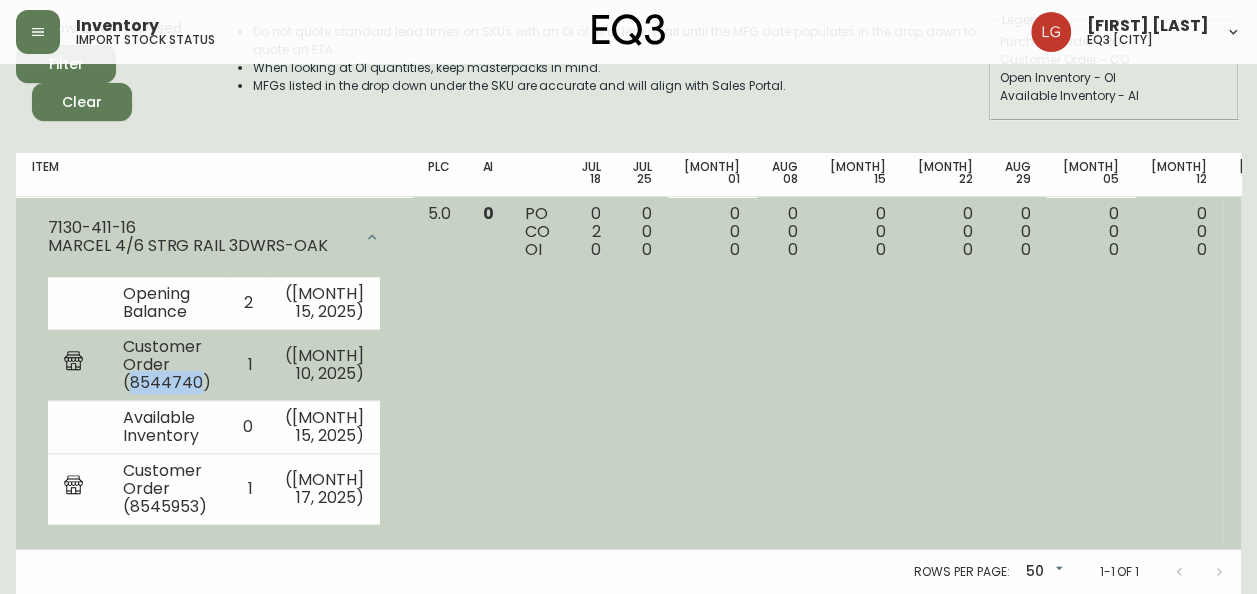 drag, startPoint x: 198, startPoint y: 347, endPoint x: 134, endPoint y: 350, distance: 64.070274 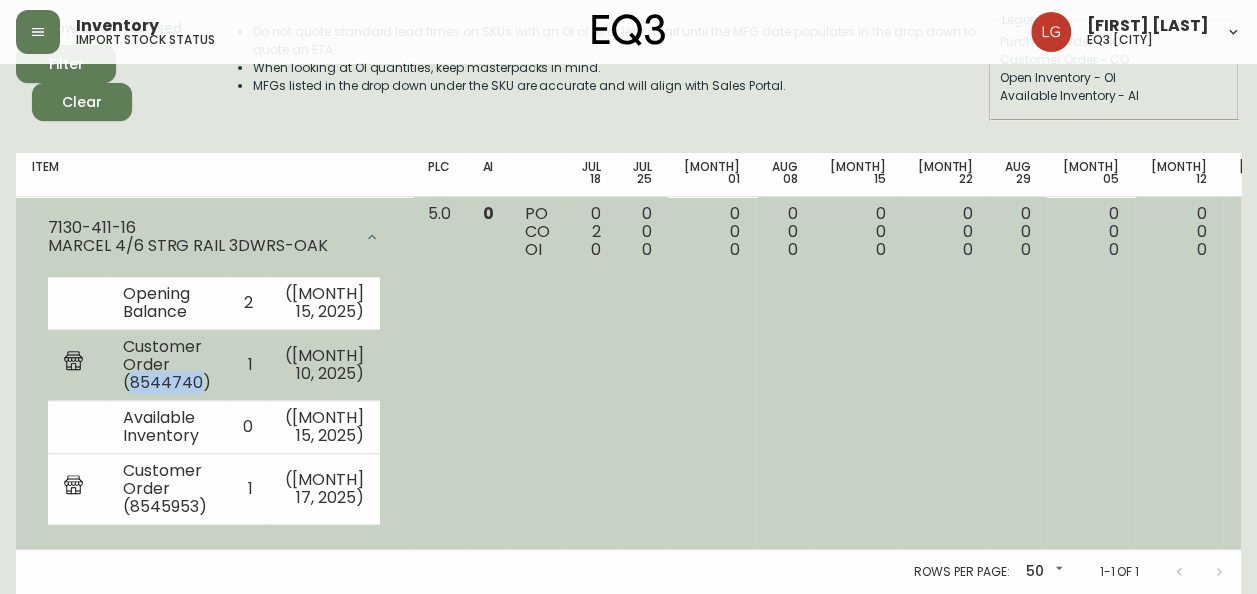 click on "Customer Order (8544740)" at bounding box center [167, 365] 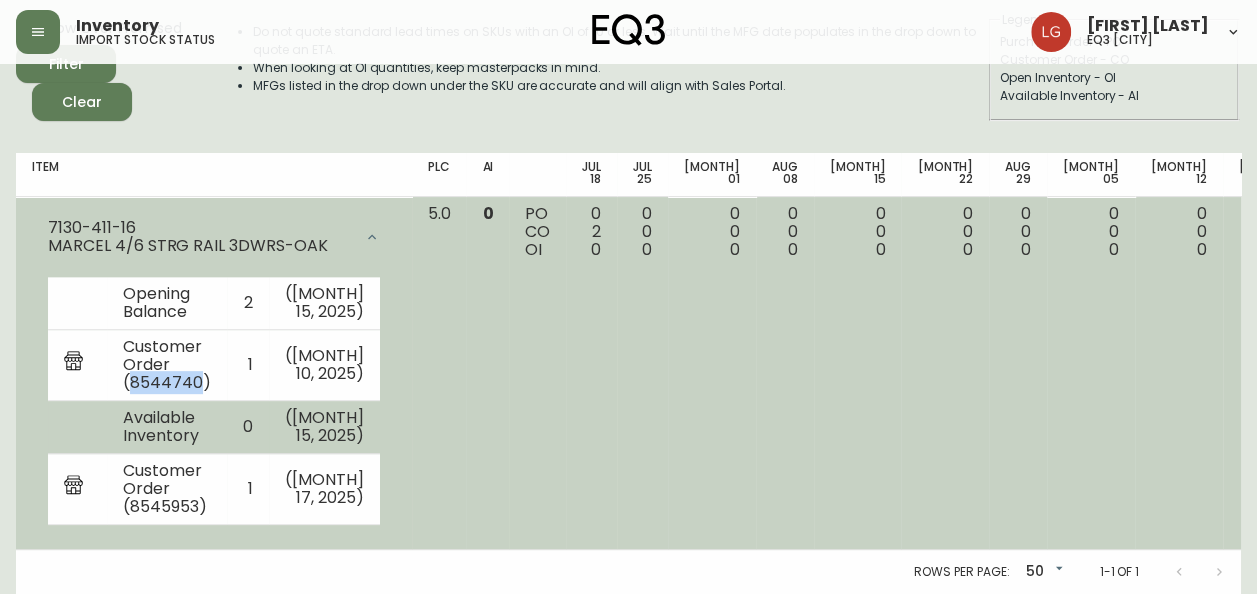 copy on "Customer Order (8544740)" 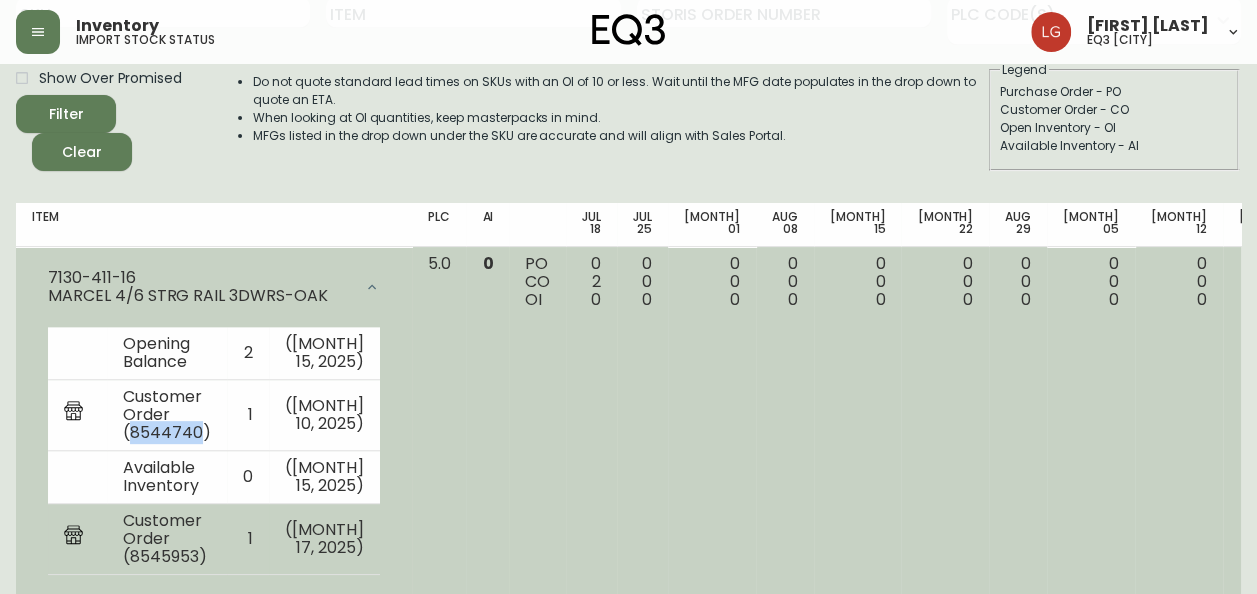 scroll, scrollTop: 256, scrollLeft: 0, axis: vertical 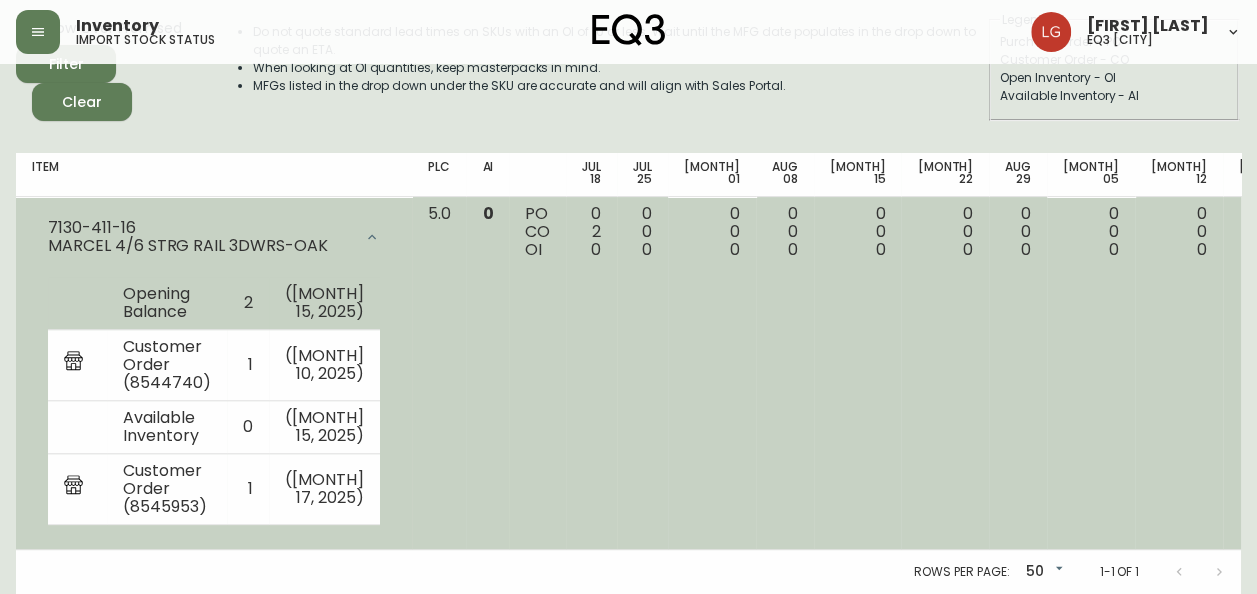 click on "2" at bounding box center (248, 303) 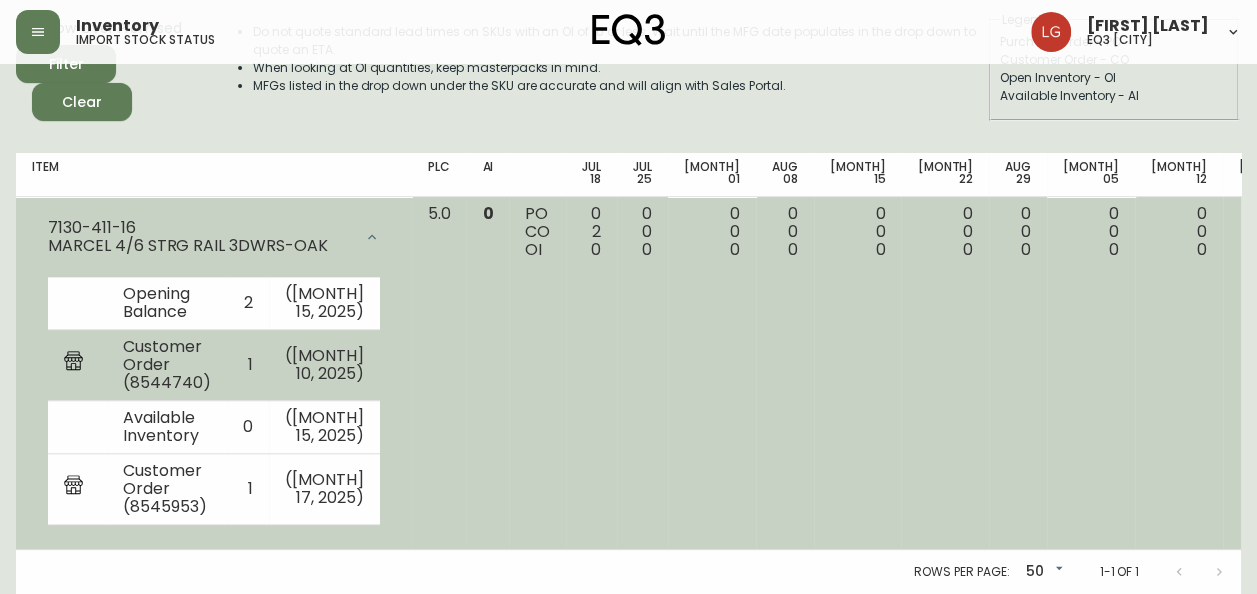 scroll, scrollTop: 256, scrollLeft: 0, axis: vertical 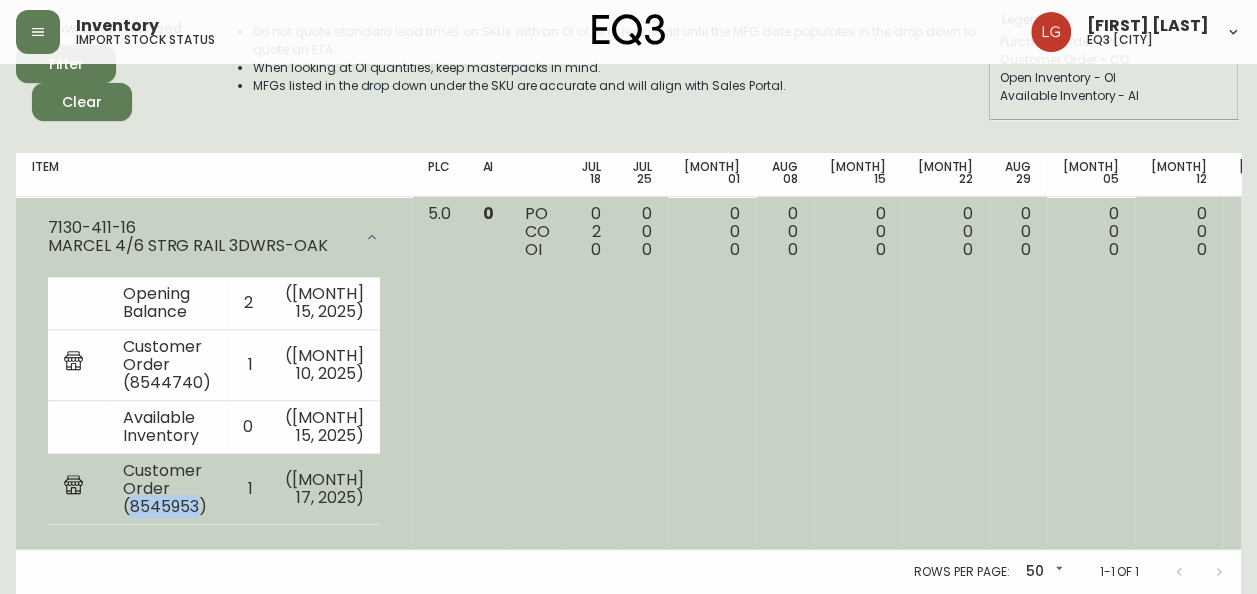 drag, startPoint x: 198, startPoint y: 489, endPoint x: 128, endPoint y: 494, distance: 70.178345 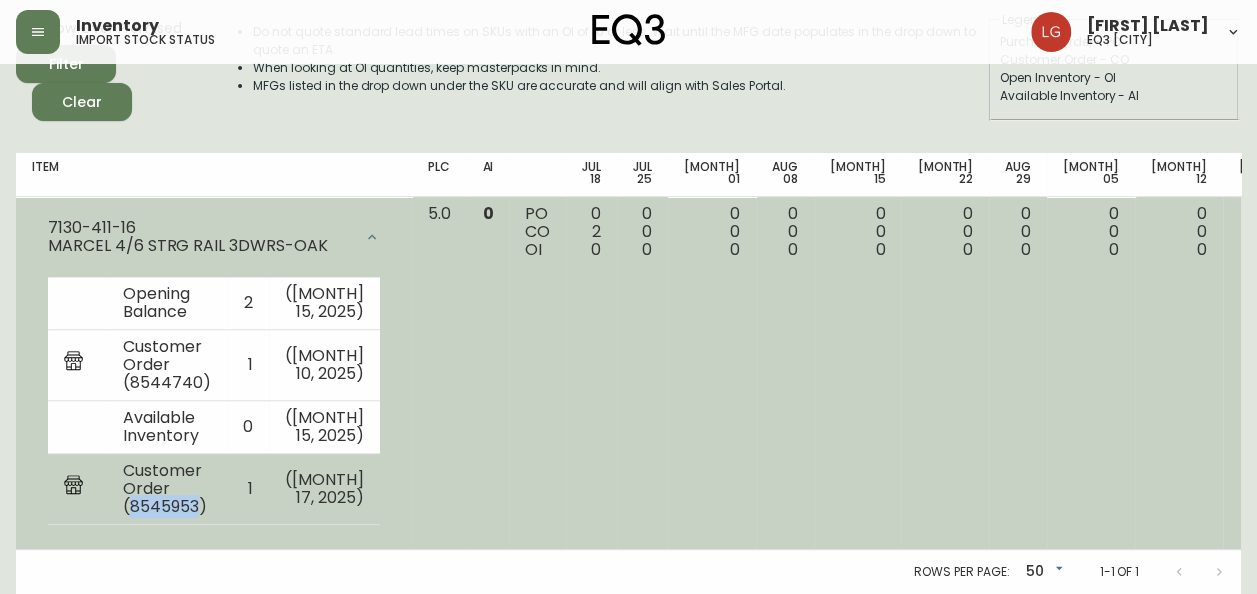 click on "Customer Order (8545953)" at bounding box center [167, 489] 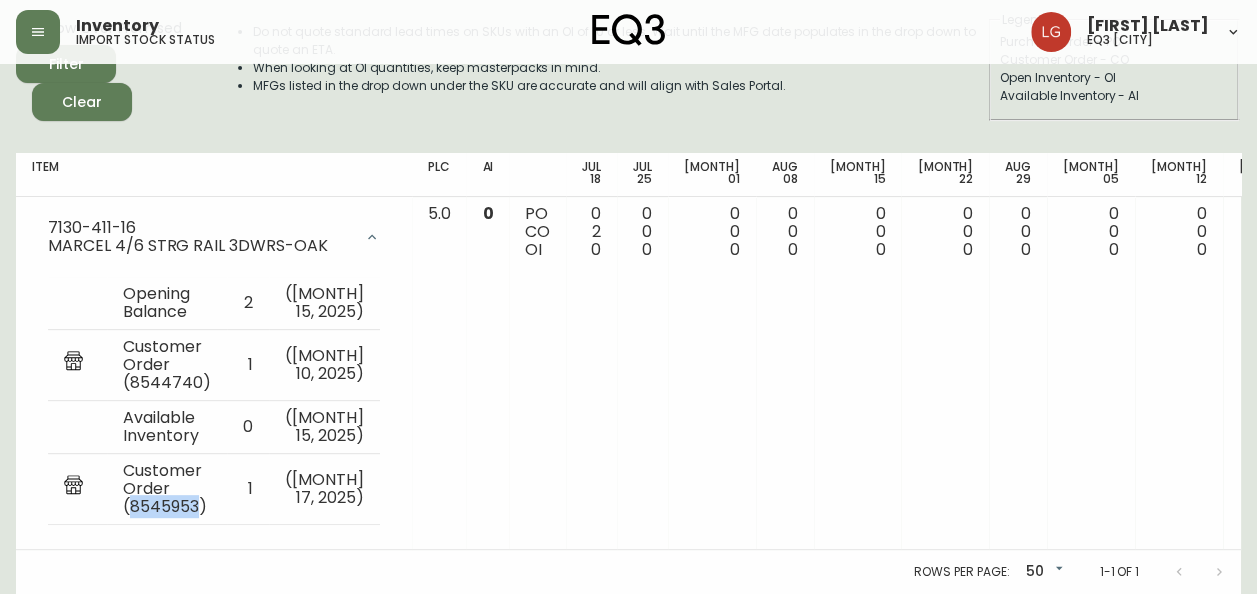 copy on "Customer Order (8545953)" 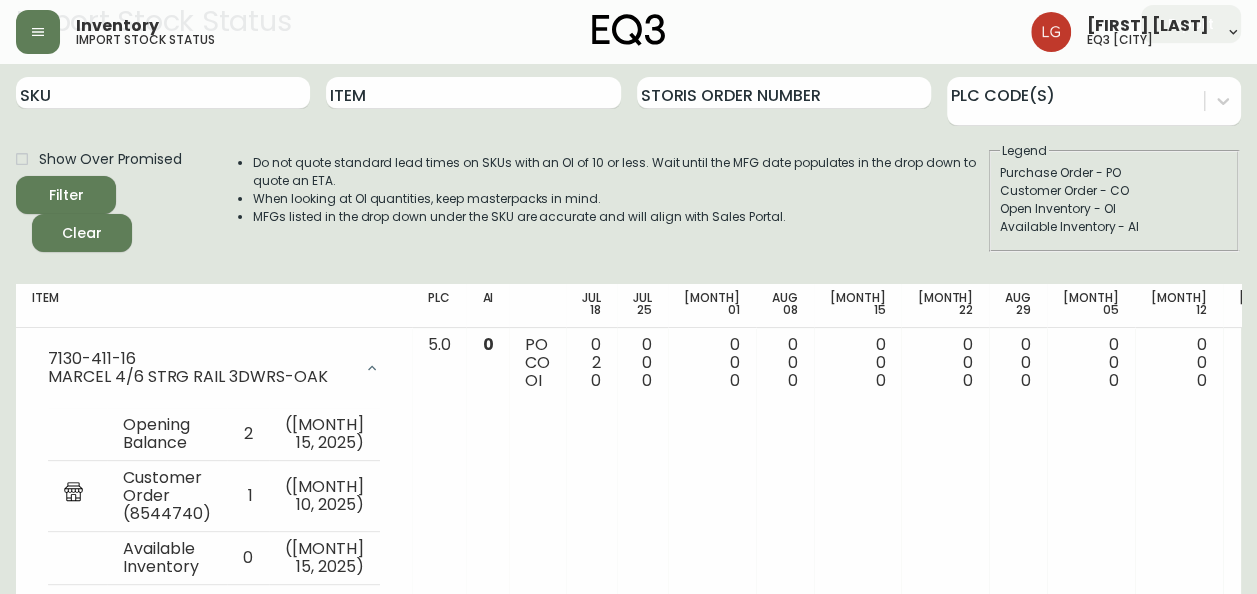scroll, scrollTop: 0, scrollLeft: 0, axis: both 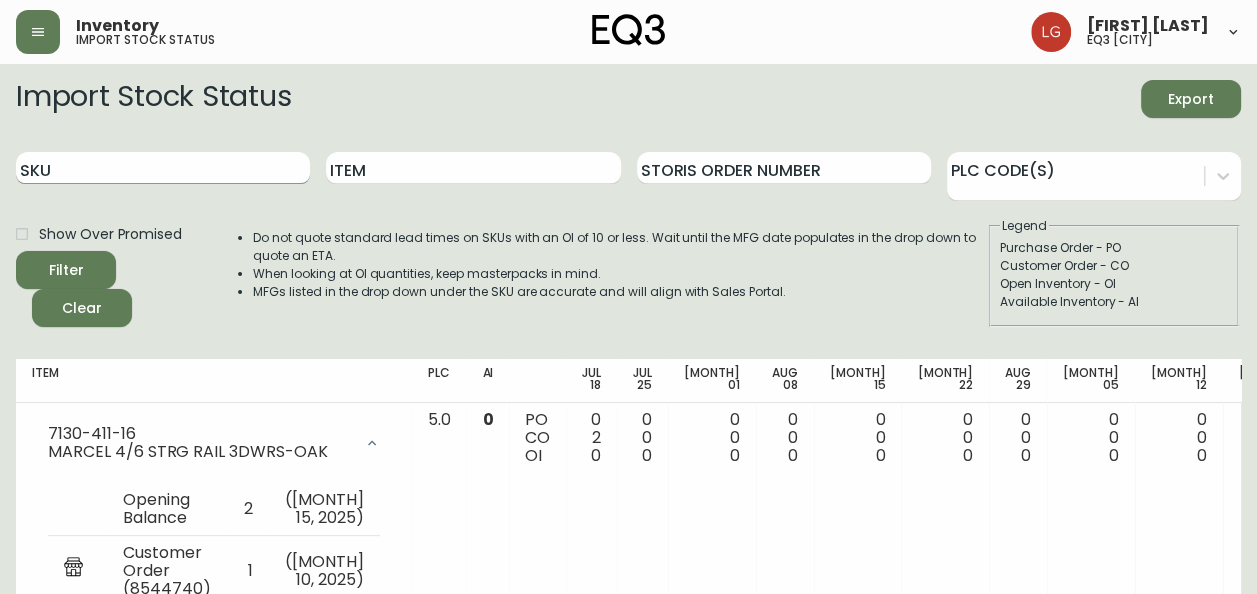 click on "SKU" at bounding box center [163, 168] 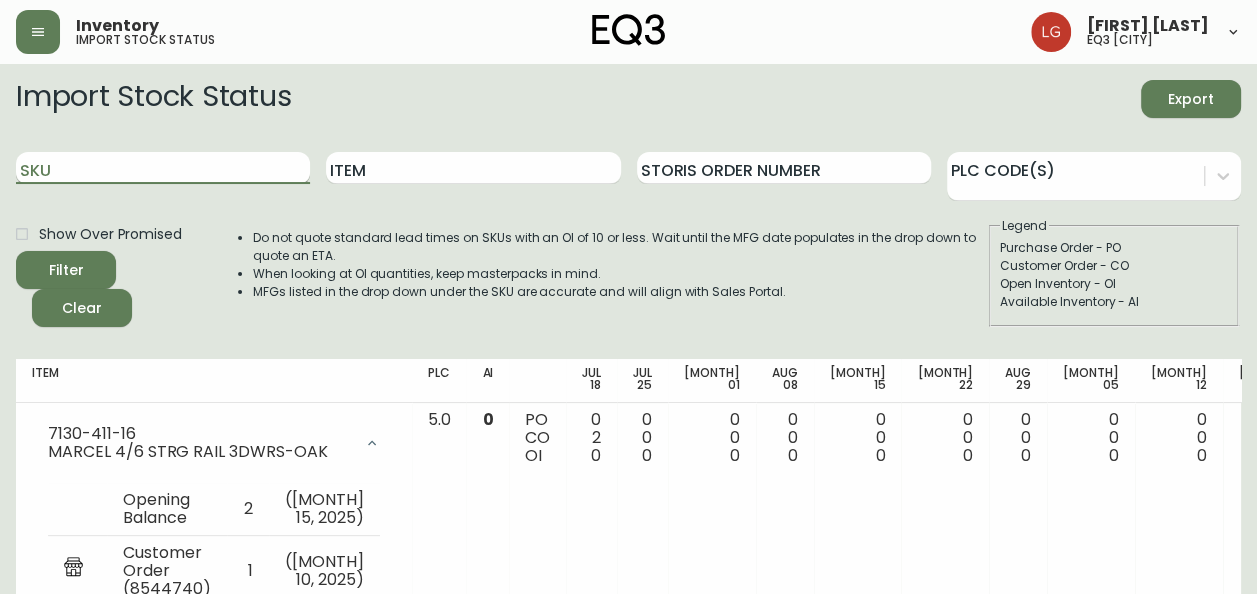 paste on "7130-427-16" 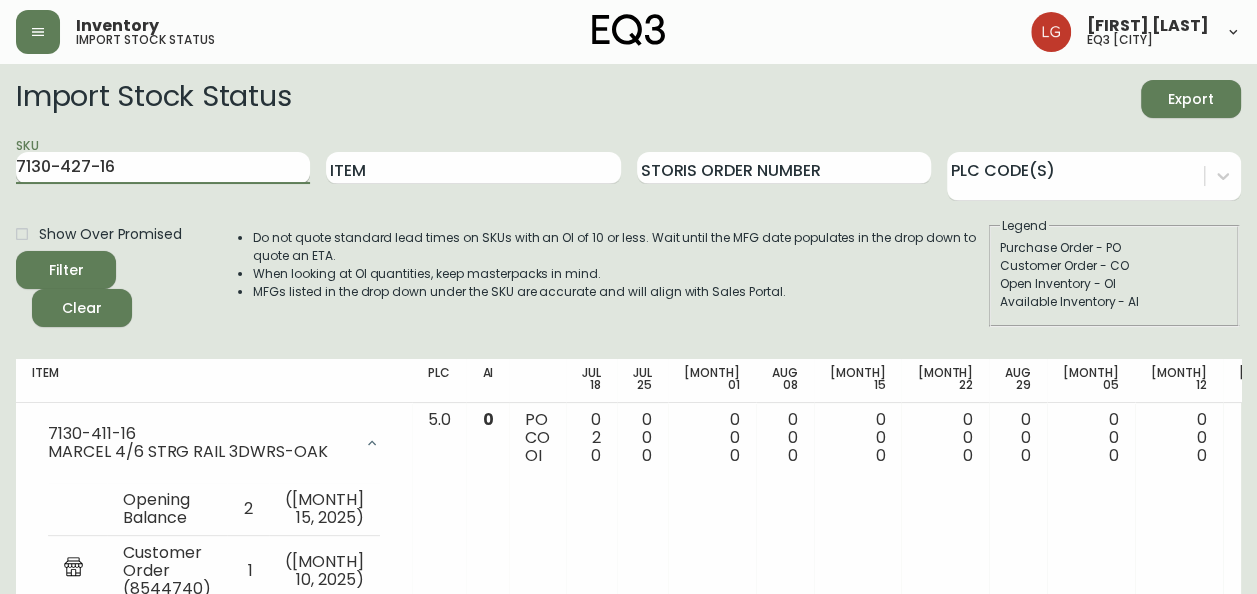 click on "Filter" at bounding box center (66, 270) 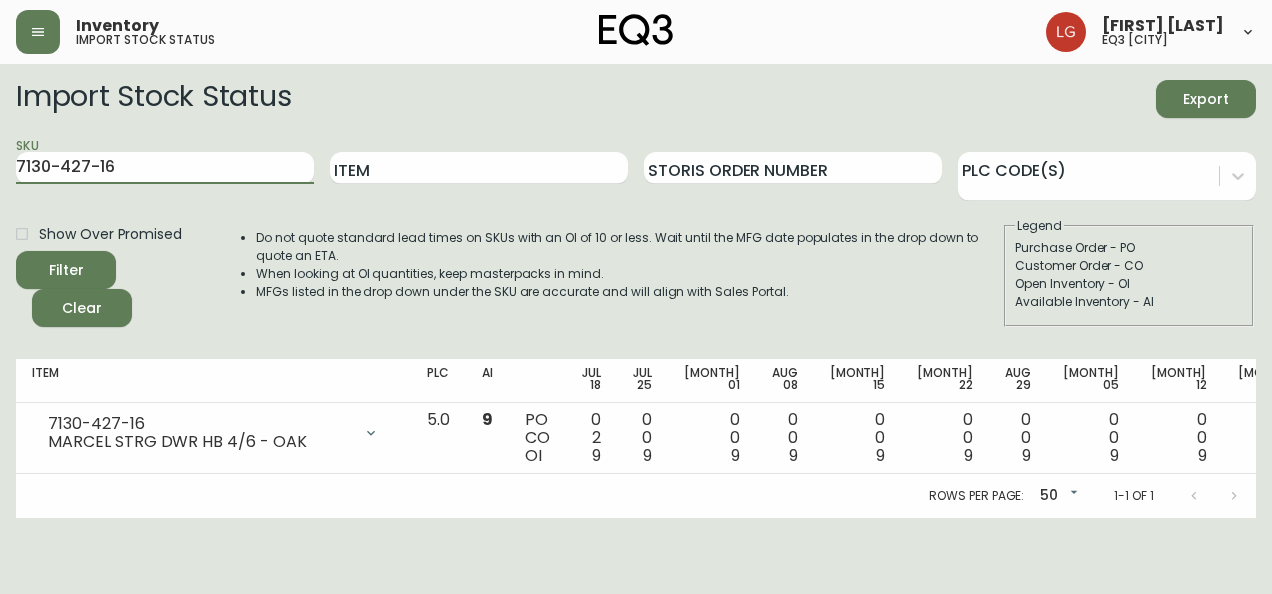 drag, startPoint x: 146, startPoint y: 176, endPoint x: -4, endPoint y: 220, distance: 156.32019 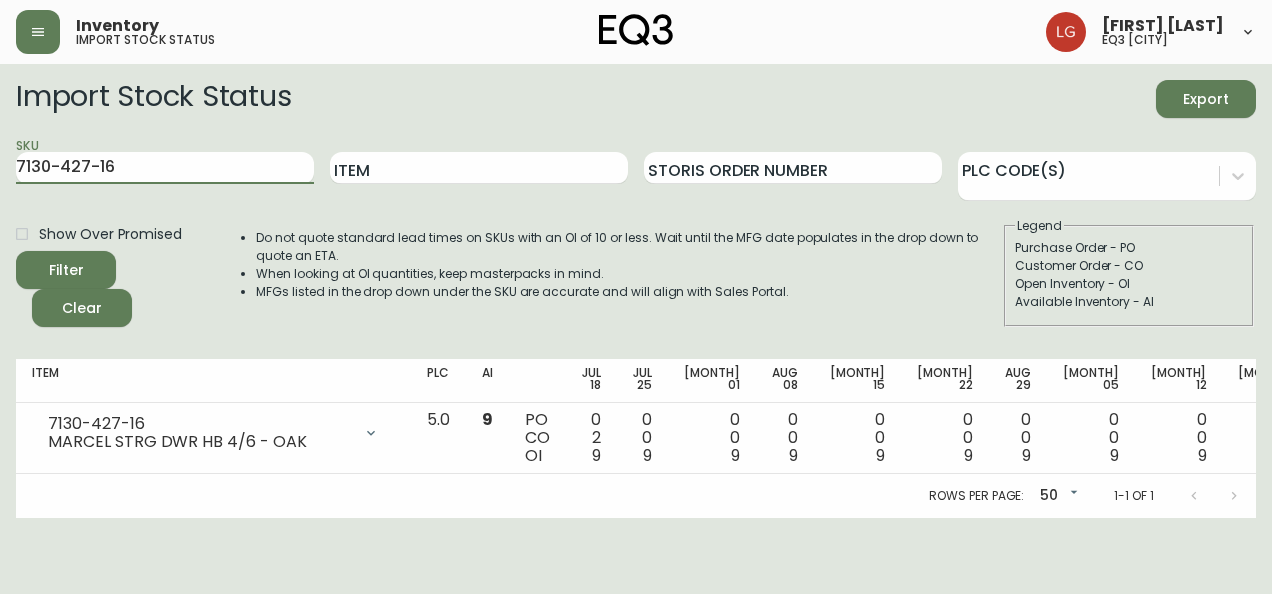 click on "Inventory import stock status [FIRST] [LAST] eq3 [CITY]   Import Stock Status Export SKU 7130-427-16 Item Storis Order Number PLC Code(s) Show Over Promised Filter Clear Do not quote standard lead times on SKUs with an OI of 10 or less. Wait until the MFG date populates in the drop down to quote an ETA. When looking at OI quantities, keep masterpacks in mind. MFGs listed in the drop down under the SKU are accurate and will align with Sales Portal. Legend Purchase Order - PO Customer Order - CO Open Inventory - OI Available Inventory - AI Item PLC AI [MONTH] 18 [MONTH] 25 [MONTH] 01 [MONTH] 08 [MONTH] 15 [MONTH] 22 [MONTH] 29 [MONTH] 05 [MONTH] 12 [MONTH] 19 [MONTH] 26 [MONTH] 03 [MONTH] 10 Future 7130-427-16 MARCEL STRG DWR HB 4/6 - OAK Opening Balance 11 ( [MONTH] 15, 2025 ) Customer Order (8544740) 1 ( [MONTH] 10, 2025 ) Available Inventory 9 ( [MONTH] 15, 2025 ) Customer Order (8545953) 1 ( [MONTH] 17, 2025 ) 5.0 9 PO CO OI 0 2 9 0 0 9 0 0 9 0 0 9 0 0 9 0 0 9 0 0 9 0 0 9 0 0 9 0 0 9 0 0 9 0 0 9 0 0 9 0 0 9 Rows per page: 50 50 1-1 of 1" at bounding box center (636, 259) 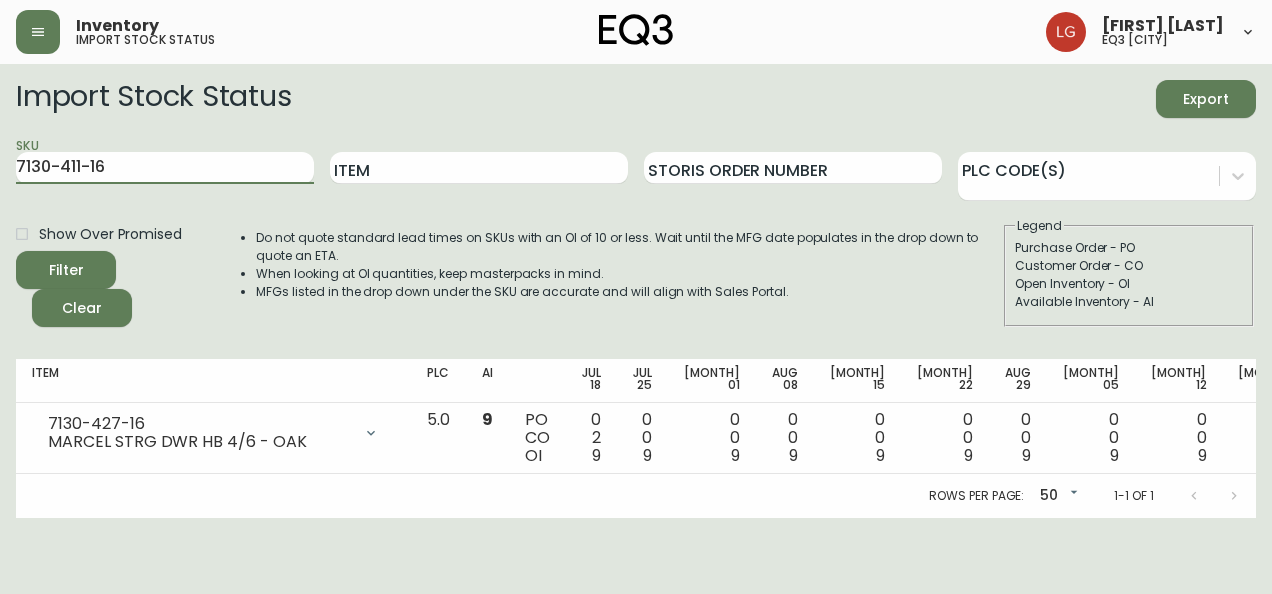 type on "7130-411-16" 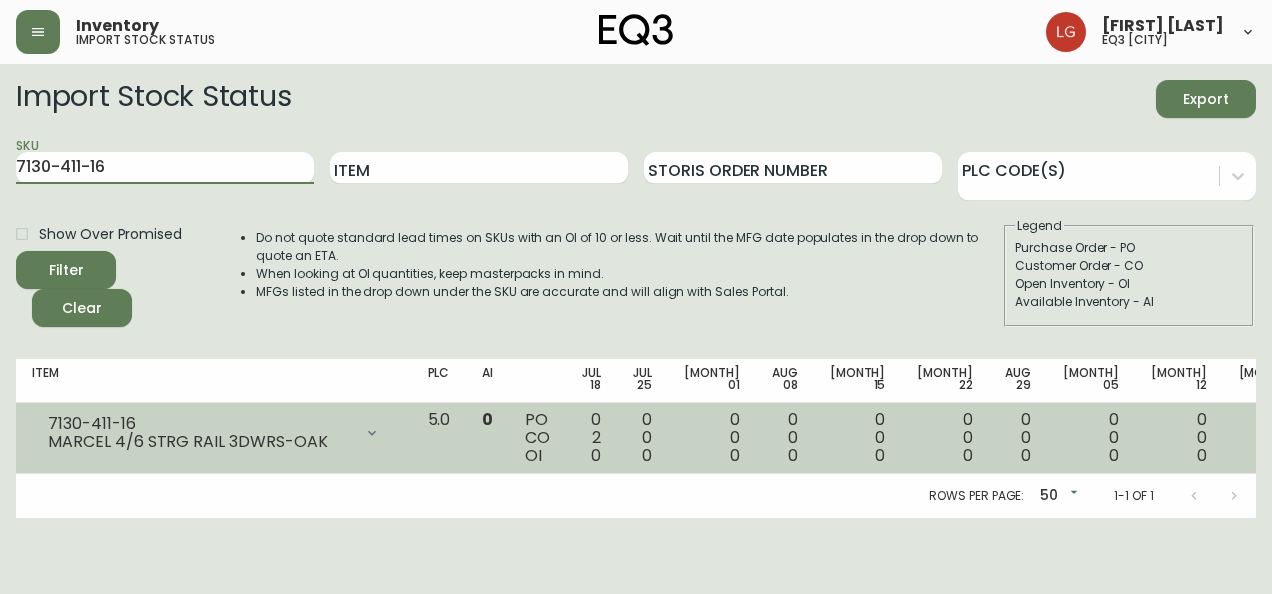 click 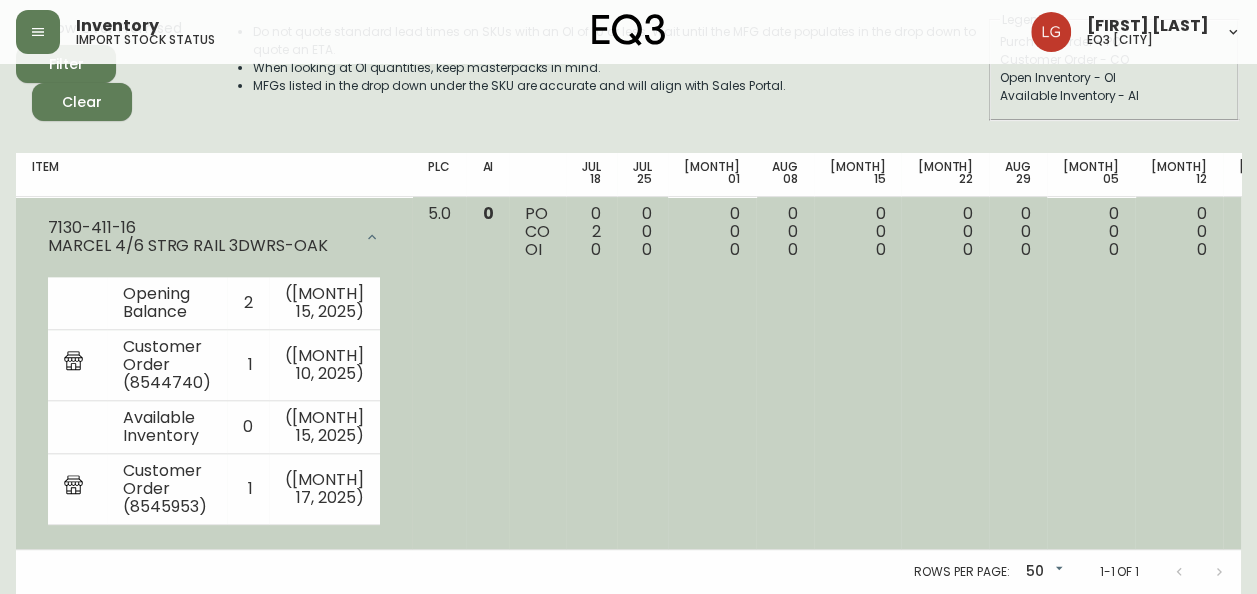 scroll, scrollTop: 256, scrollLeft: 0, axis: vertical 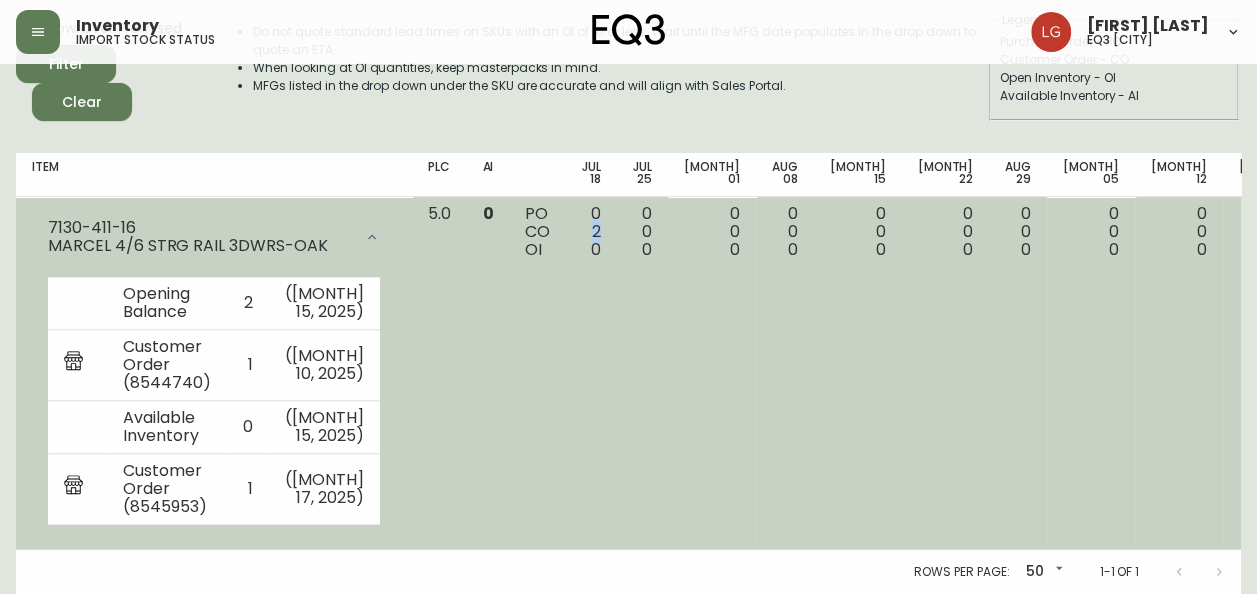 drag, startPoint x: 564, startPoint y: 183, endPoint x: 554, endPoint y: 181, distance: 10.198039 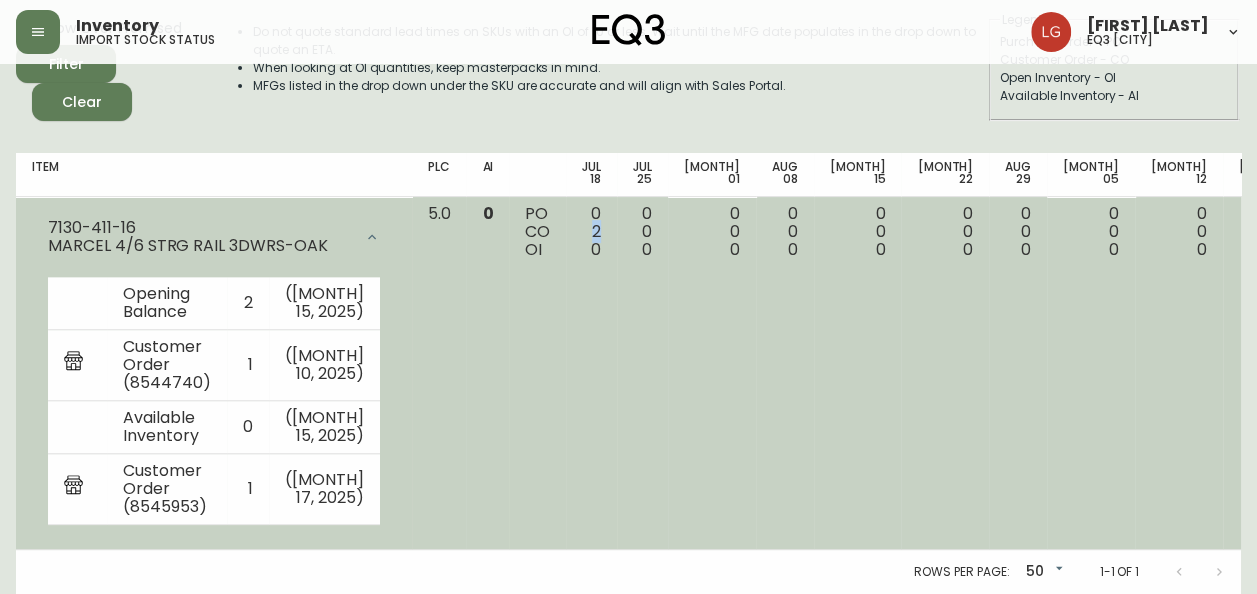 click on "0 2 0" at bounding box center (591, 232) 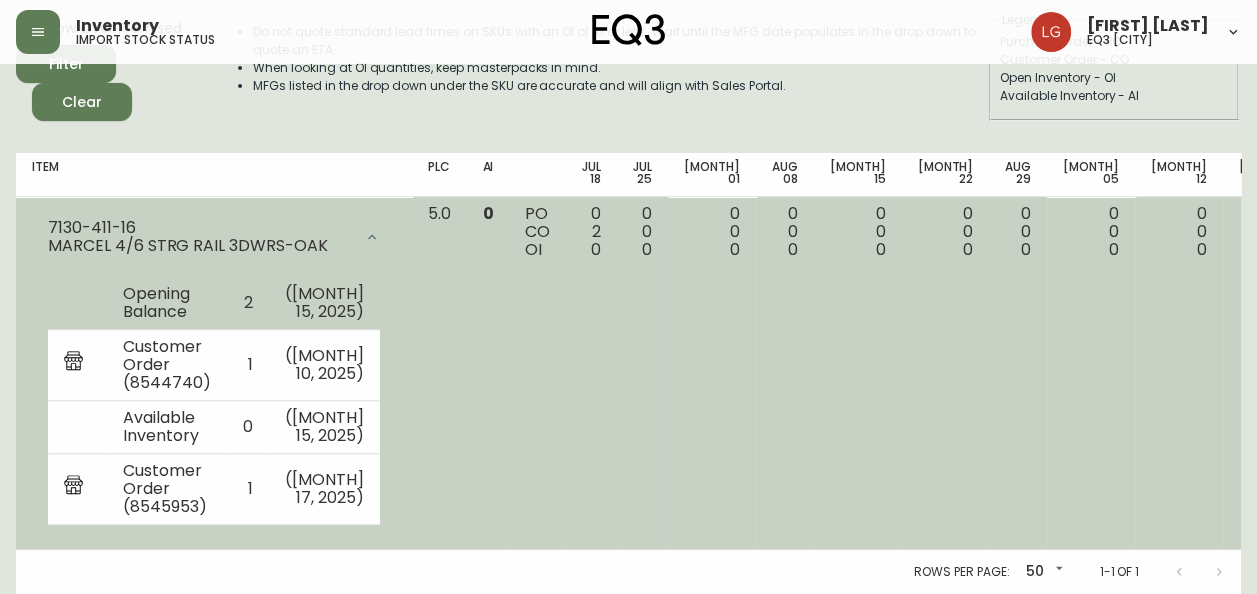 click on "( [MONTH] 15, 2025 )" at bounding box center [324, 303] 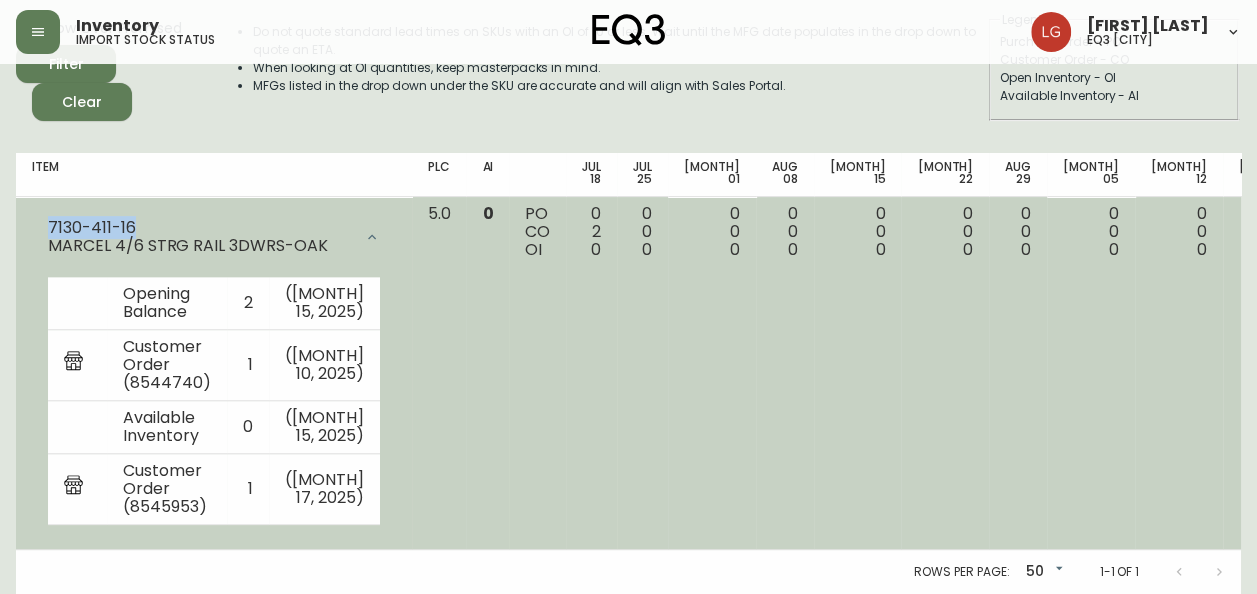 drag, startPoint x: 146, startPoint y: 172, endPoint x: 45, endPoint y: 164, distance: 101.31634 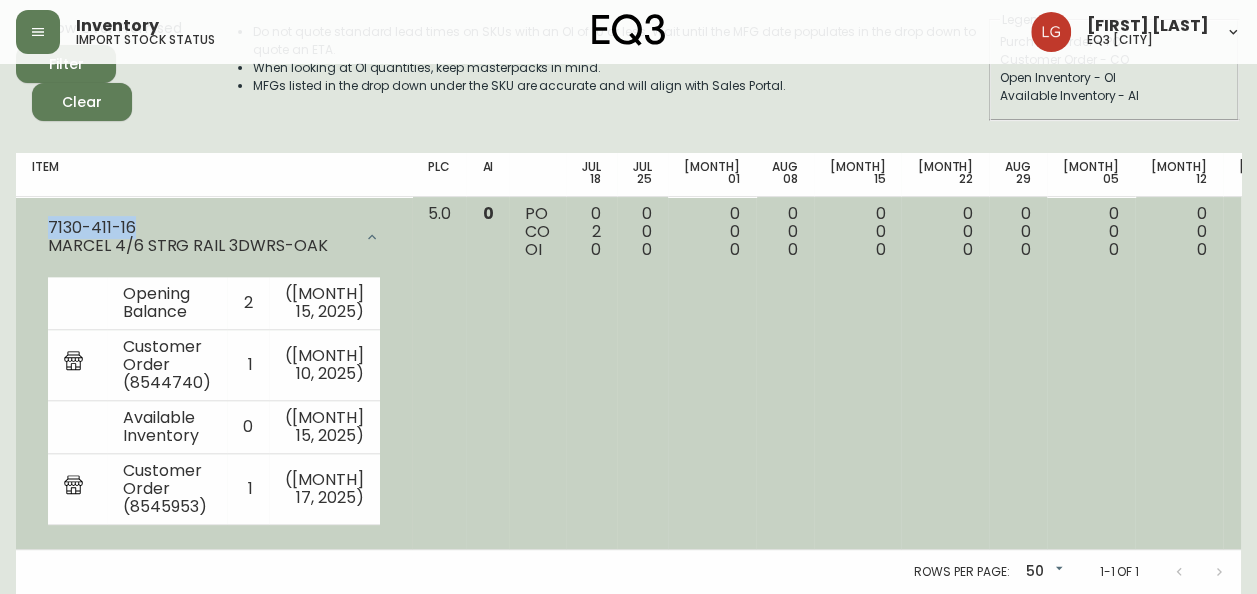 click on "7130-411-16 MARCEL 4/6 STRG RAIL 3DWRS-OAK" at bounding box center (214, 237) 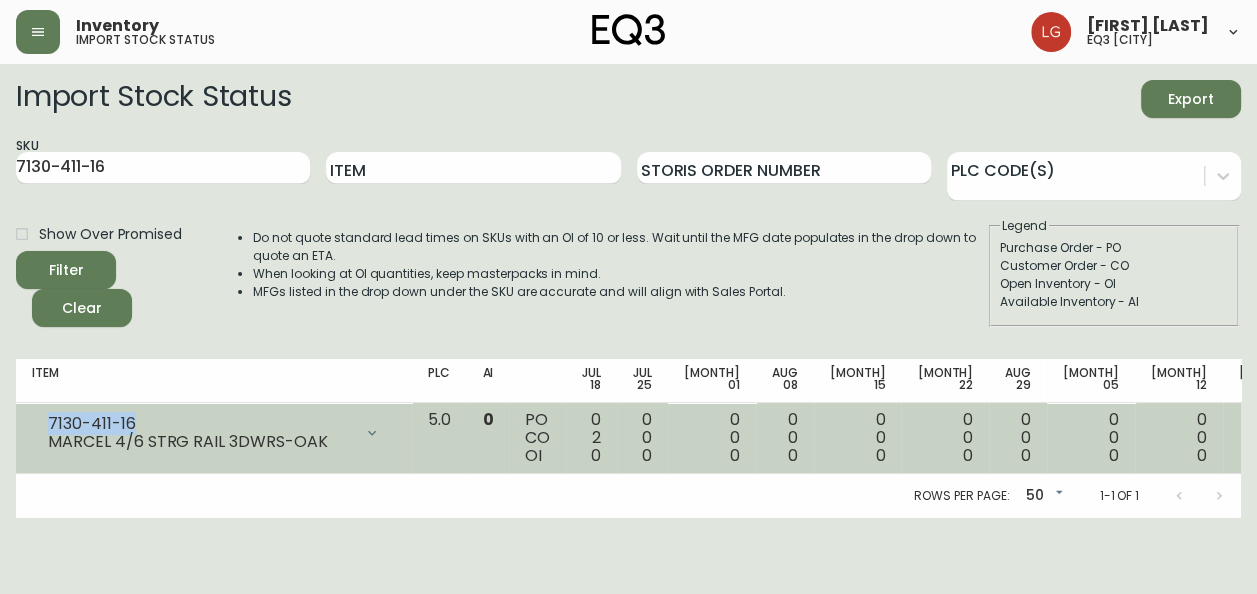 scroll, scrollTop: 0, scrollLeft: 0, axis: both 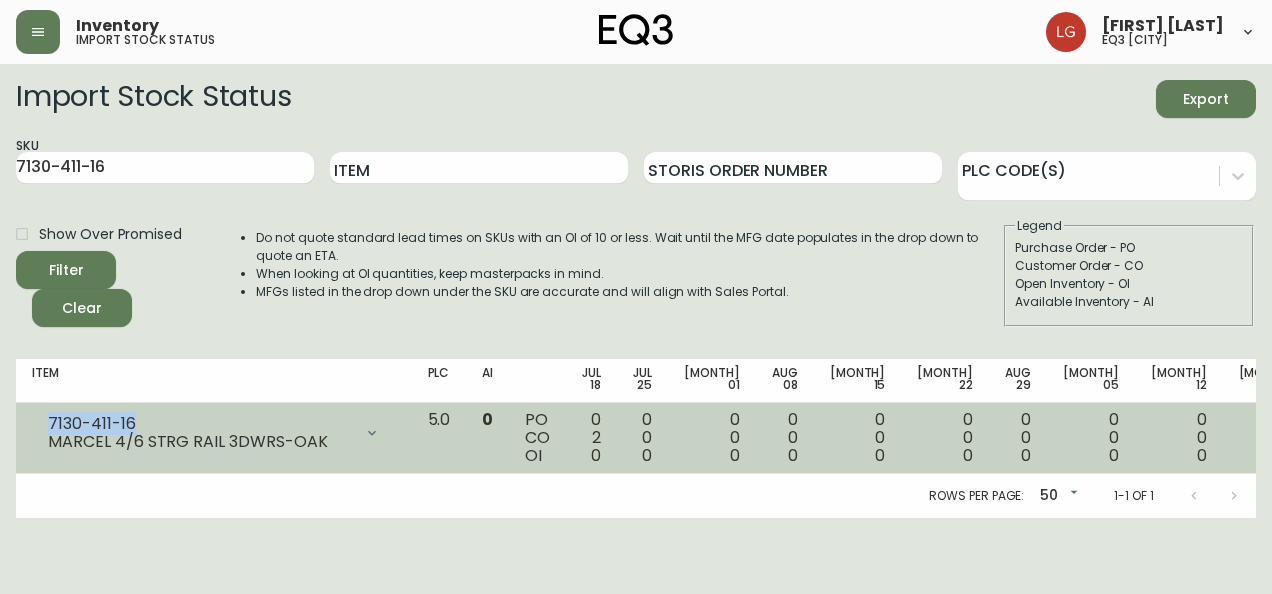 copy on "7130-411-16" 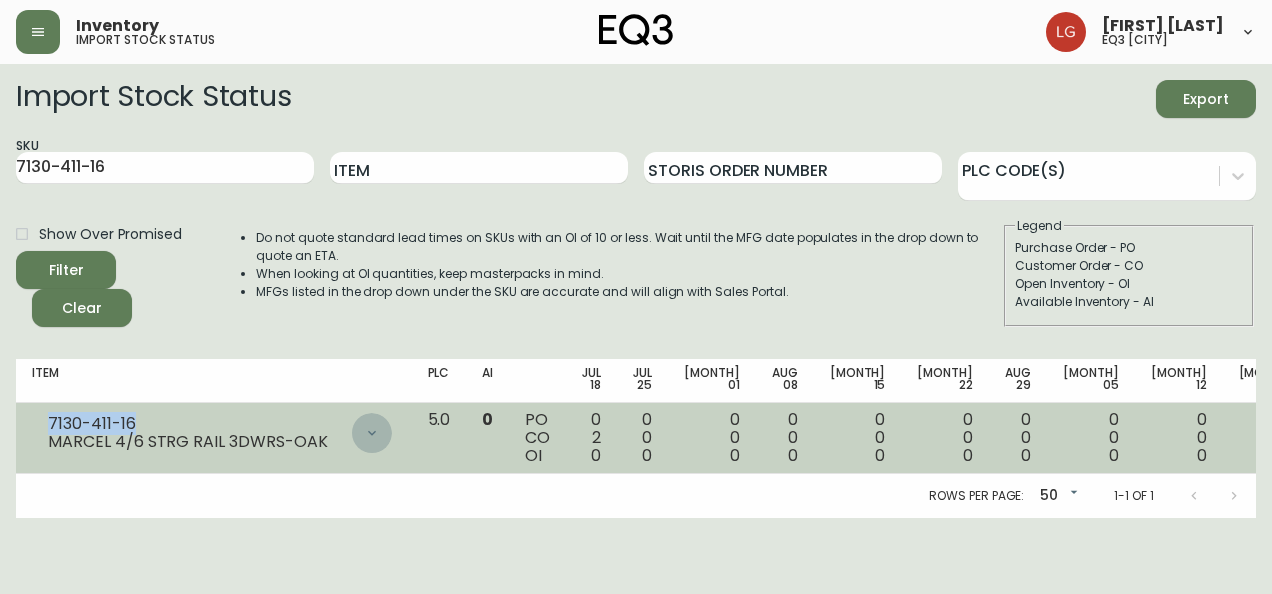 click 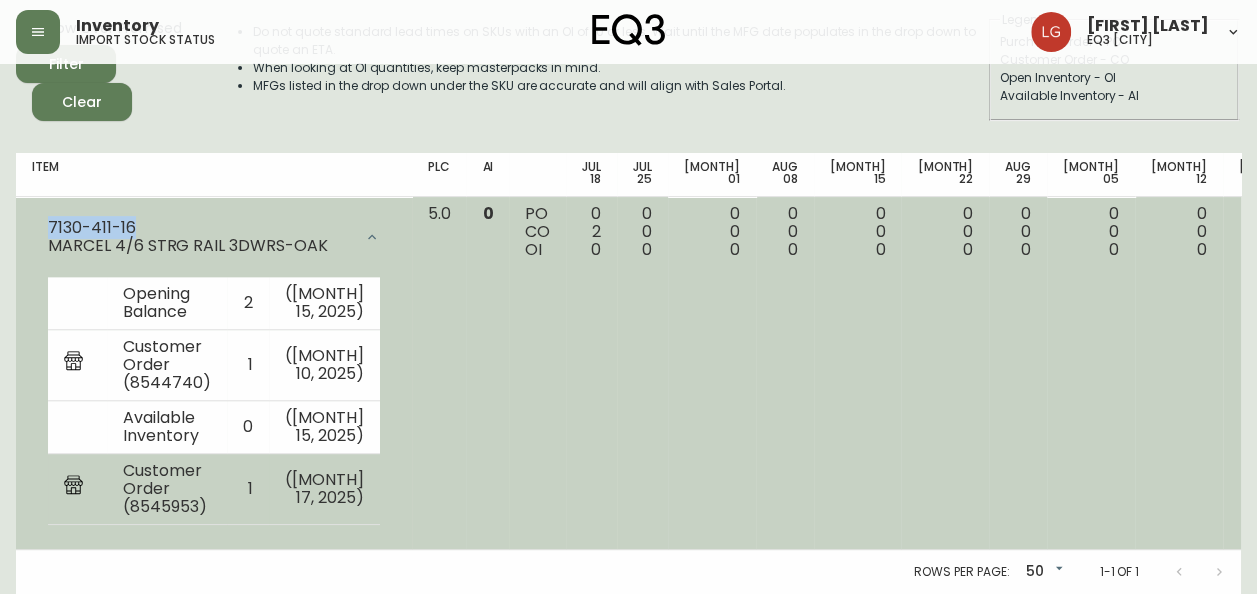 scroll, scrollTop: 256, scrollLeft: 0, axis: vertical 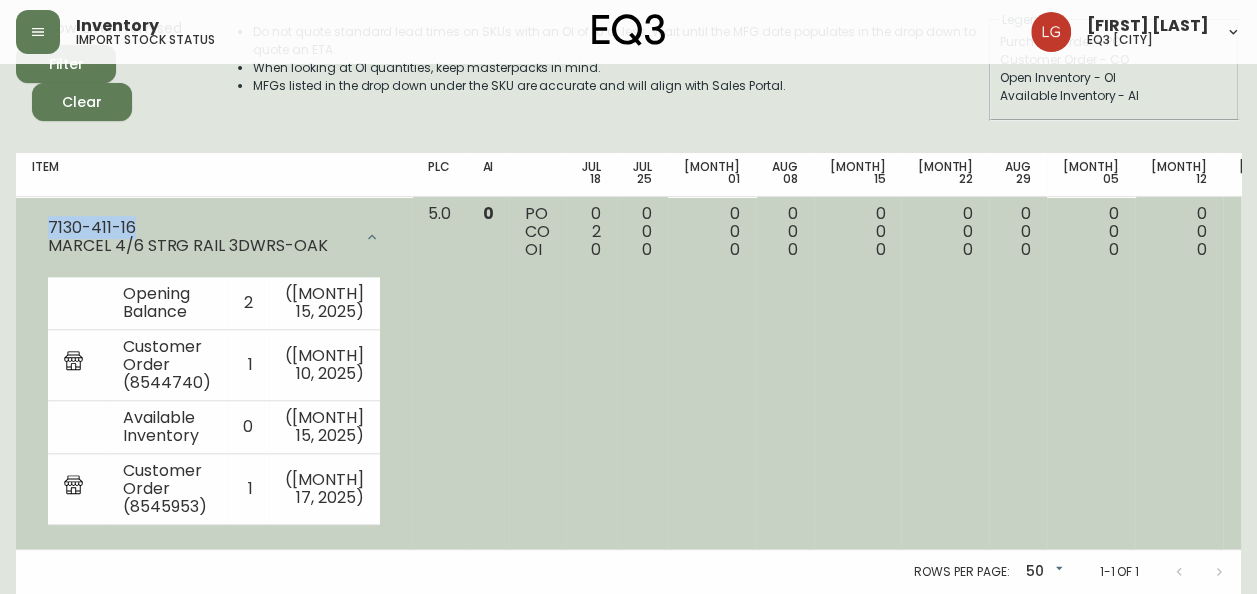 copy on "7130-411-16" 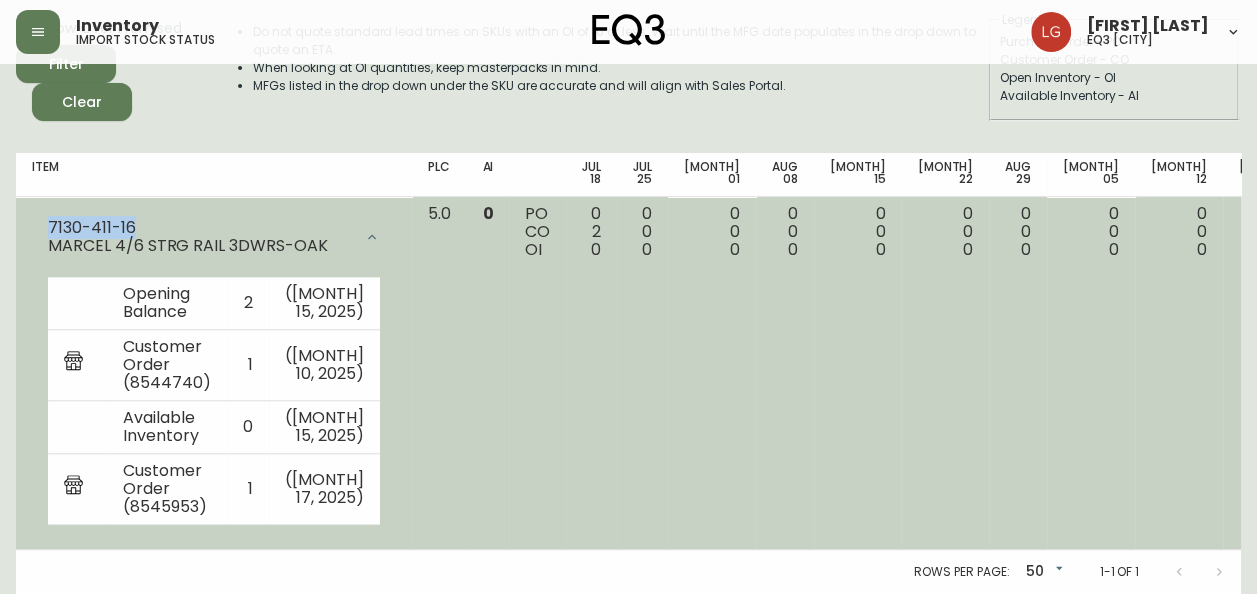 click on "7130-411-16" at bounding box center (200, 228) 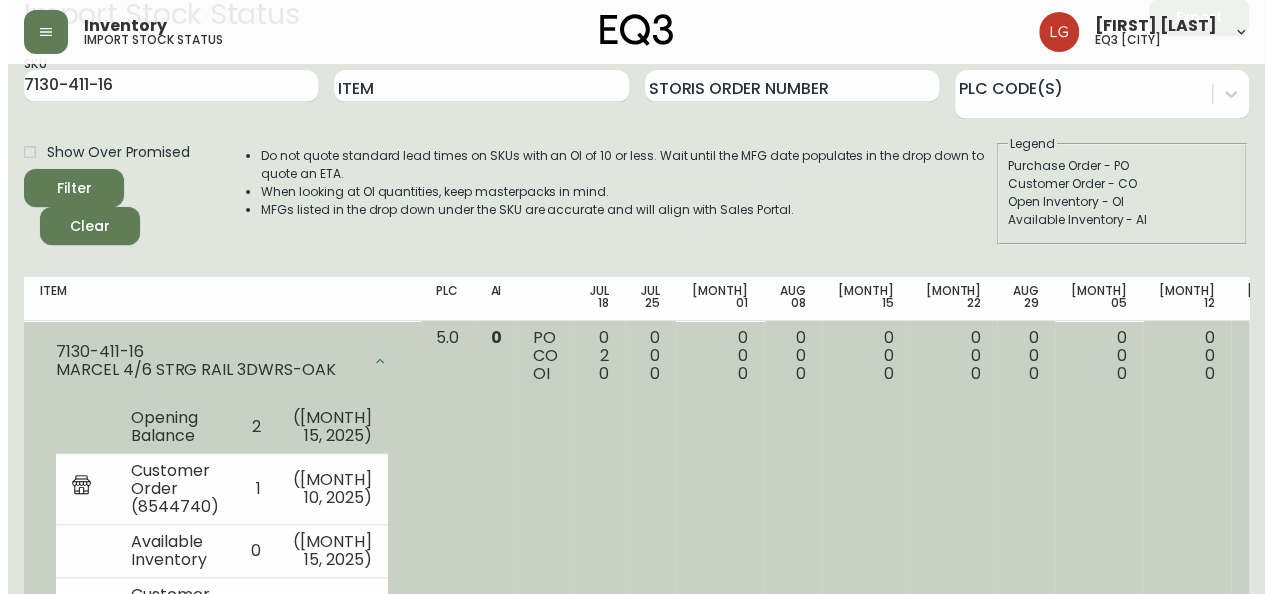 scroll, scrollTop: 0, scrollLeft: 0, axis: both 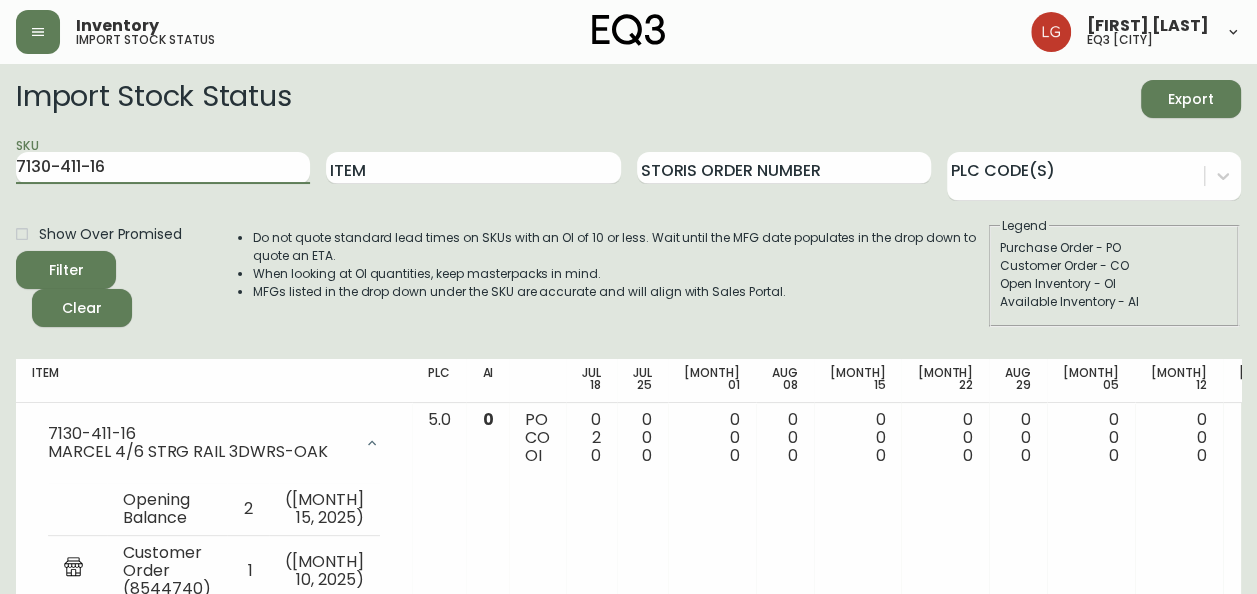 drag, startPoint x: 151, startPoint y: 166, endPoint x: 0, endPoint y: 129, distance: 155.46704 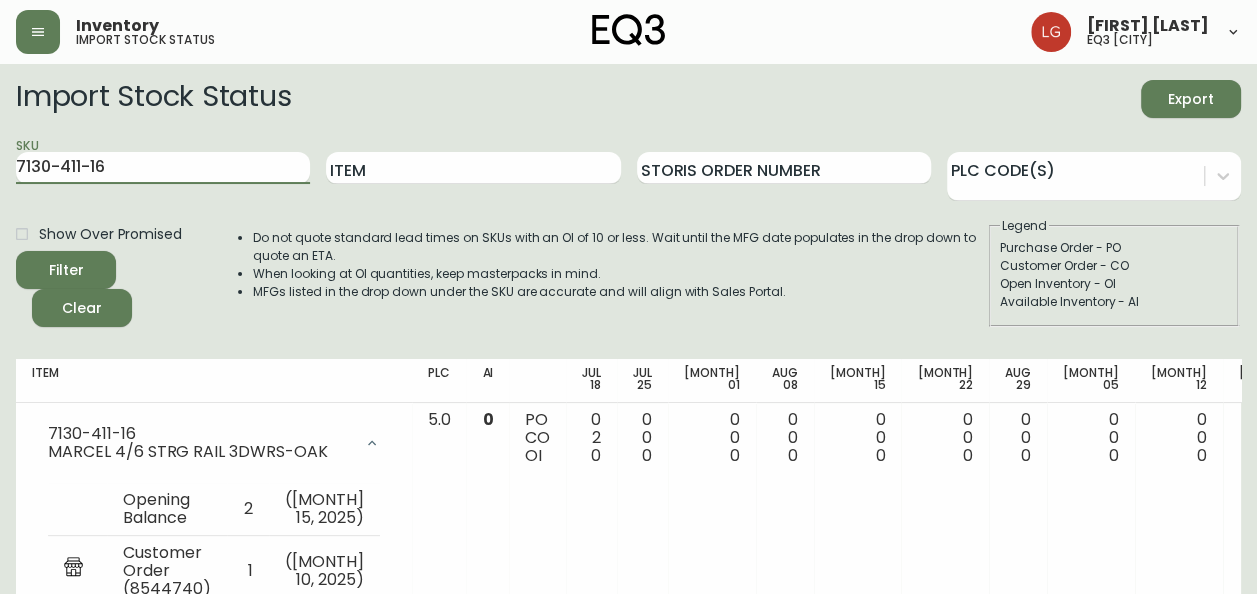 click on "Inventory import stock status [FIRST] [LAST] eq3 [CITY]   Import Stock Status Export SKU 7130-411-16 Item Storis Order Number PLC Code(s) Show Over Promised Filter Clear Do not quote standard lead times on SKUs with an OI of 10 or less. Wait until the MFG date populates in the drop down to quote an ETA. When looking at OI quantities, keep masterpacks in mind. MFGs listed in the drop down under the SKU are accurate and will align with Sales Portal. Legend Purchase Order - PO Customer Order - CO Open Inventory - OI Available Inventory - AI Item PLC AI [MONTH] 18 [MONTH] 25 [MONTH] 01 [MONTH] 08 [MONTH] 15 [MONTH] 22 [MONTH] 29 [MONTH] 05 [MONTH] 12 [MONTH] 19 [MONTH] 26 [MONTH] 03 [MONTH] 10 Future 7130-411-16 MARCEL 4/6 STRG RAIL 3DWRS-OAK Opening Balance 2 ( [MONTH] 15, 2025 ) Customer Order (8544740) 1 ( [MONTH] 10, 2025 ) Available Inventory 0 ( [MONTH] 15, 2025 ) Customer Order (8545953) 1 ( [MONTH] 17, 2025 ) 5.0 0 PO CO OI 0 2 0 0 0 0 0 0 0 0 0 0 0 0 0 0 0 0 0 0 0 0 0 0 0 0 0 0 0 0 0 0 0 0 0 0 0 0 0 0 0 0 Rows per page: 50 50 1-1 of 1" at bounding box center [628, 400] 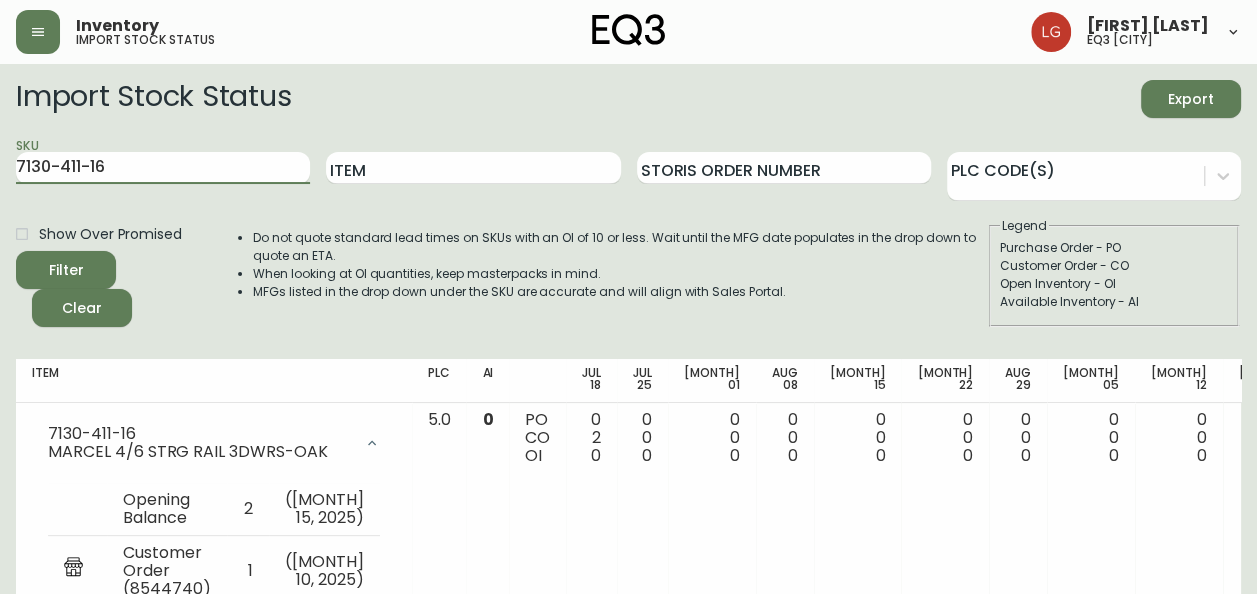 click on "Filter" at bounding box center [66, 270] 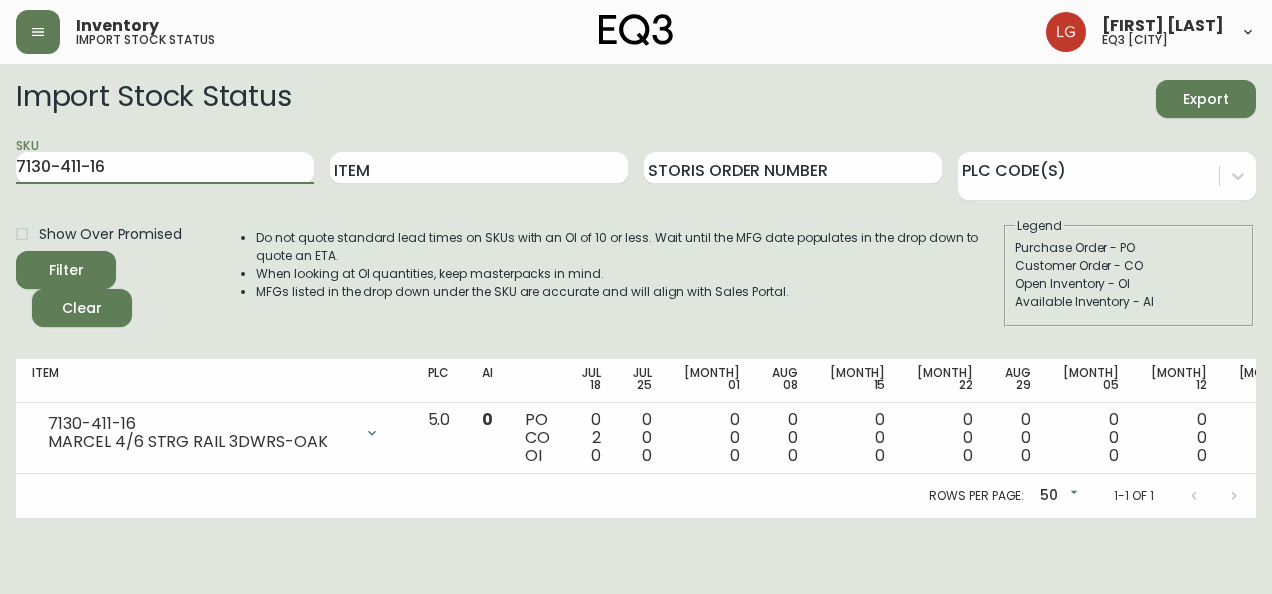 drag, startPoint x: 148, startPoint y: 160, endPoint x: -4, endPoint y: 123, distance: 156.43849 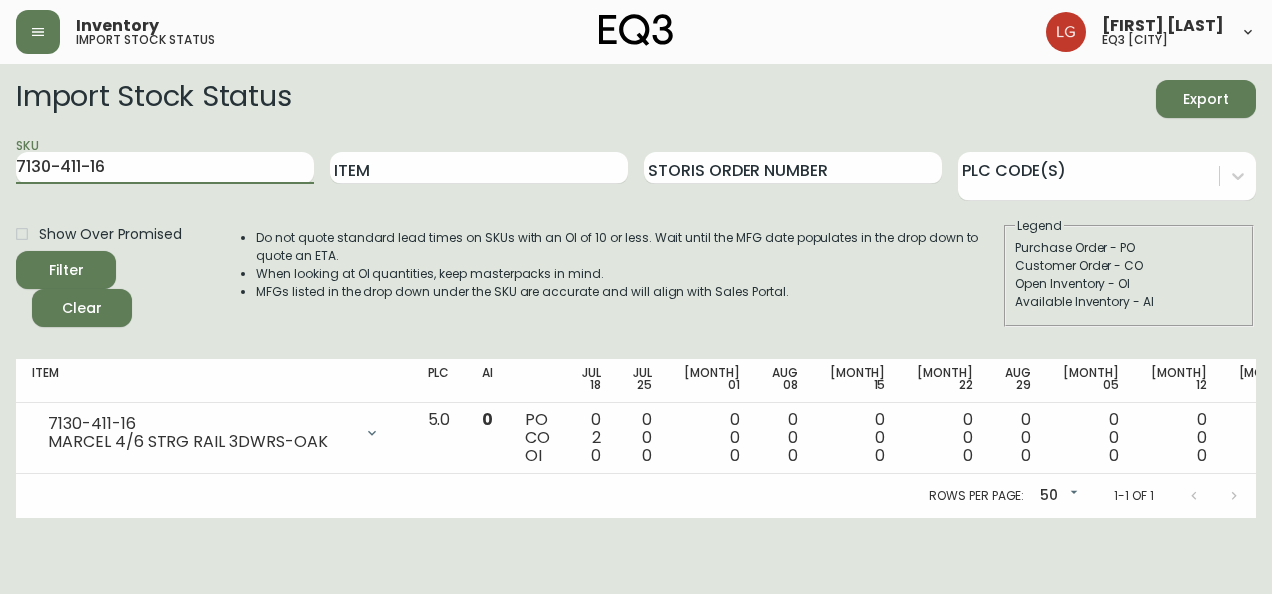 click on "Inventory import stock status [FIRST] [LAST] eq3 [CITY]   Import Stock Status Export SKU 7130-411-16 Item Storis Order Number PLC Code(s) Show Over Promised Filter Clear Do not quote standard lead times on SKUs with an OI of 10 or less. Wait until the MFG date populates in the drop down to quote an ETA. When looking at OI quantities, keep masterpacks in mind. MFGs listed in the drop down under the SKU are accurate and will align with Sales Portal. Legend Purchase Order - PO Customer Order - CO Open Inventory - OI Available Inventory - AI Item PLC AI [MONTH] 18 [MONTH] 25 [MONTH] 01 [MONTH] 08 [MONTH] 15 [MONTH] 22 [MONTH] 29 [MONTH] 05 [MONTH] 12 [MONTH] 19 [MONTH] 26 [MONTH] 03 [MONTH] 10 Future 7130-411-16 MARCEL 4/6 STRG RAIL 3DWRS-OAK Opening Balance 2 ( [MONTH] 15, 2025 ) Customer Order (8544740) 1 ( [MONTH] 10, 2025 ) Available Inventory 0 ( [MONTH] 15, 2025 ) Customer Order (8545953) 1 ( [MONTH] 17, 2025 ) 5.0 0 PO CO OI 0 2 0 0 0 0 0 0 0 0 0 0 0 0 0 0 0 0 0 0 0 0 0 0 0 0 0 0 0 0 0 0 0 0 0 0 0 0 0 0 0 0 Rows per page: 50 50 1-1 of 1" at bounding box center [636, 259] 